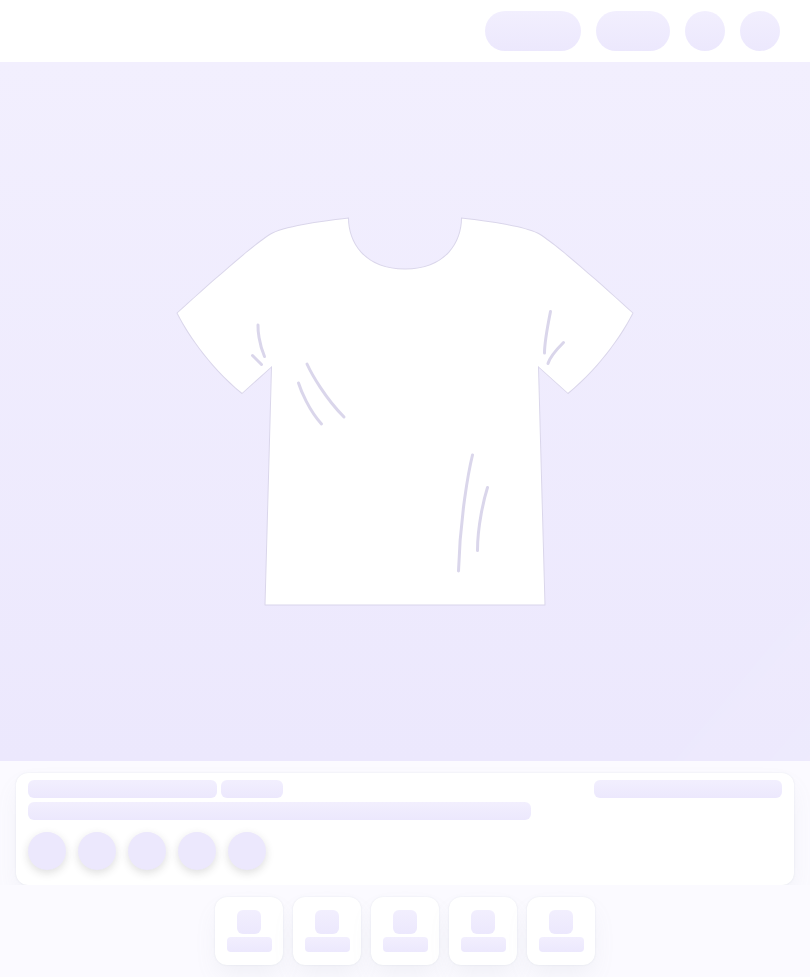 scroll, scrollTop: 0, scrollLeft: 0, axis: both 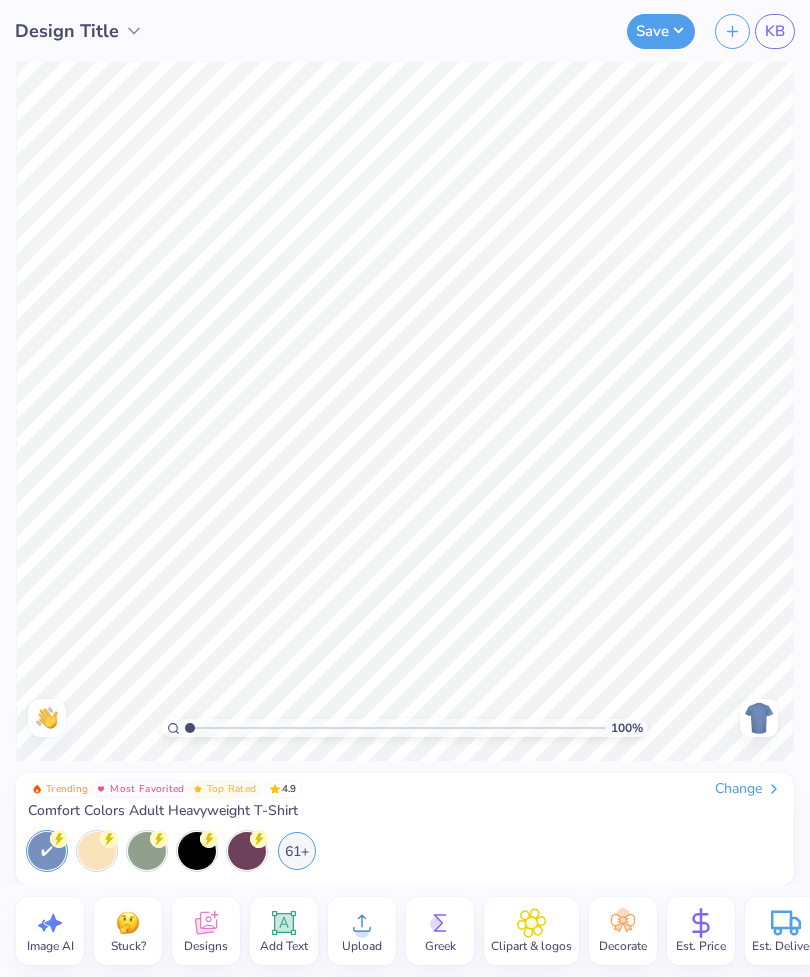 click on "Change" at bounding box center [748, 789] 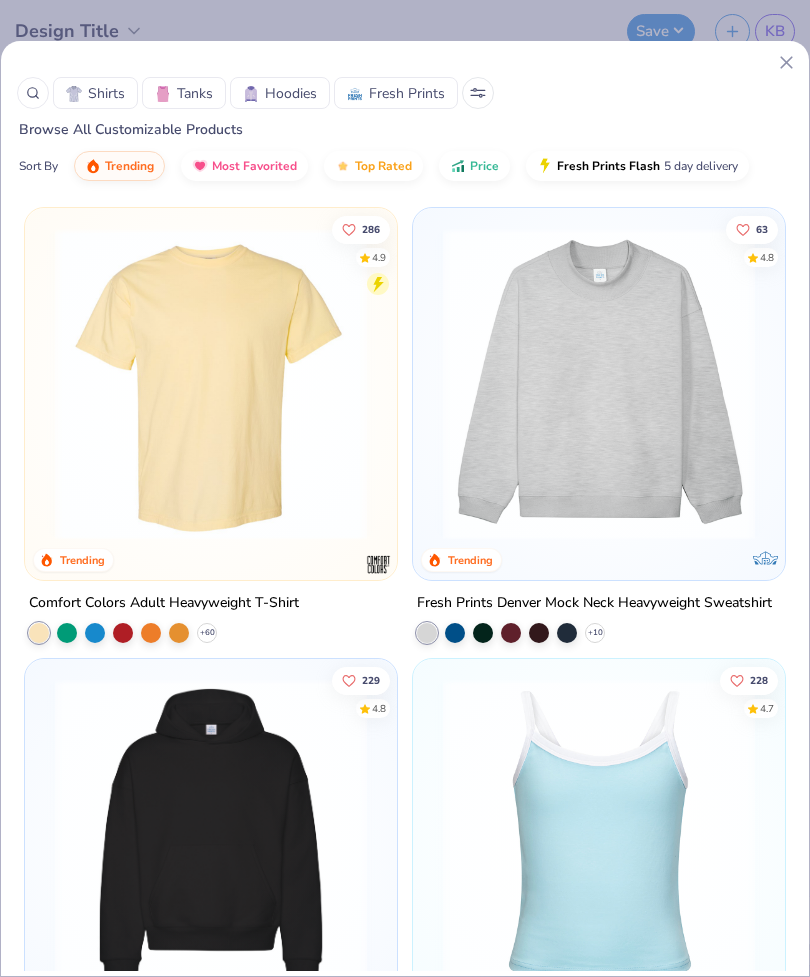 click on "Hoodies" at bounding box center (291, 93) 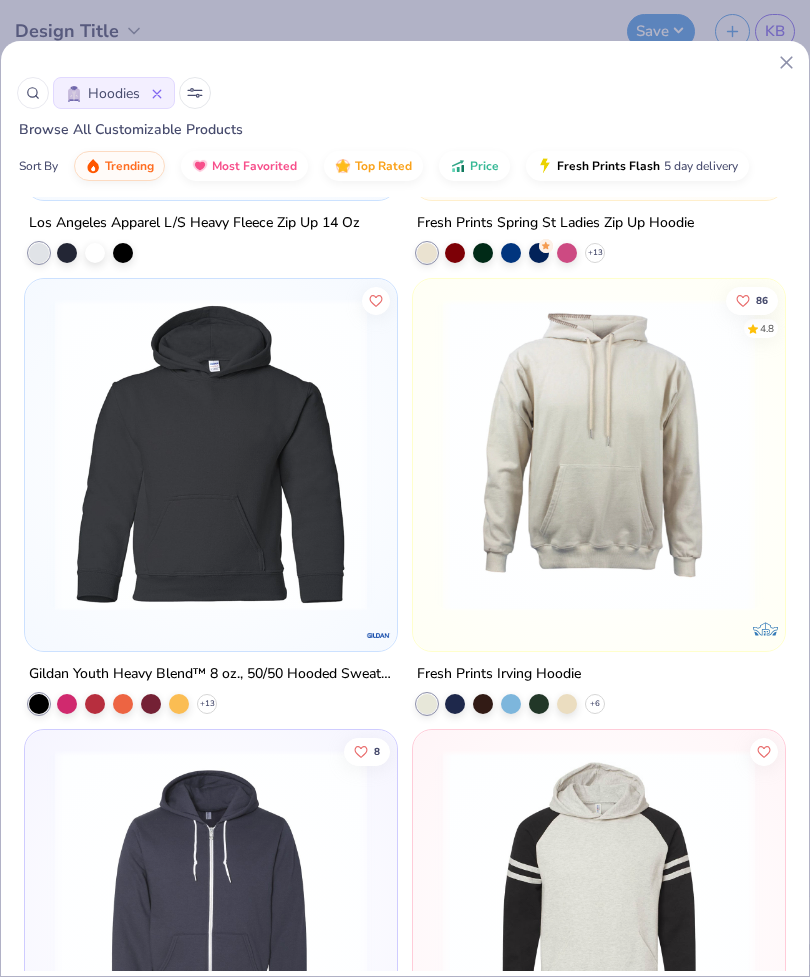 scroll, scrollTop: 4891, scrollLeft: 0, axis: vertical 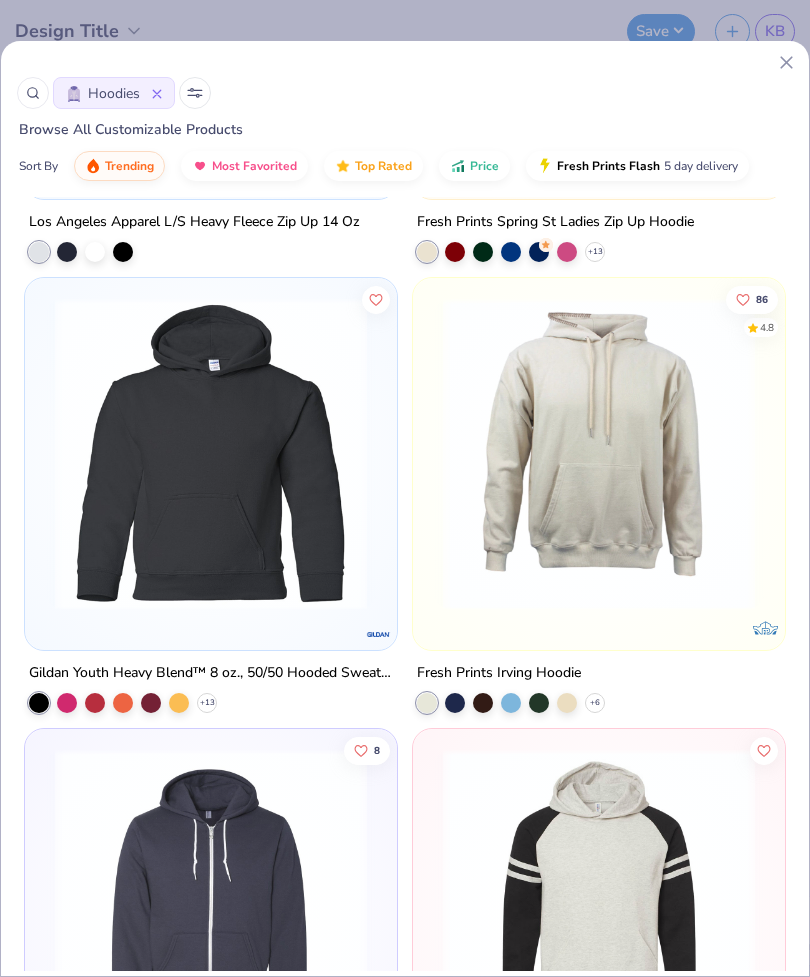 click at bounding box center [211, 454] 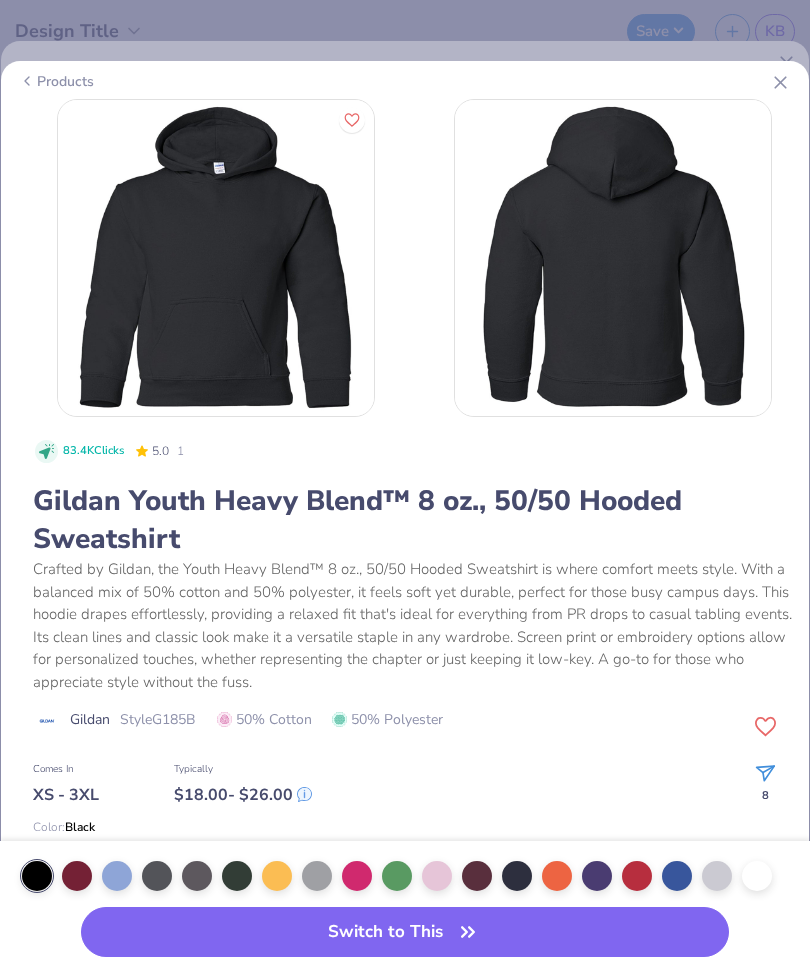 click at bounding box center [757, 876] 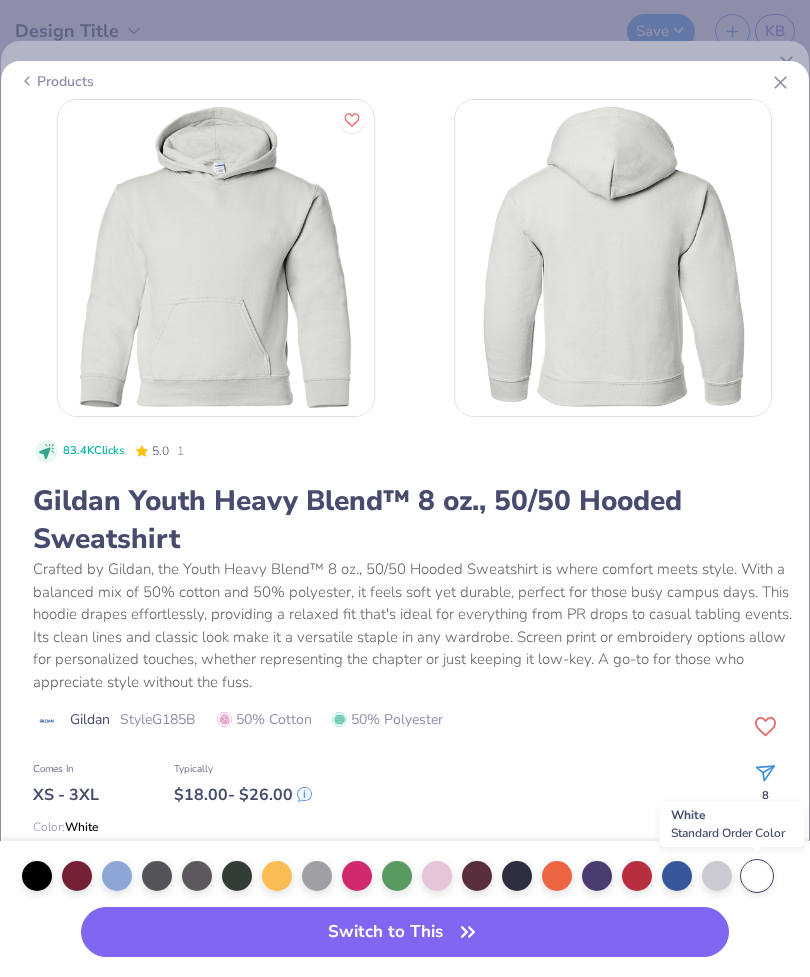 click on "Switch to This" at bounding box center (405, 932) 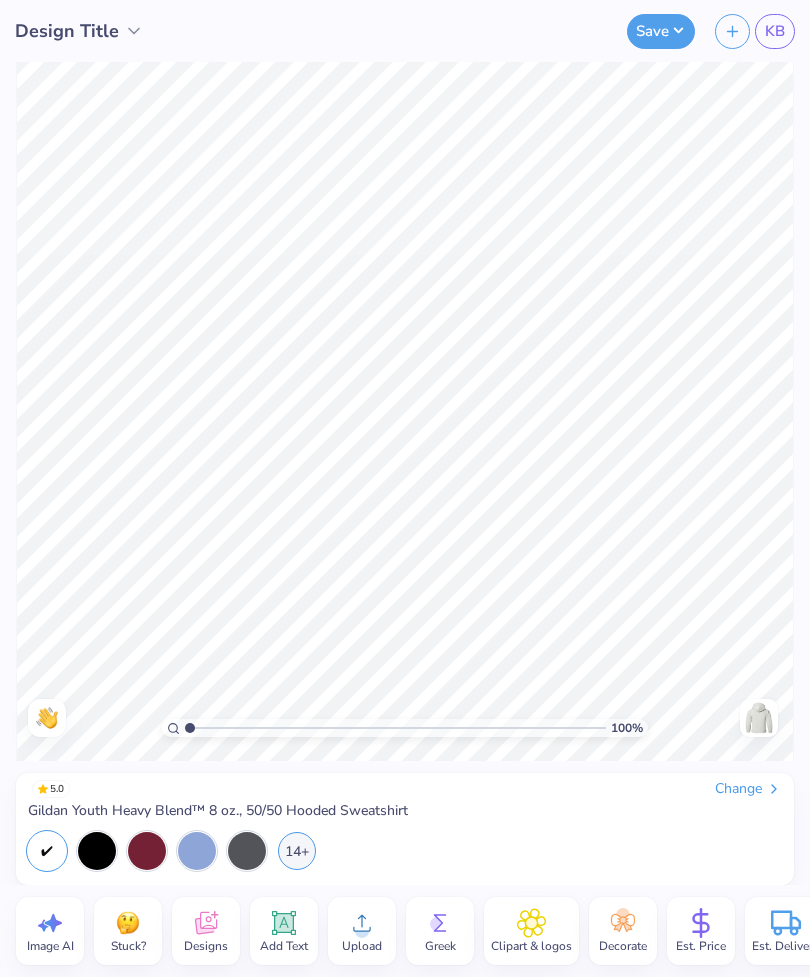 click 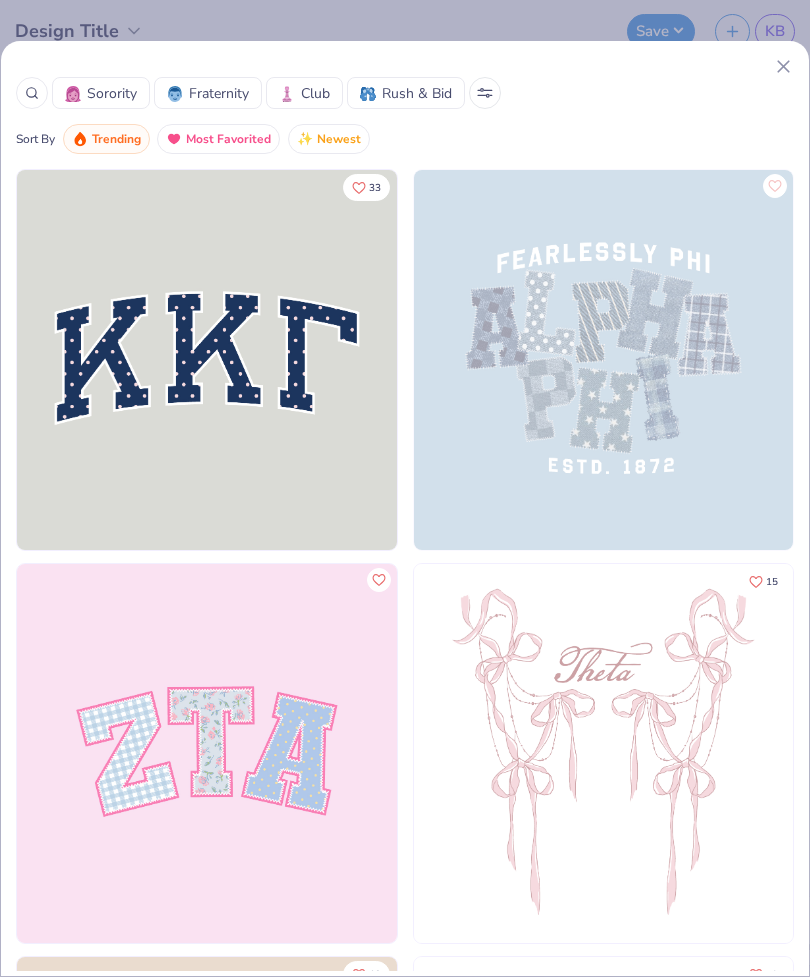 scroll, scrollTop: 0, scrollLeft: 0, axis: both 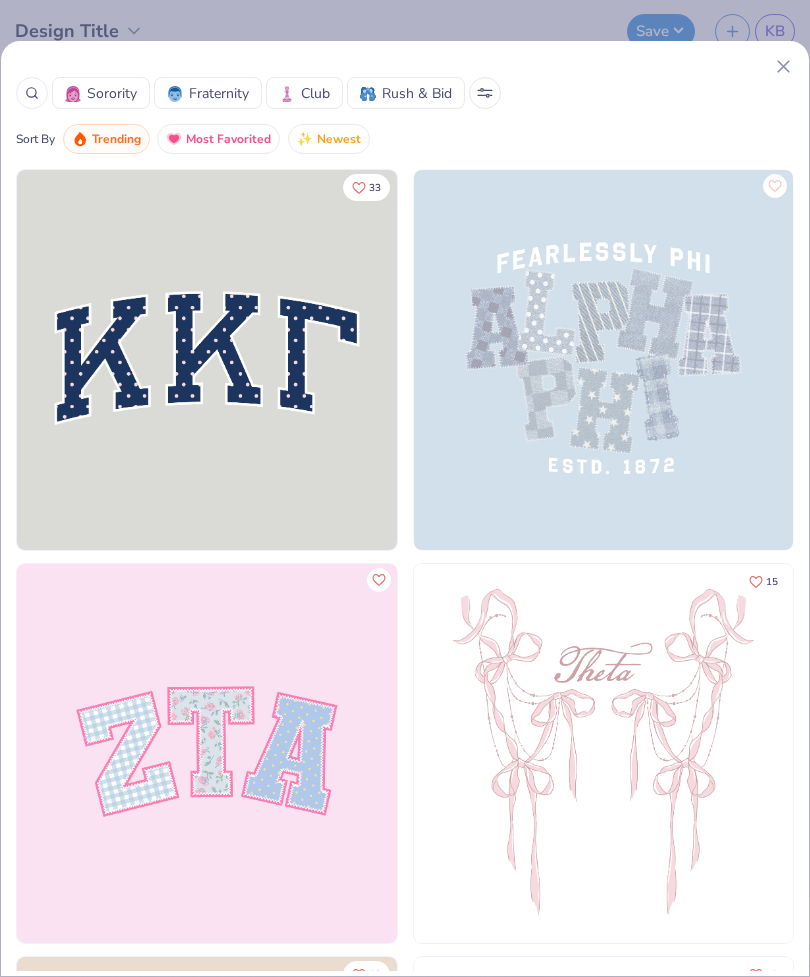 click 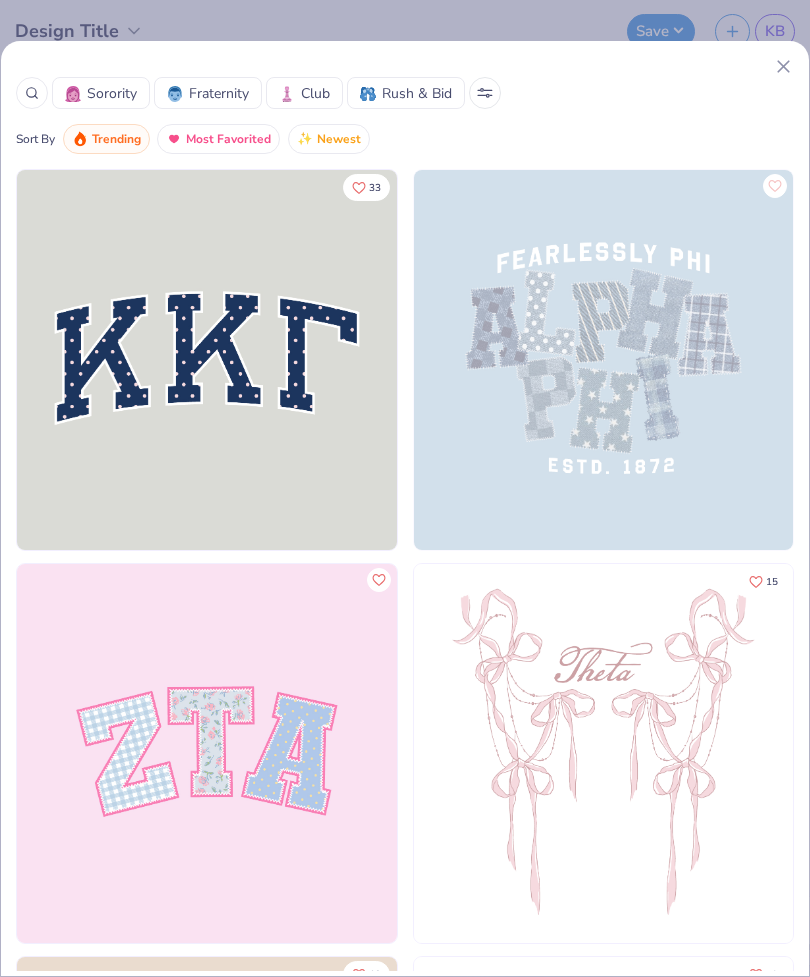 scroll, scrollTop: 0, scrollLeft: 0, axis: both 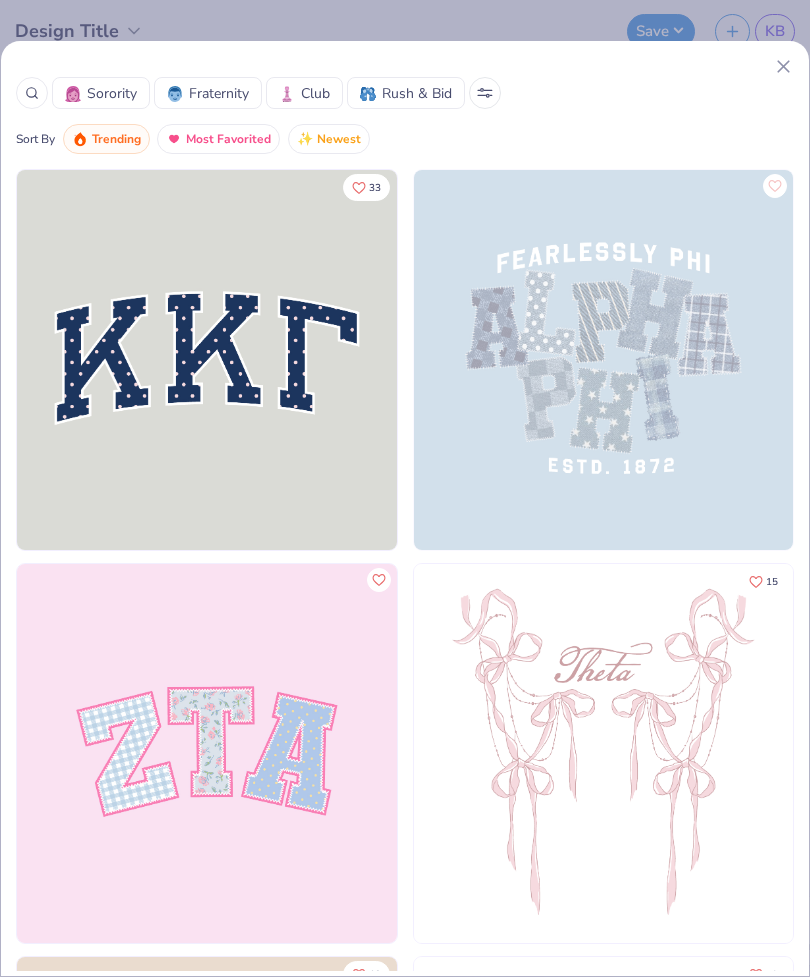 click 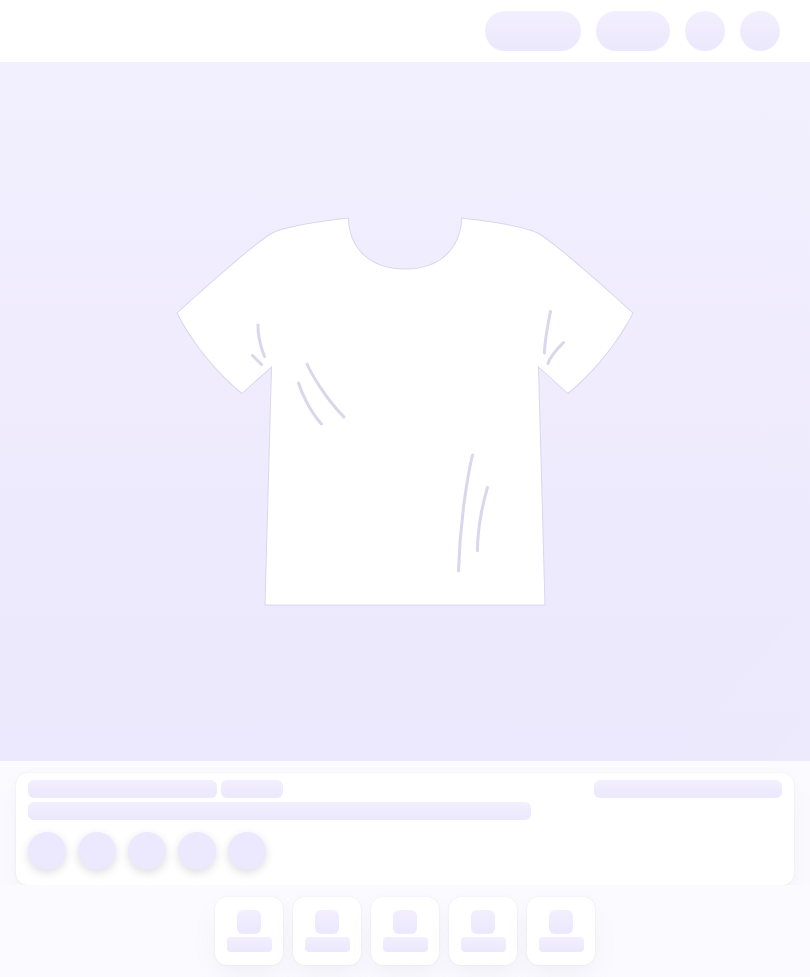 scroll, scrollTop: 0, scrollLeft: 0, axis: both 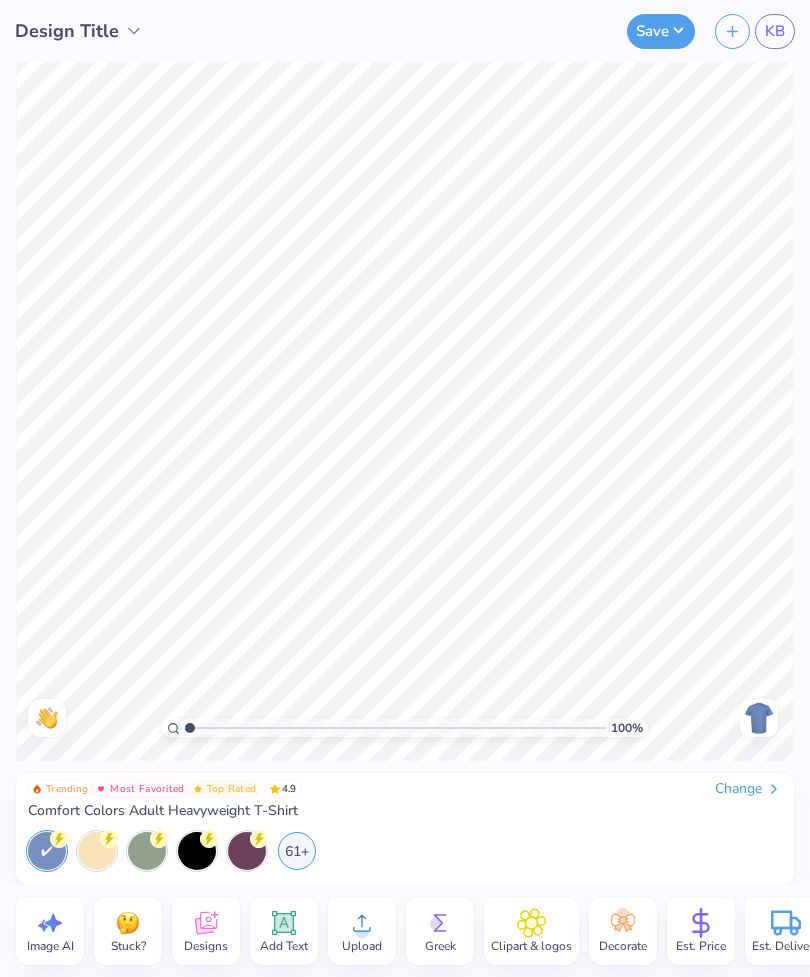 click 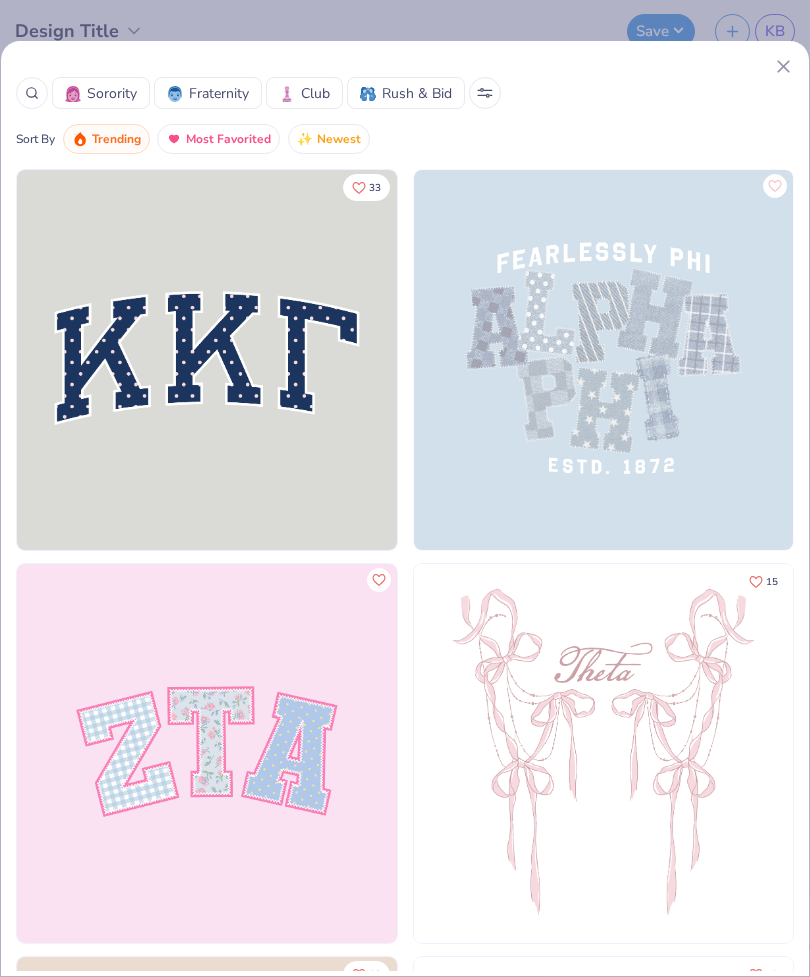 scroll, scrollTop: 0, scrollLeft: 0, axis: both 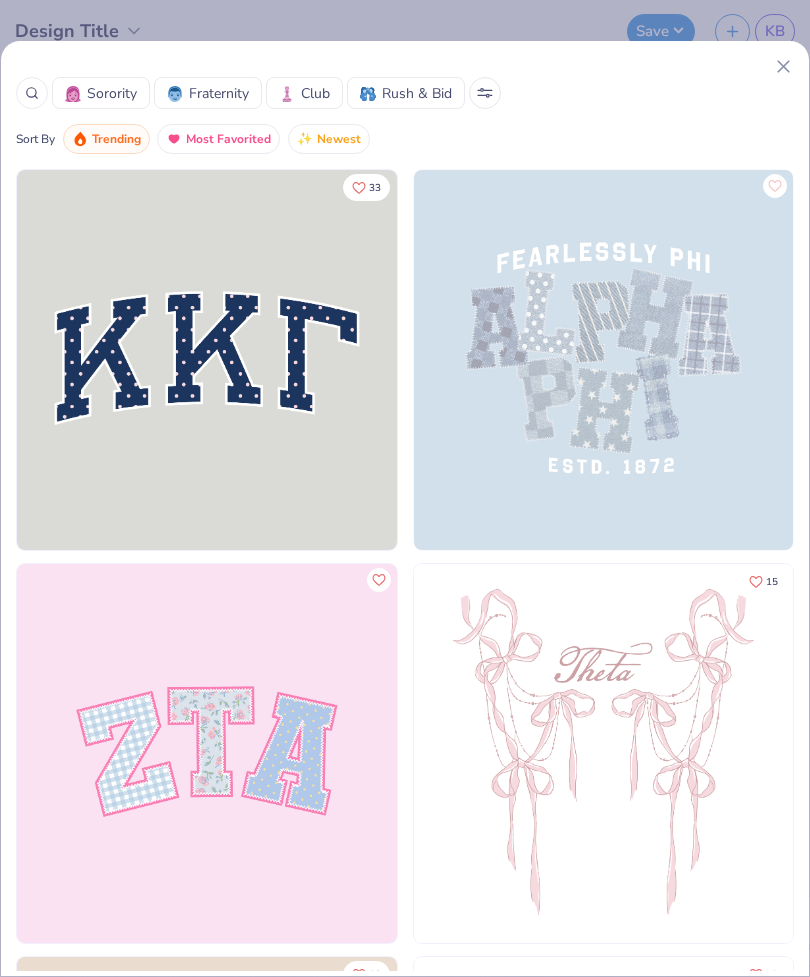 click at bounding box center [604, 360] 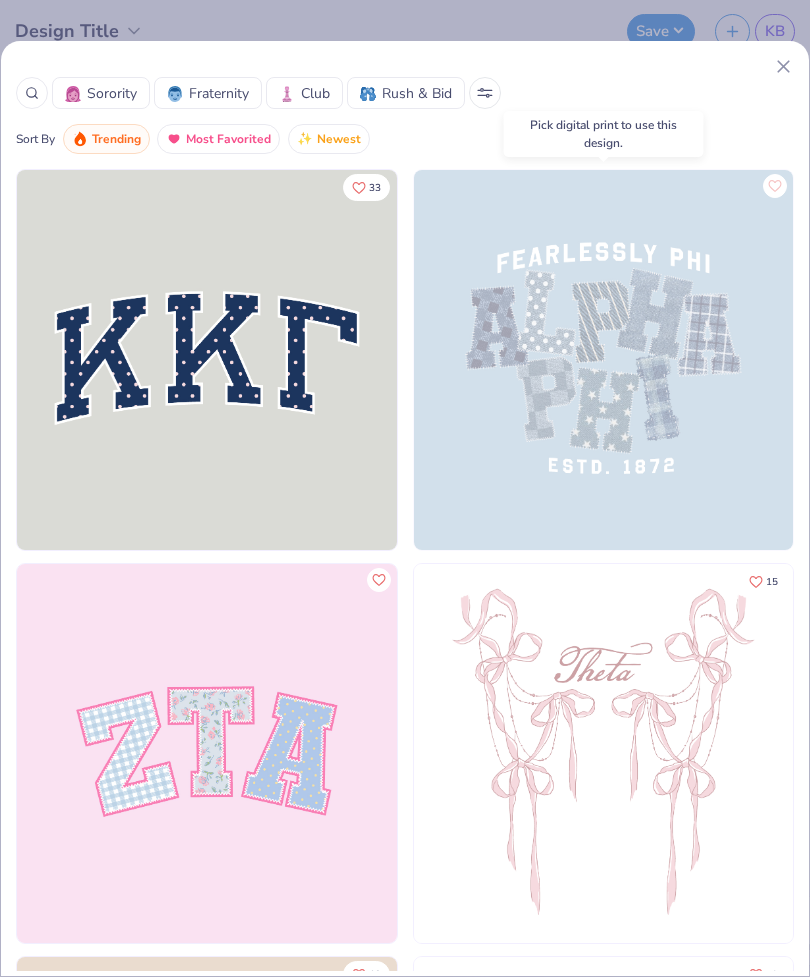 click on "Sorority Fraternity Club Rush & Bid Sort By Trending Most Favorited Newest" at bounding box center (405, 105) 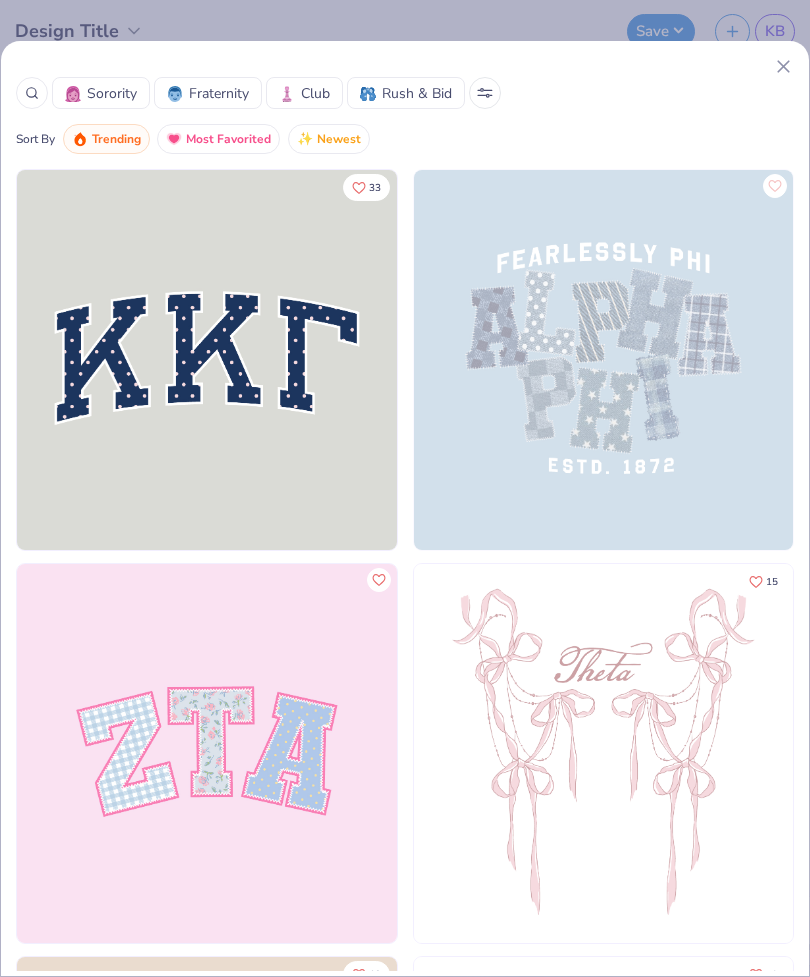 click 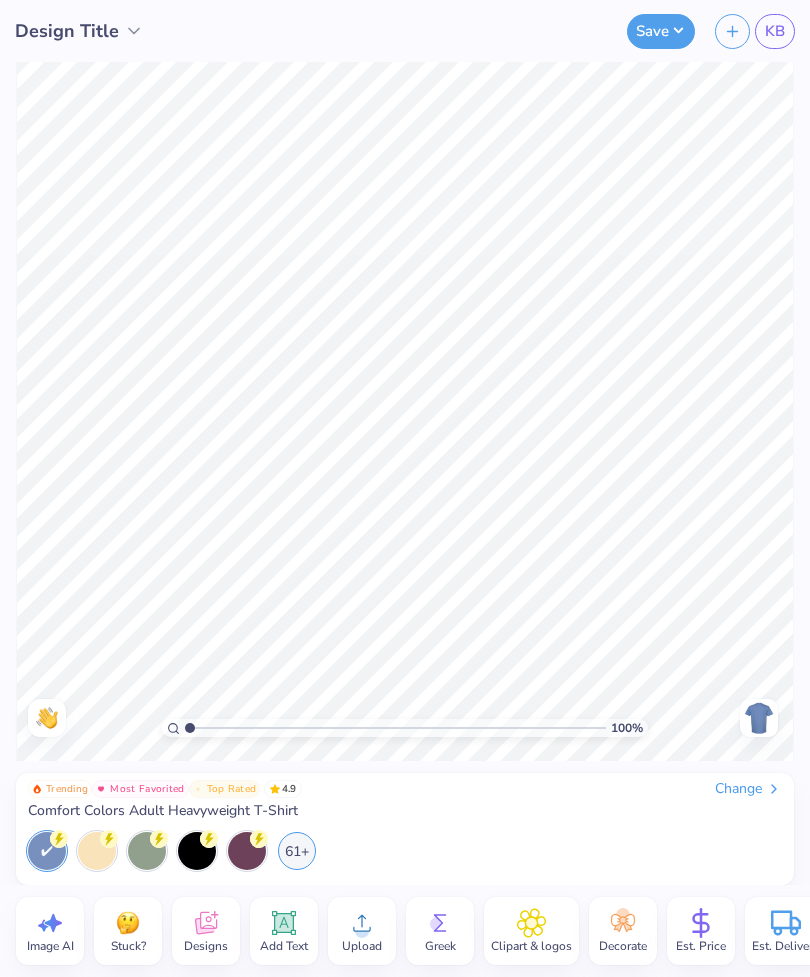 scroll, scrollTop: 0, scrollLeft: 0, axis: both 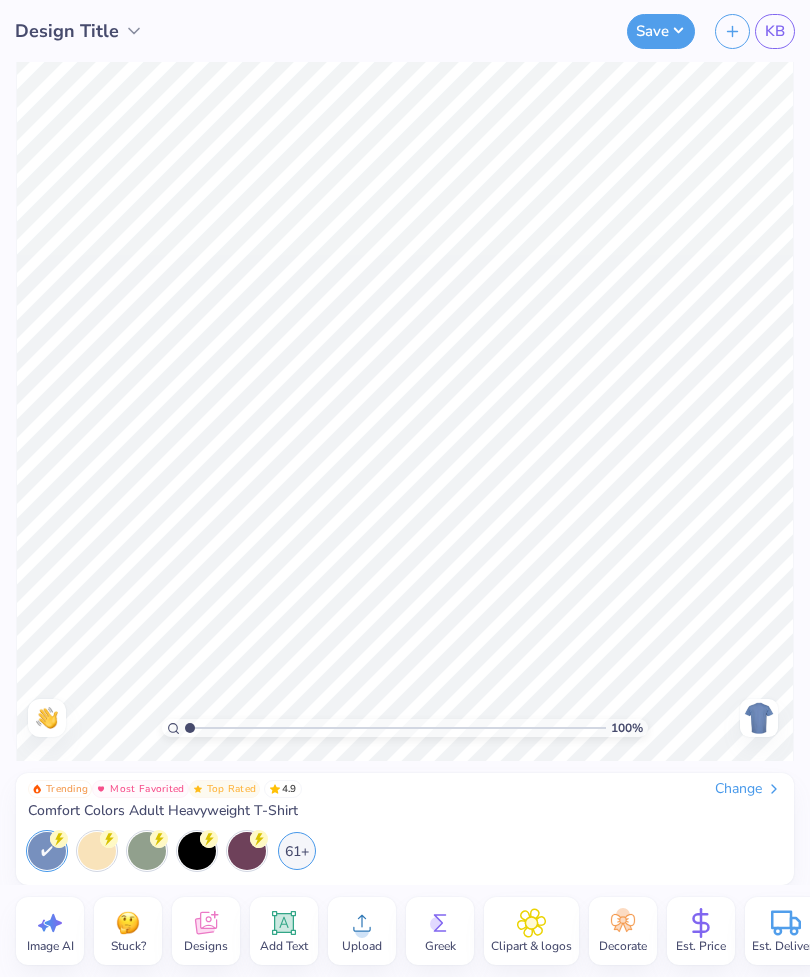click 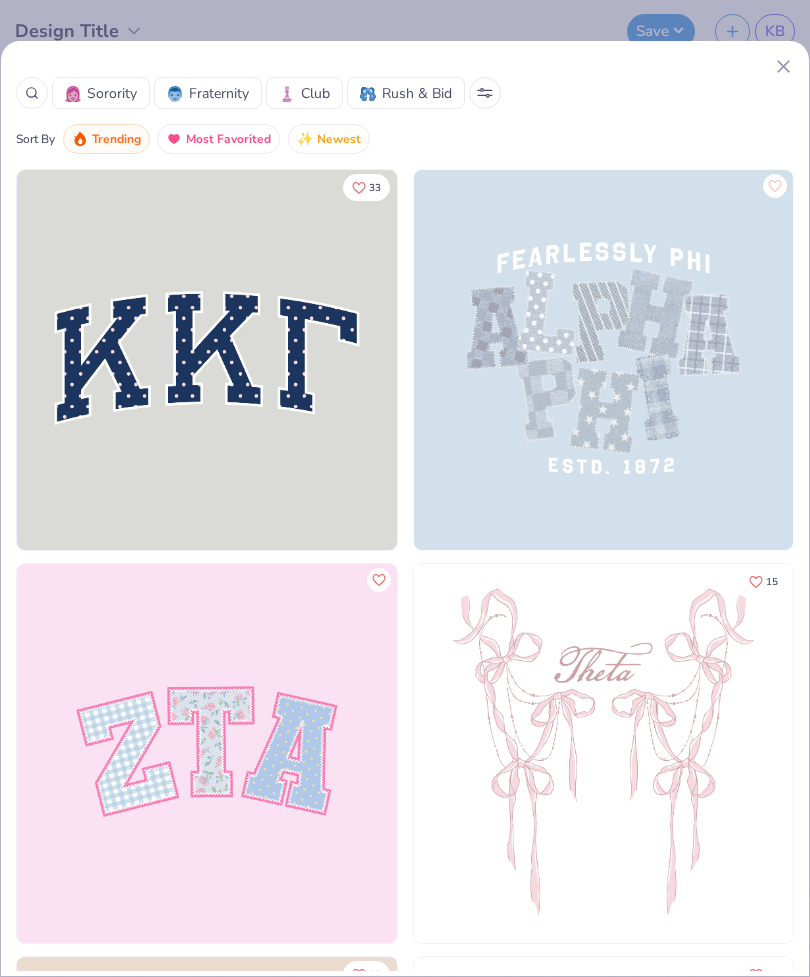 click 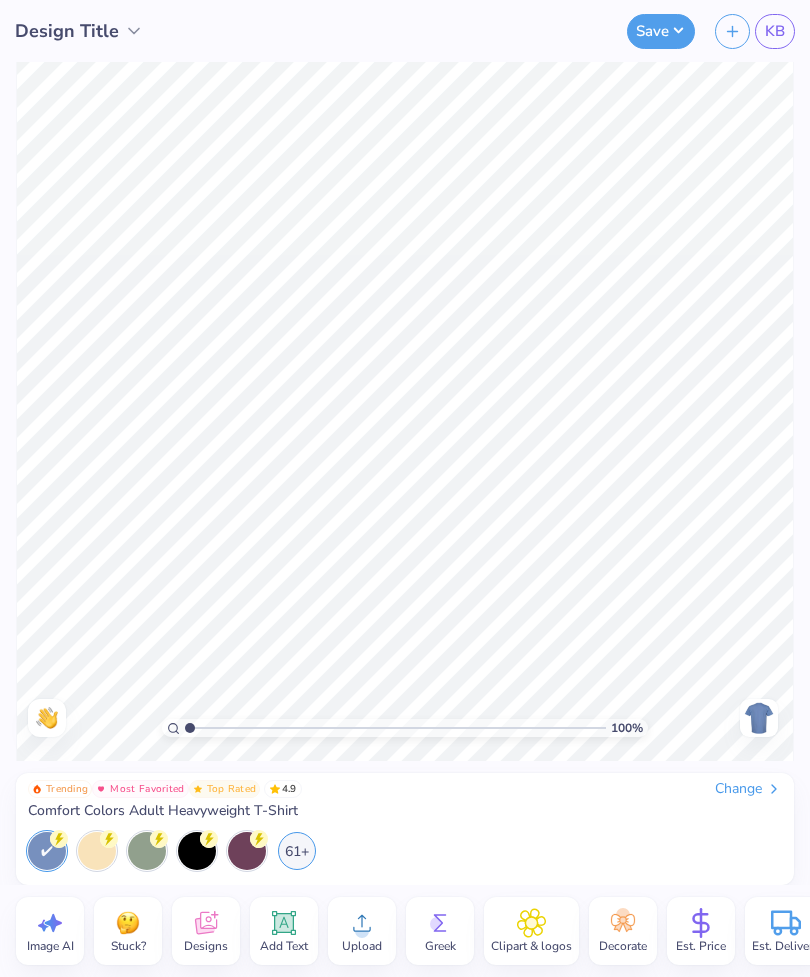 click on "Trending Most Favorited Top Rated 4.9 Change Comfort Colors Adult Heavyweight T-Shirt" at bounding box center (405, 800) 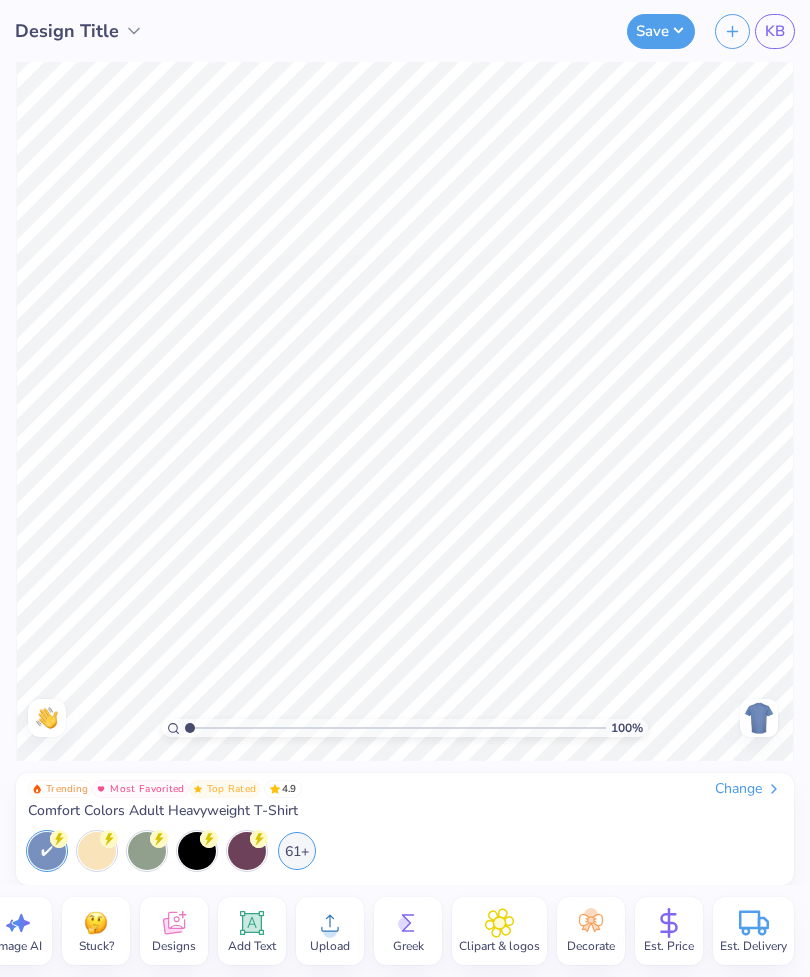 scroll, scrollTop: 0, scrollLeft: 34, axis: horizontal 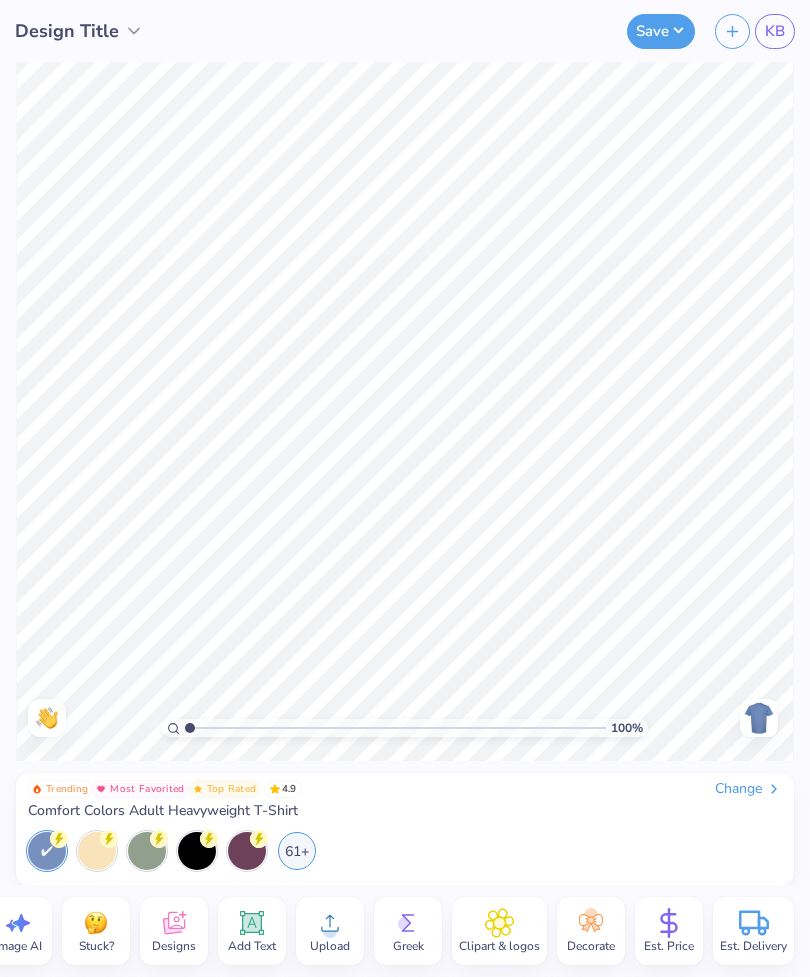 click on "Decorate" at bounding box center [591, 946] 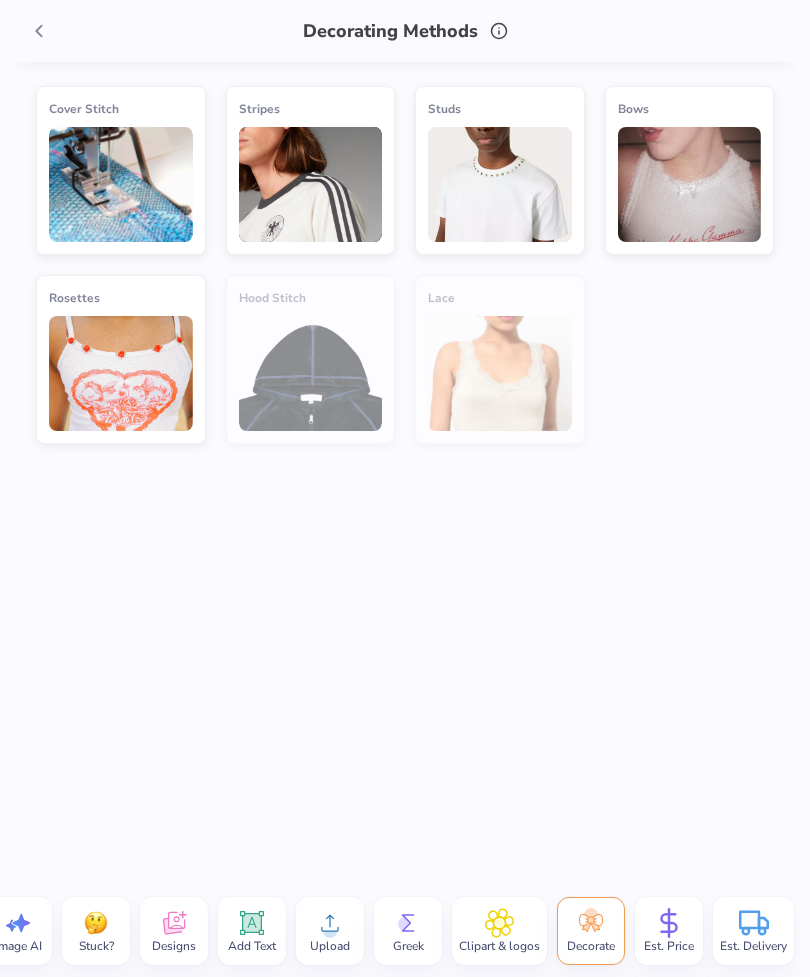 click 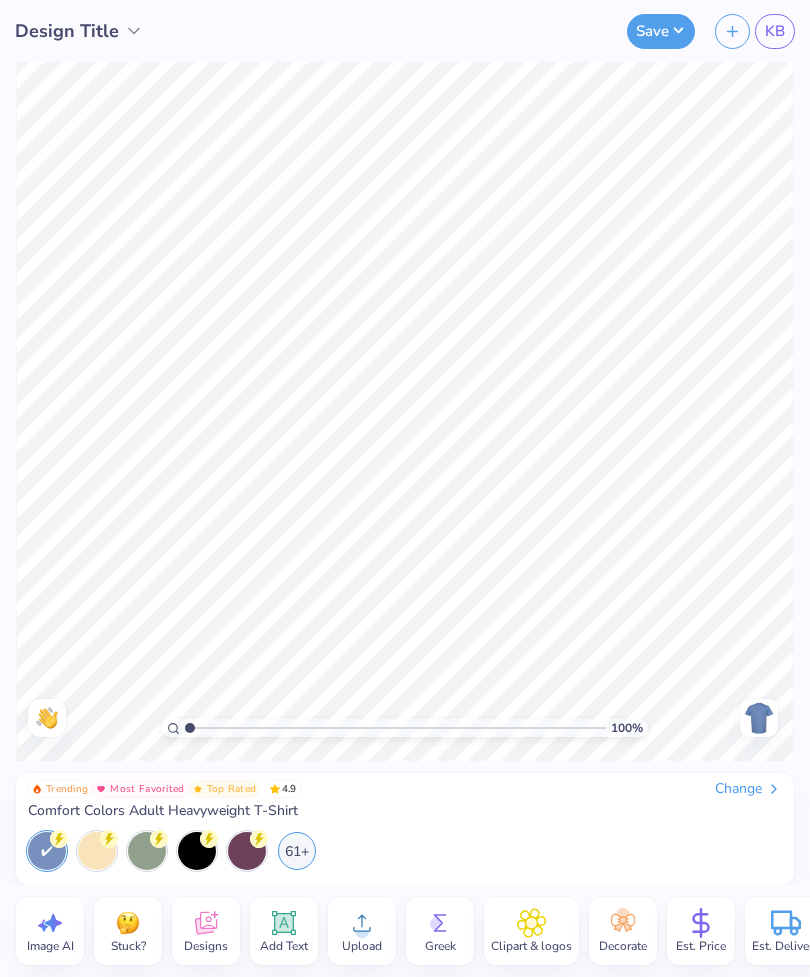 scroll, scrollTop: 0, scrollLeft: 0, axis: both 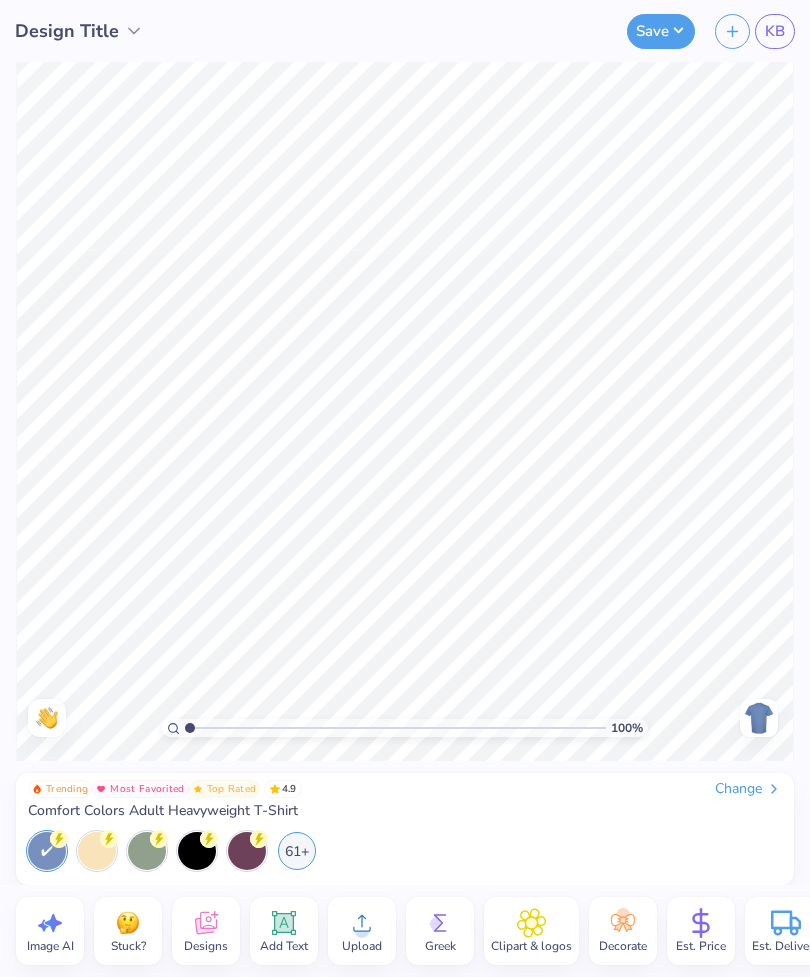 click on "Add Text" at bounding box center (284, 931) 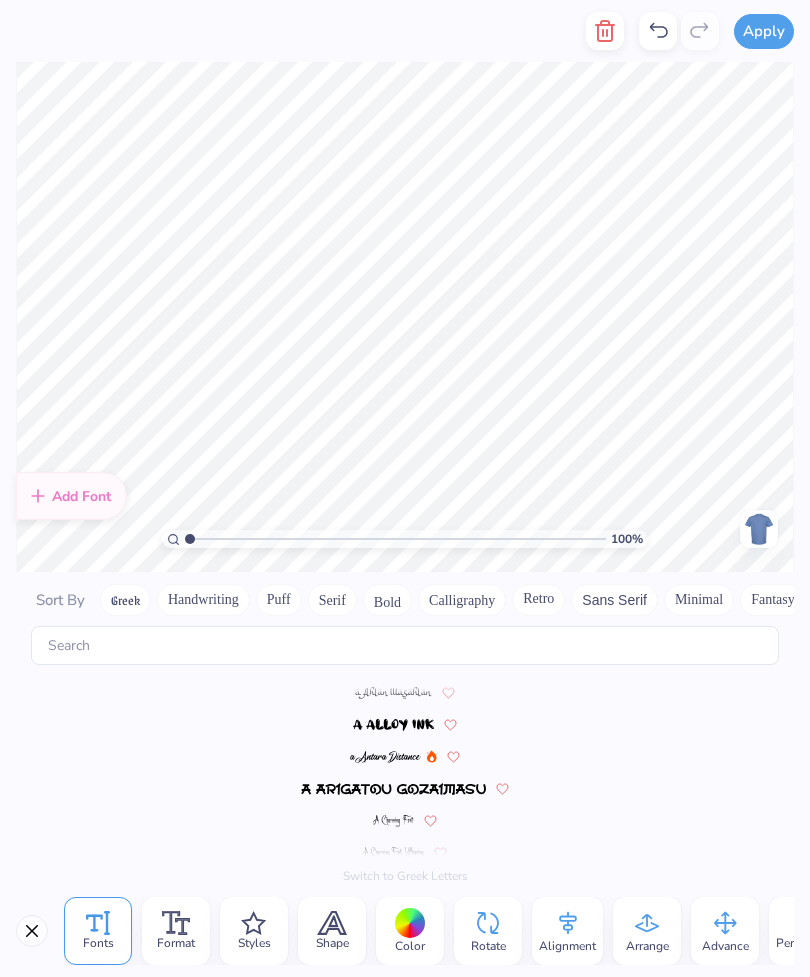 scroll, scrollTop: 8720, scrollLeft: 0, axis: vertical 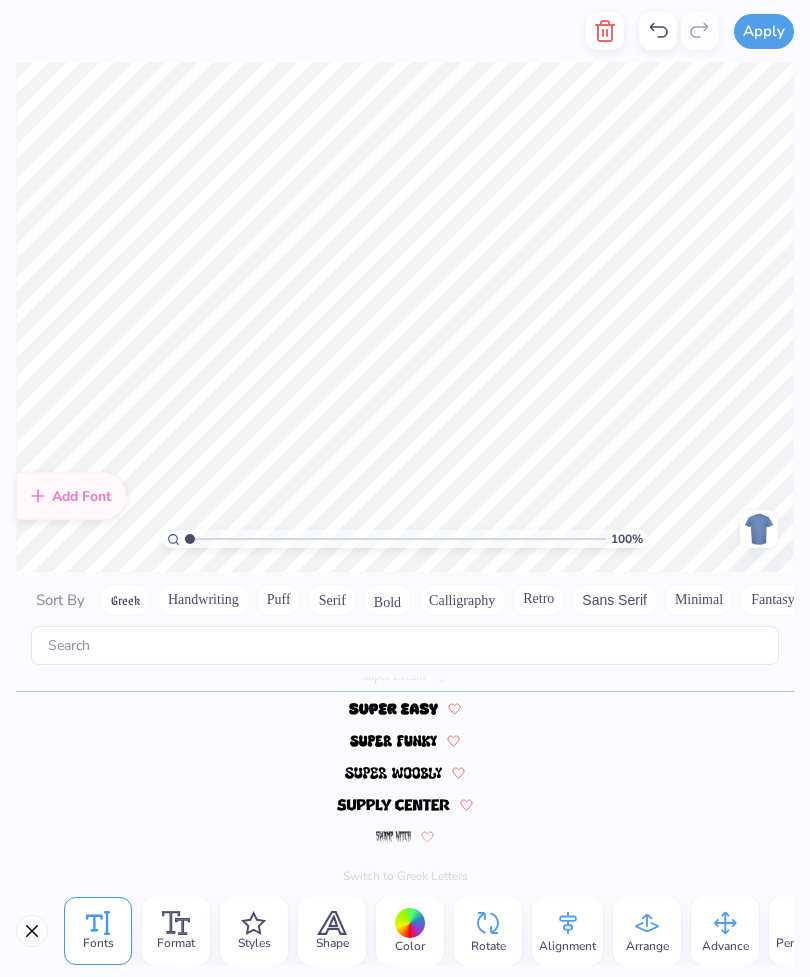 click 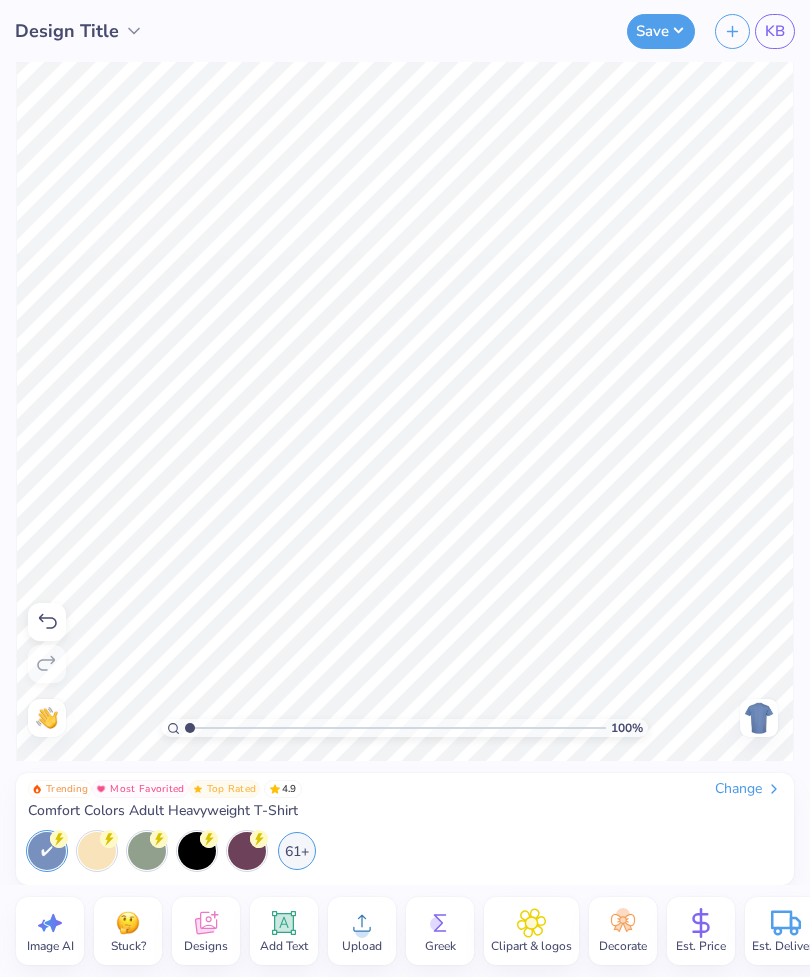 click on "Designs" at bounding box center (206, 931) 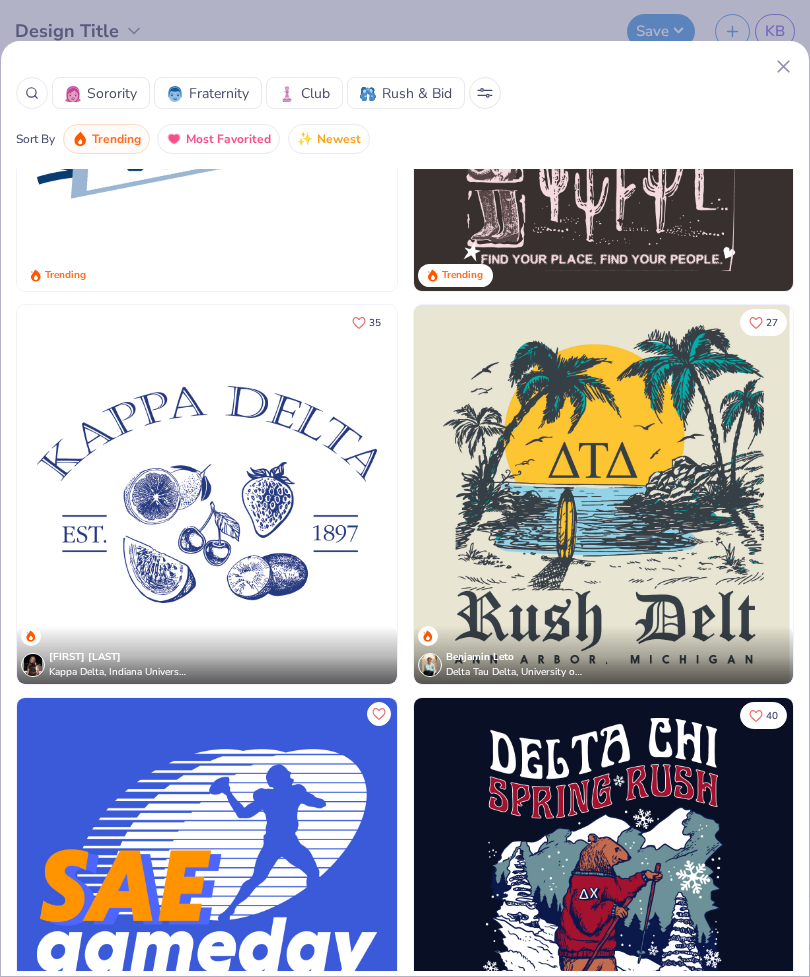 scroll, scrollTop: 8955, scrollLeft: 0, axis: vertical 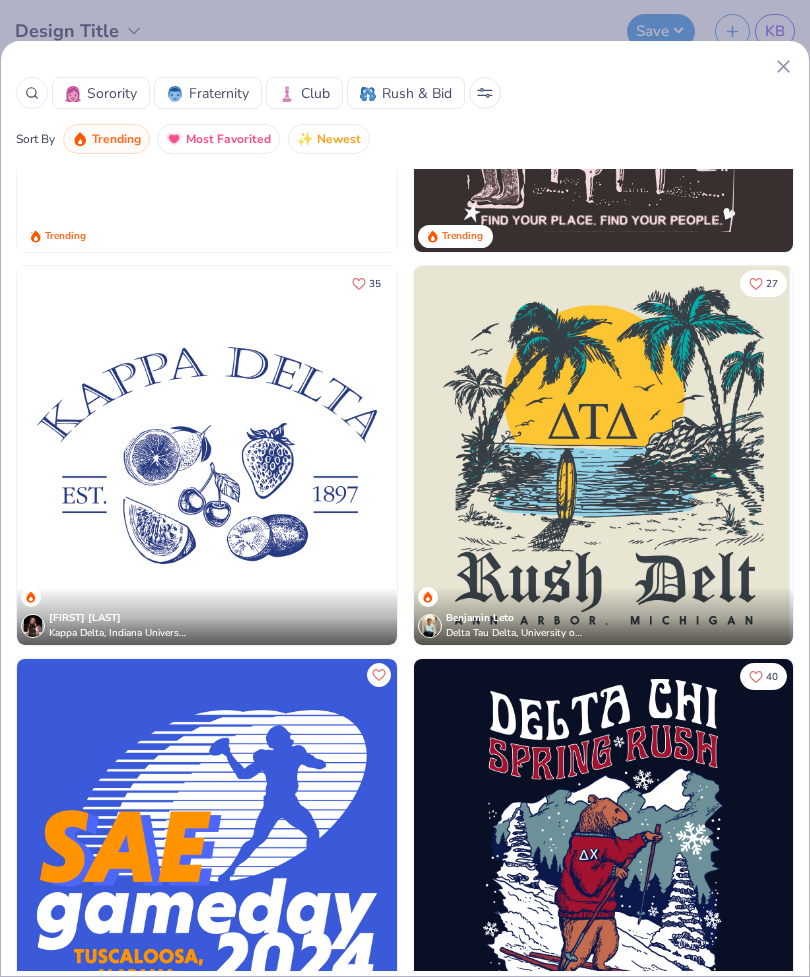 click at bounding box center (207, 456) 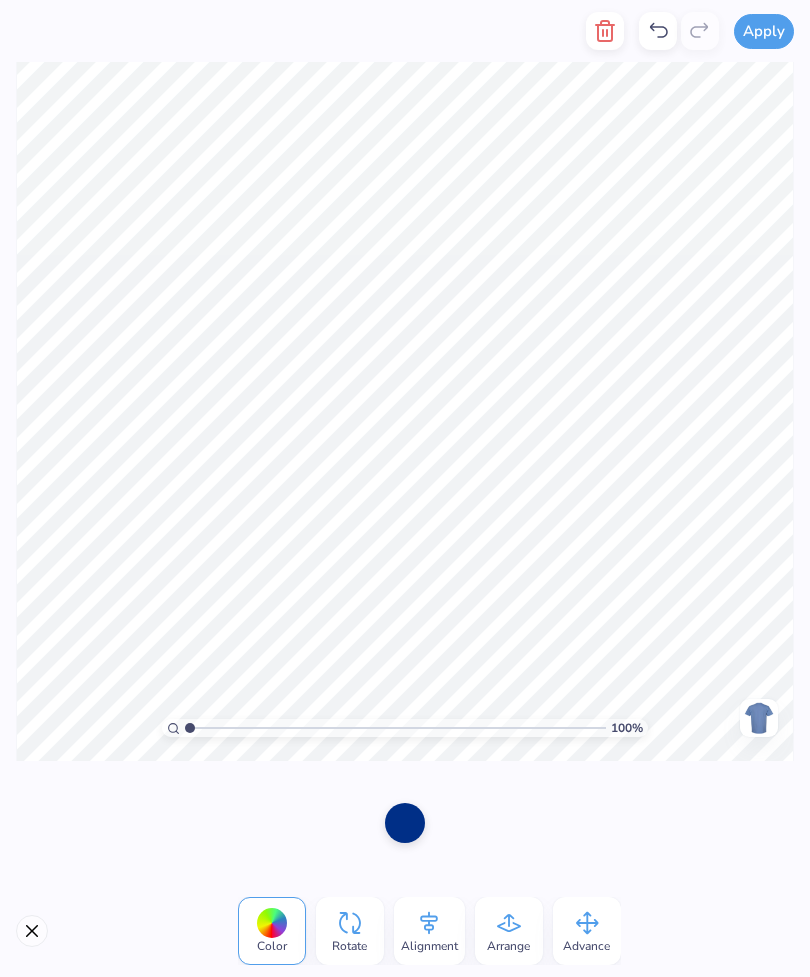 click at bounding box center (395, 728) 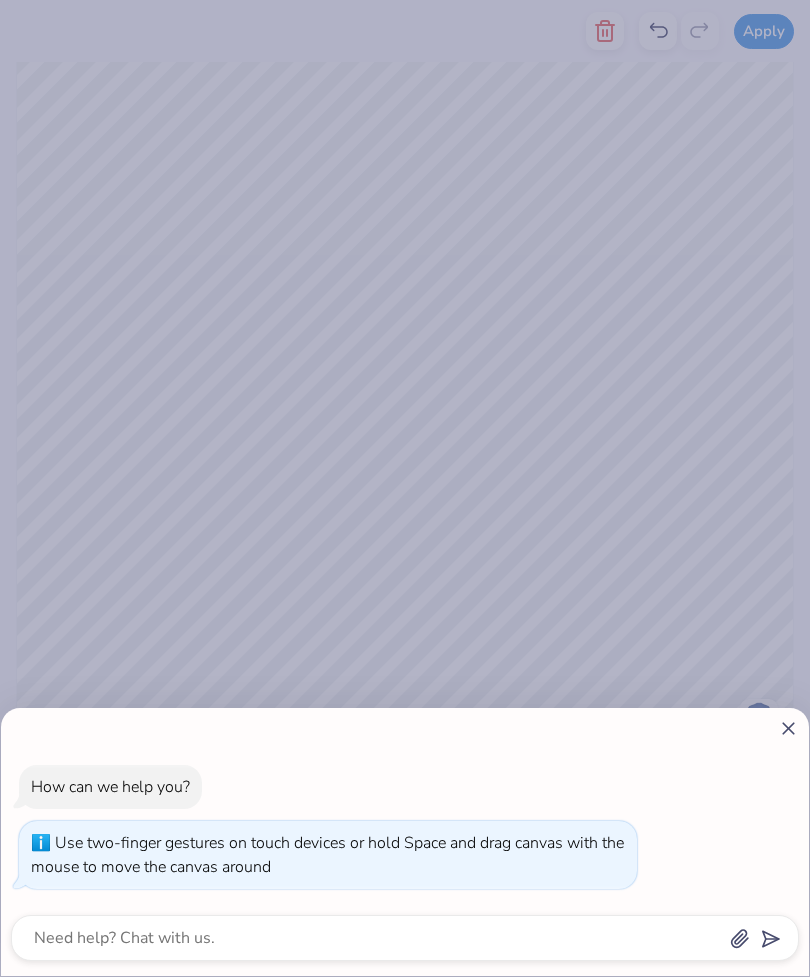 click 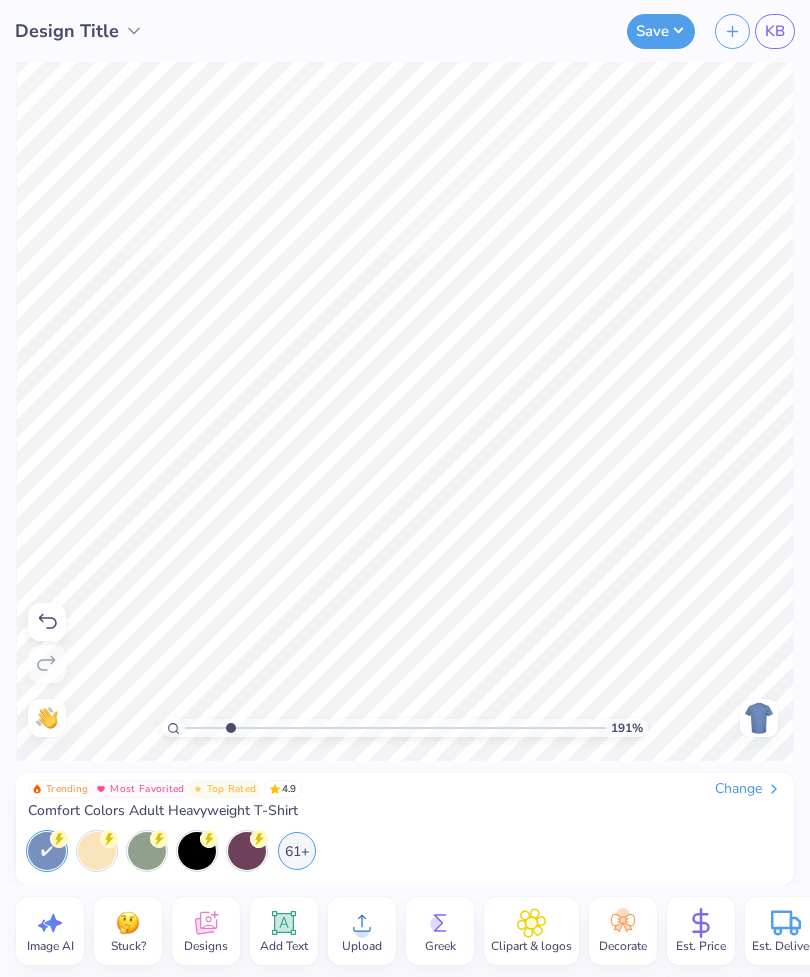 click on "61+" at bounding box center (297, 851) 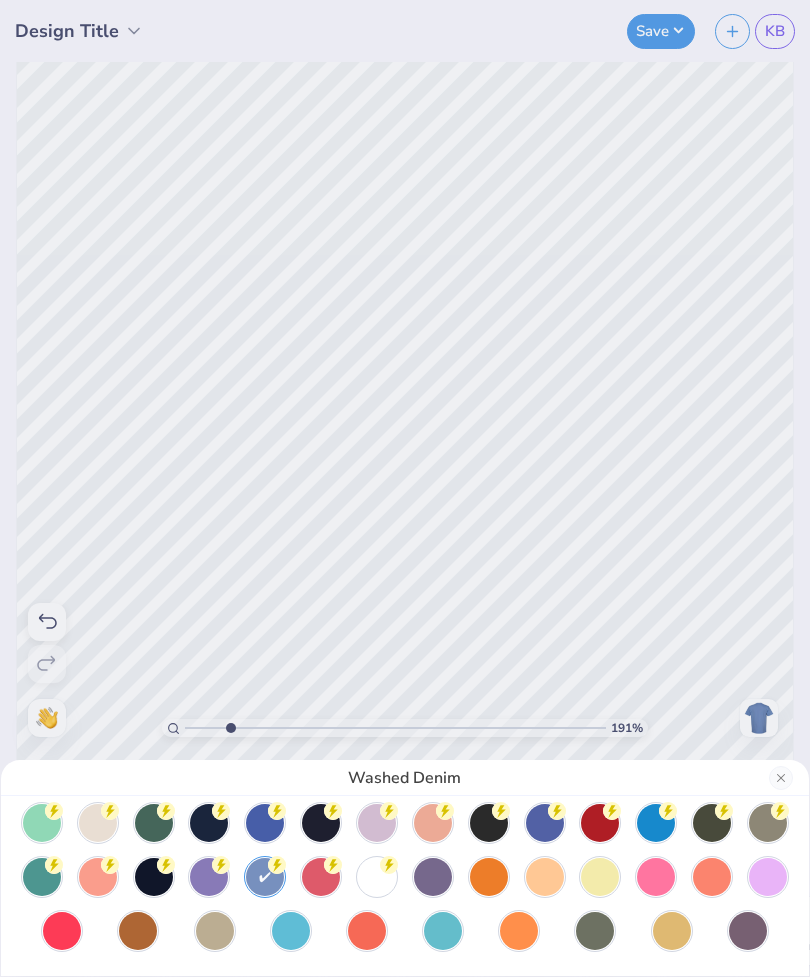 scroll, scrollTop: 120, scrollLeft: 0, axis: vertical 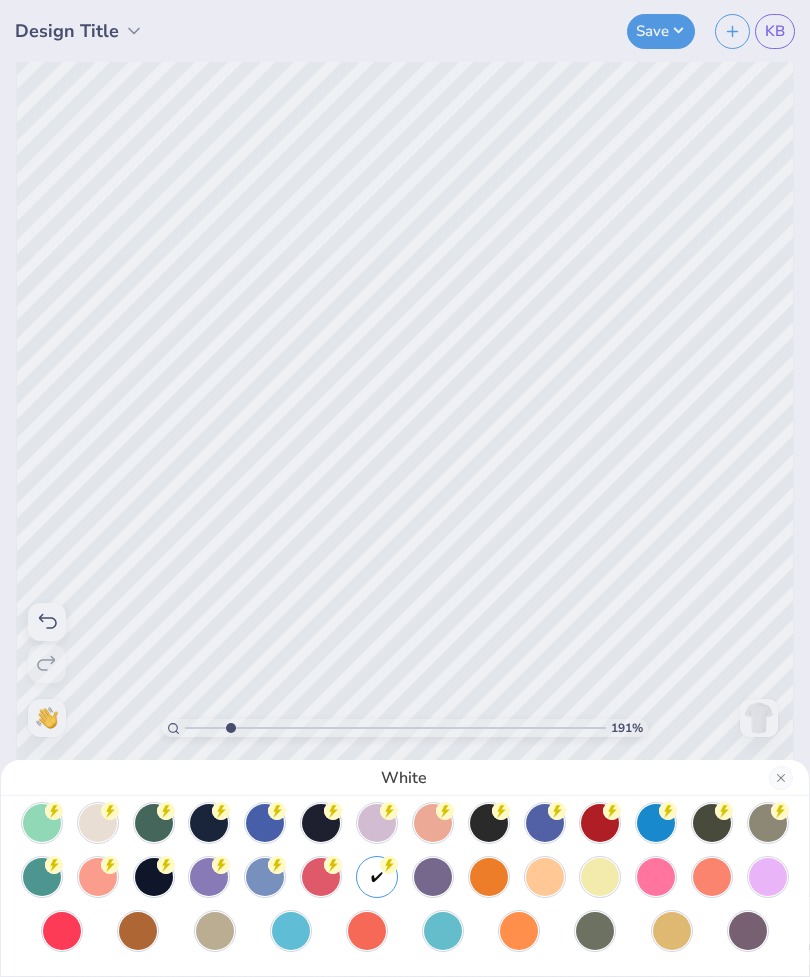 click at bounding box center (781, 778) 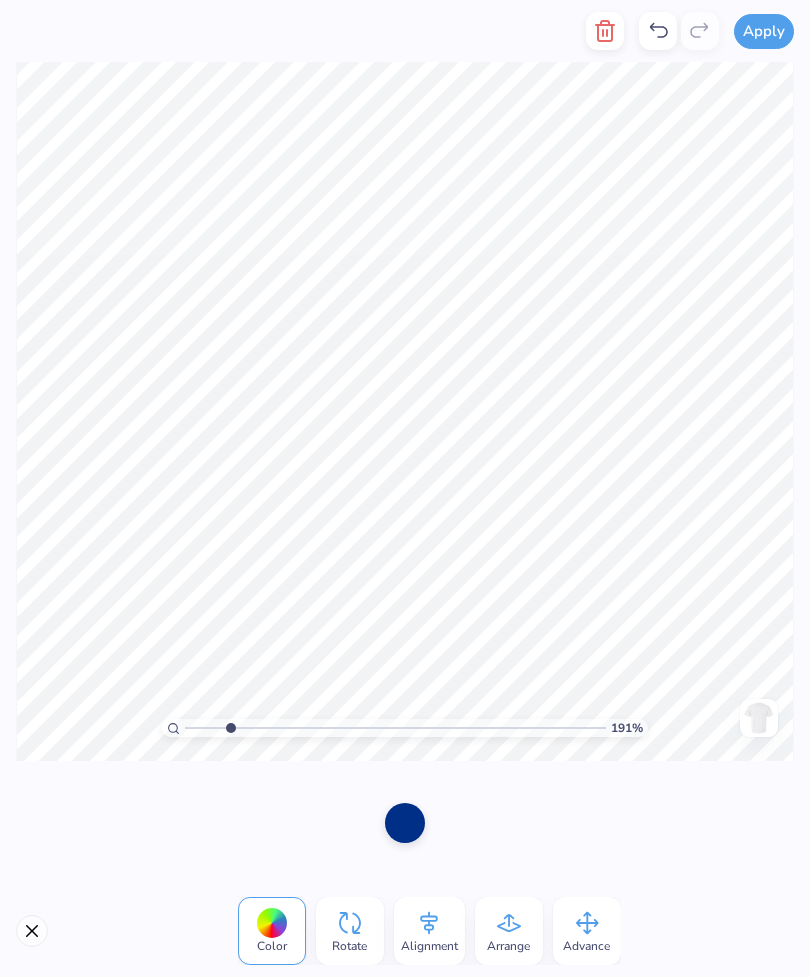 click at bounding box center (32, 931) 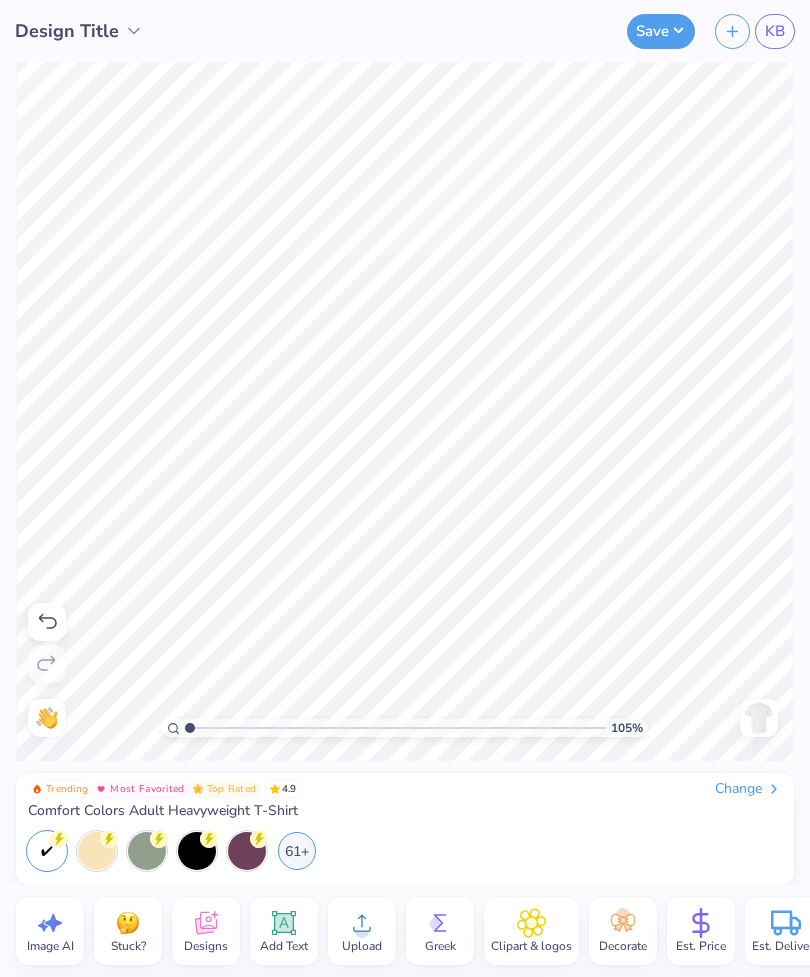 type on "1" 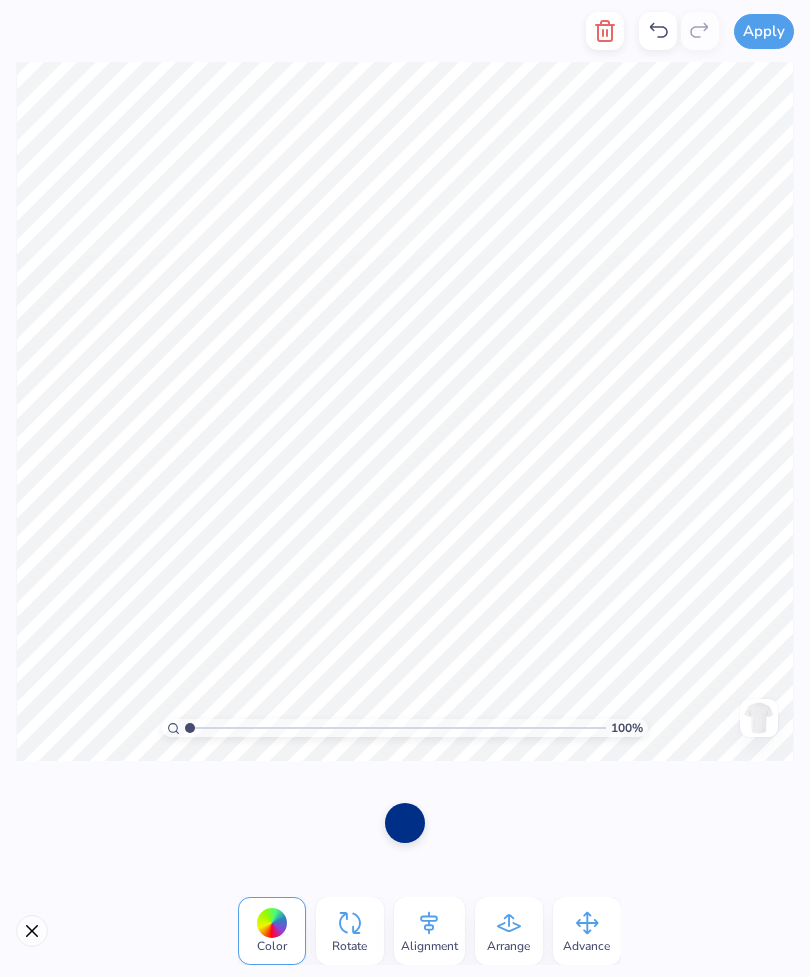 click at bounding box center (605, 31) 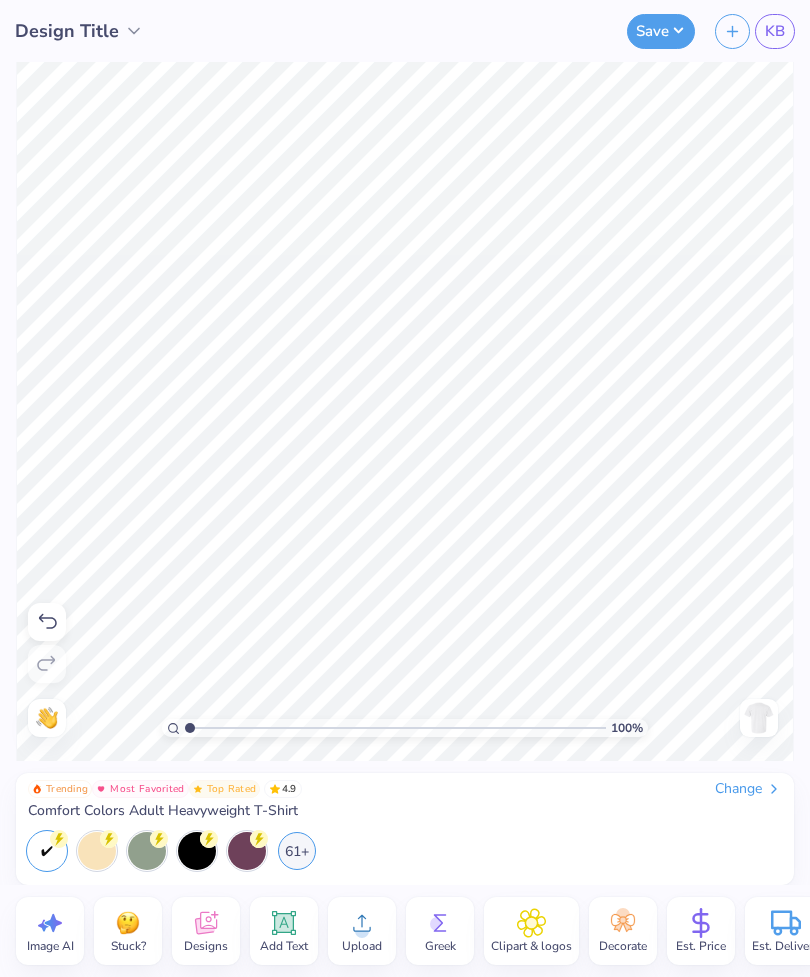 click 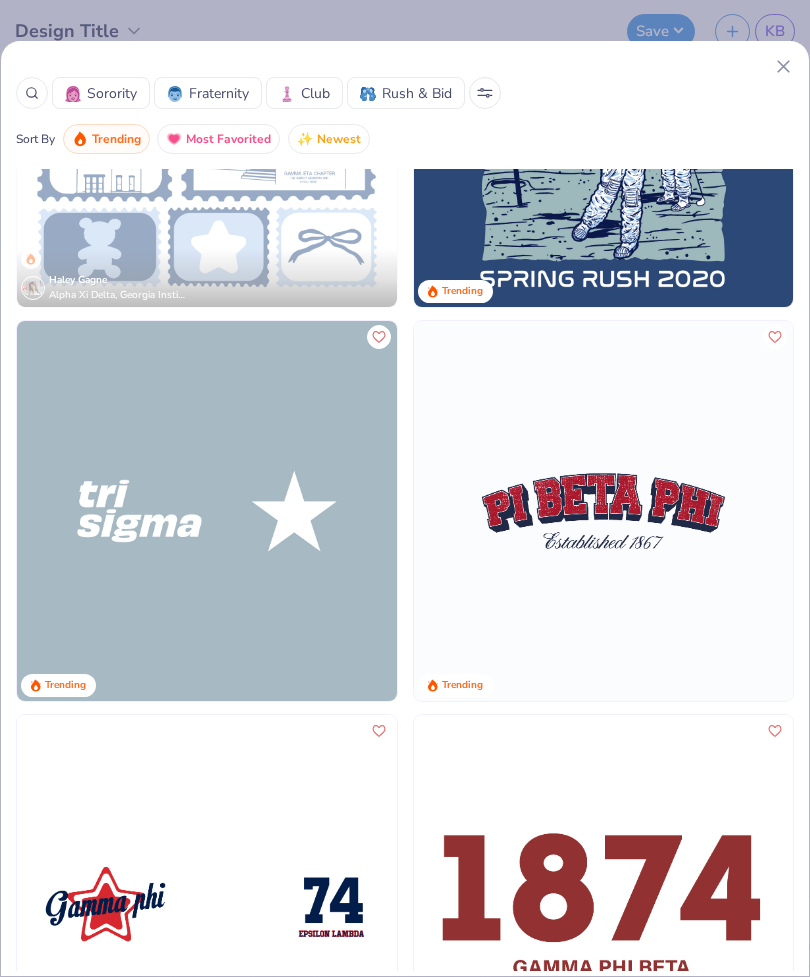 scroll, scrollTop: 6950, scrollLeft: 0, axis: vertical 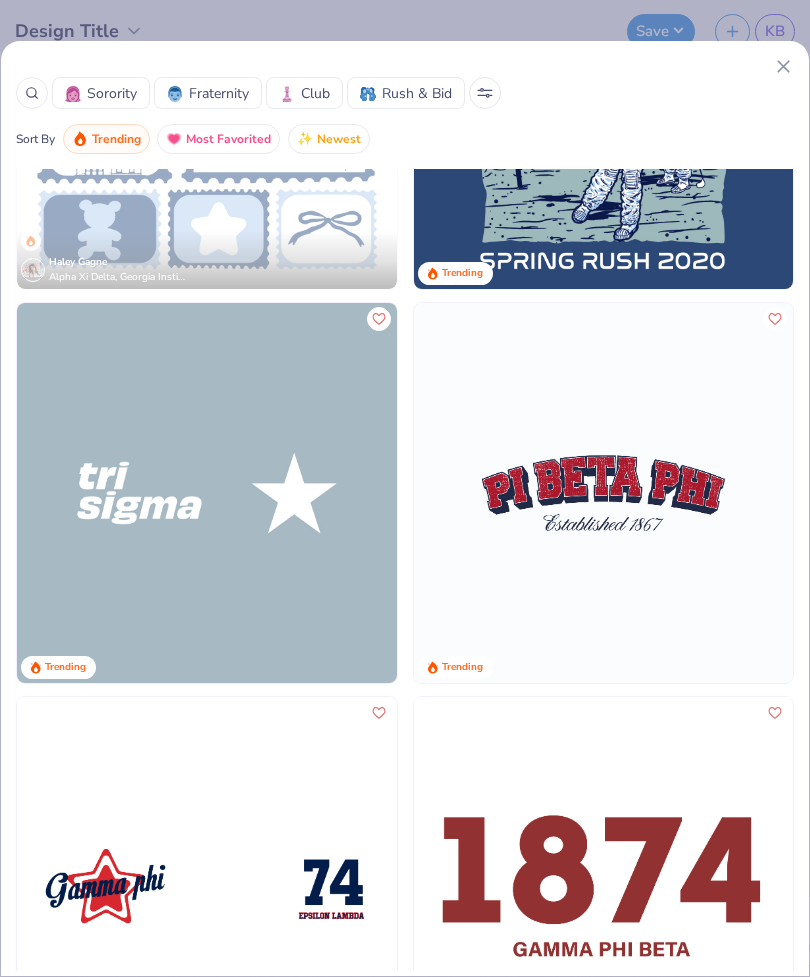 click on "Sorority" at bounding box center [112, 93] 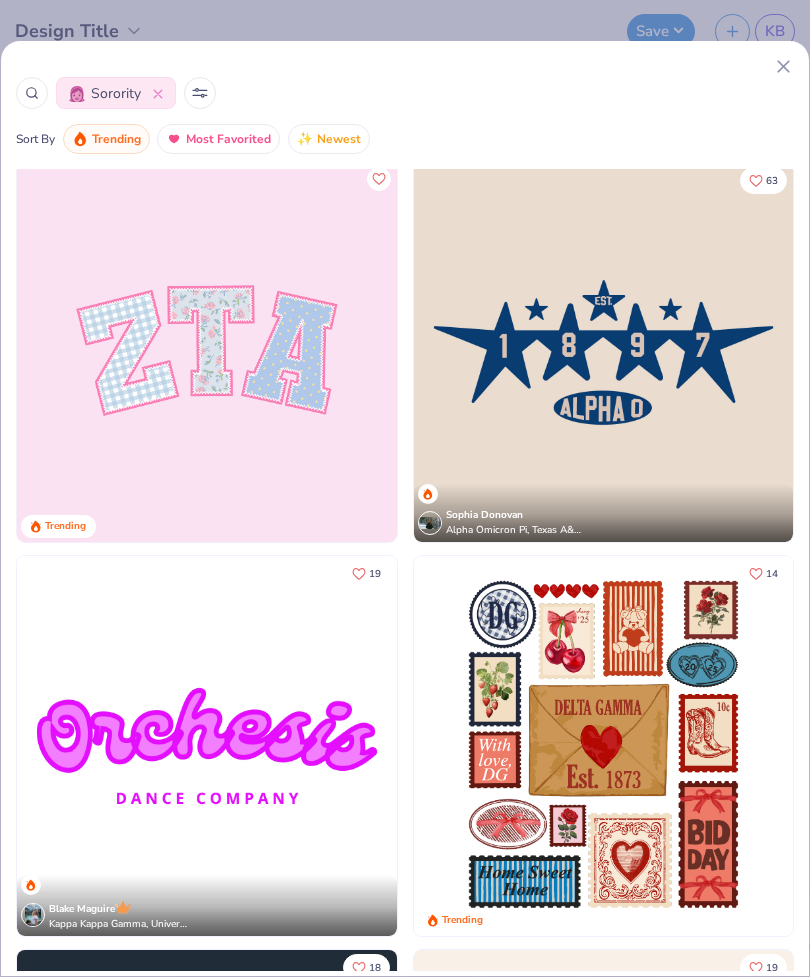 scroll, scrollTop: 403, scrollLeft: 0, axis: vertical 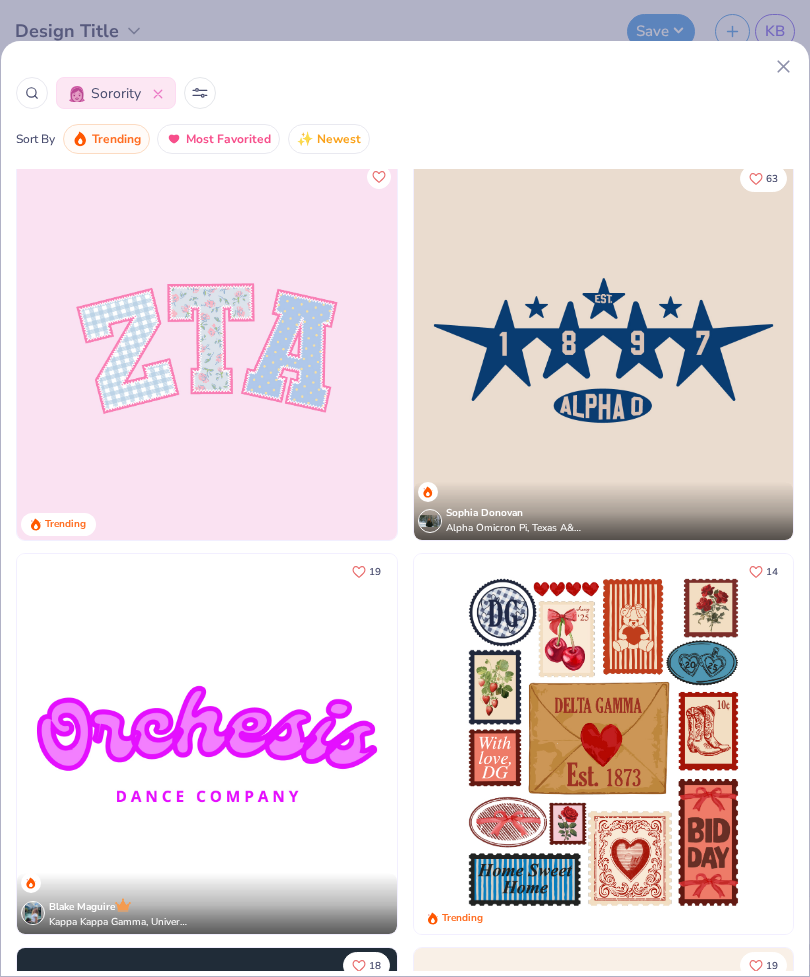 click at bounding box center [207, 351] 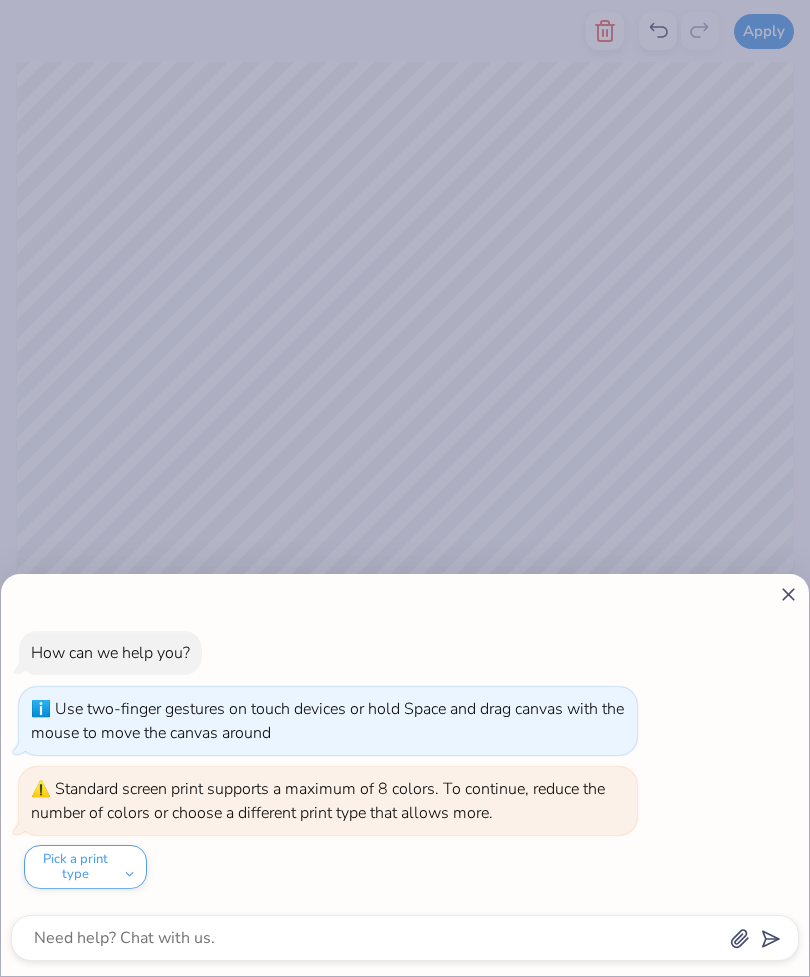 click 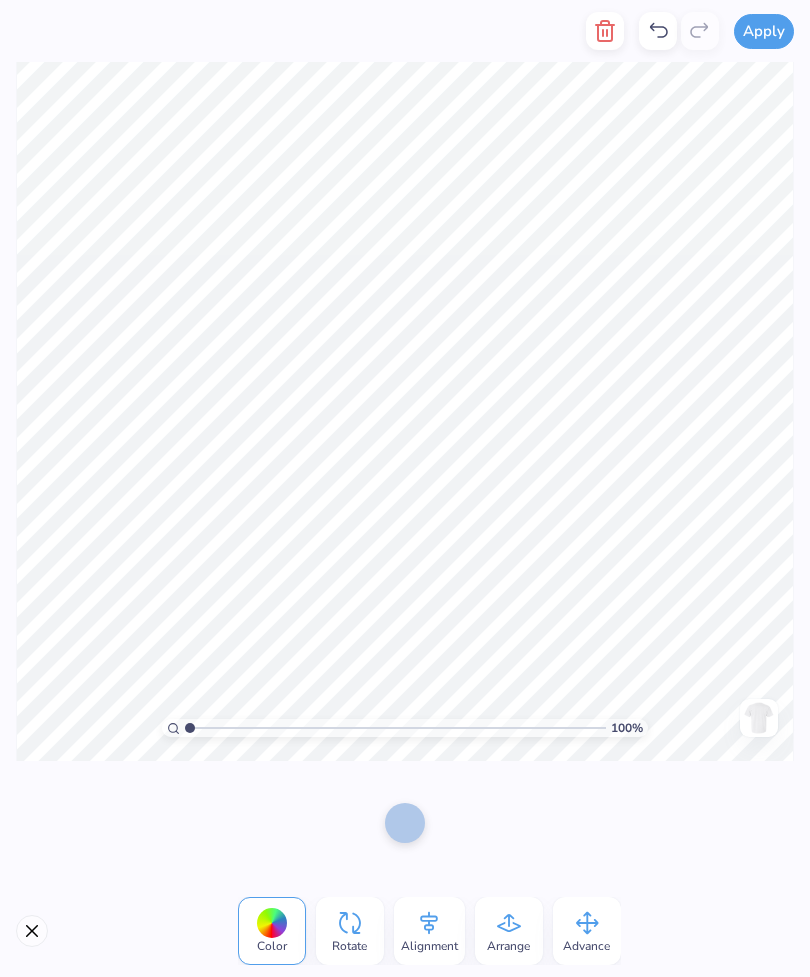 click at bounding box center [32, 931] 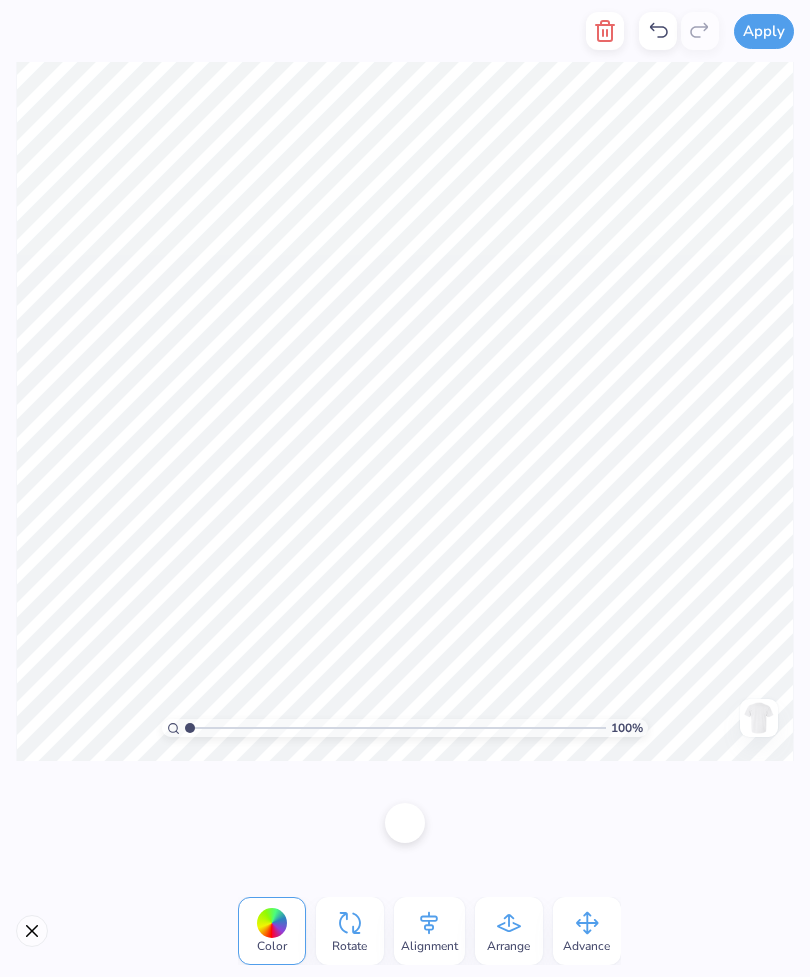click 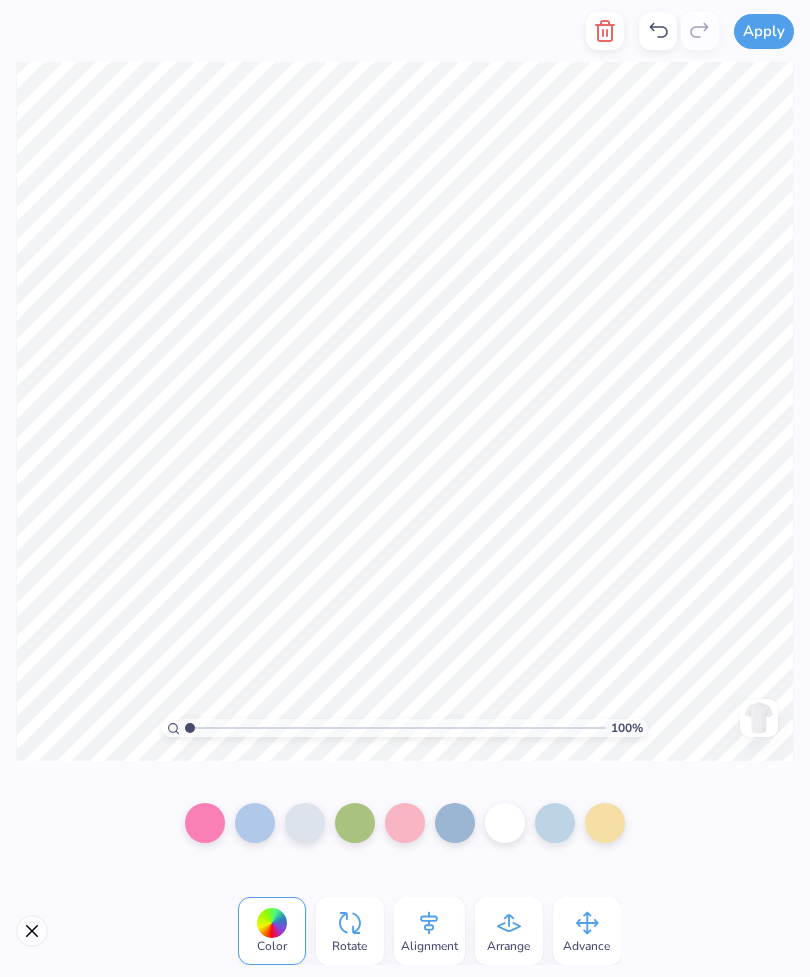 click at bounding box center (605, 31) 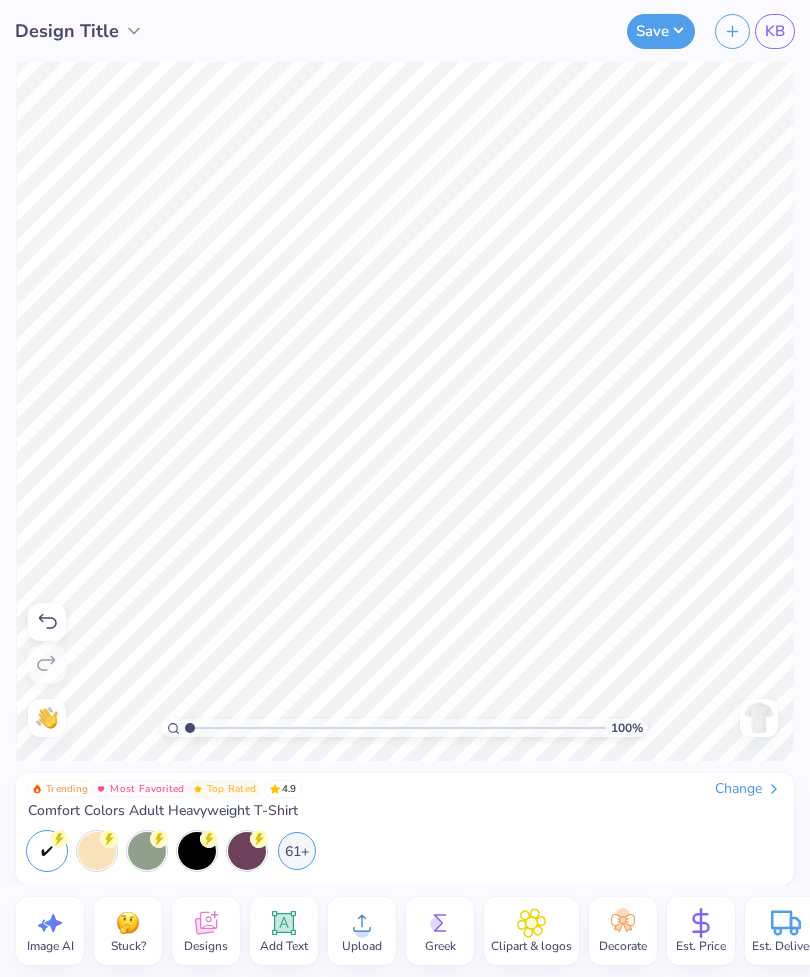 click on "Designs" at bounding box center [206, 931] 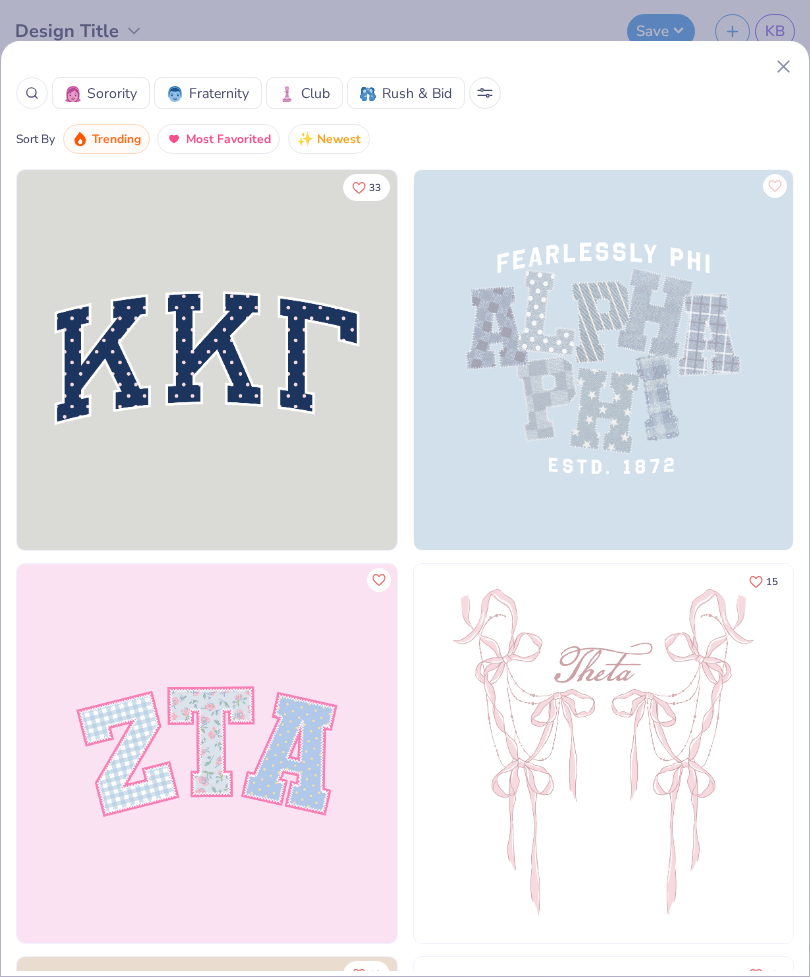 click at bounding box center (207, 360) 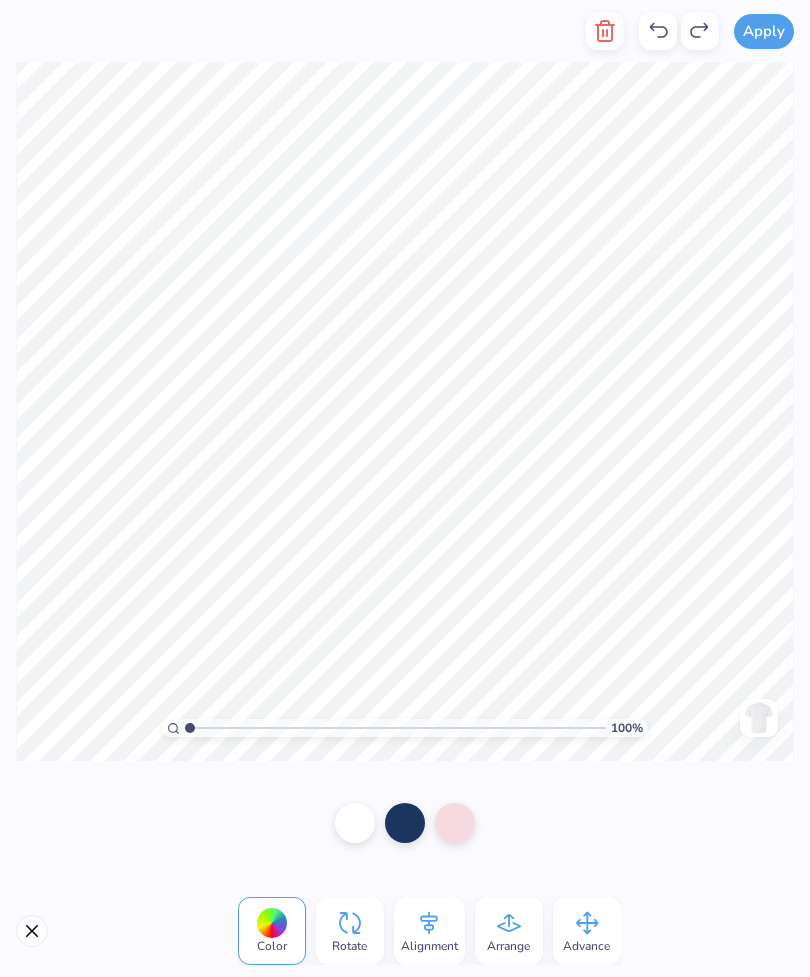 click 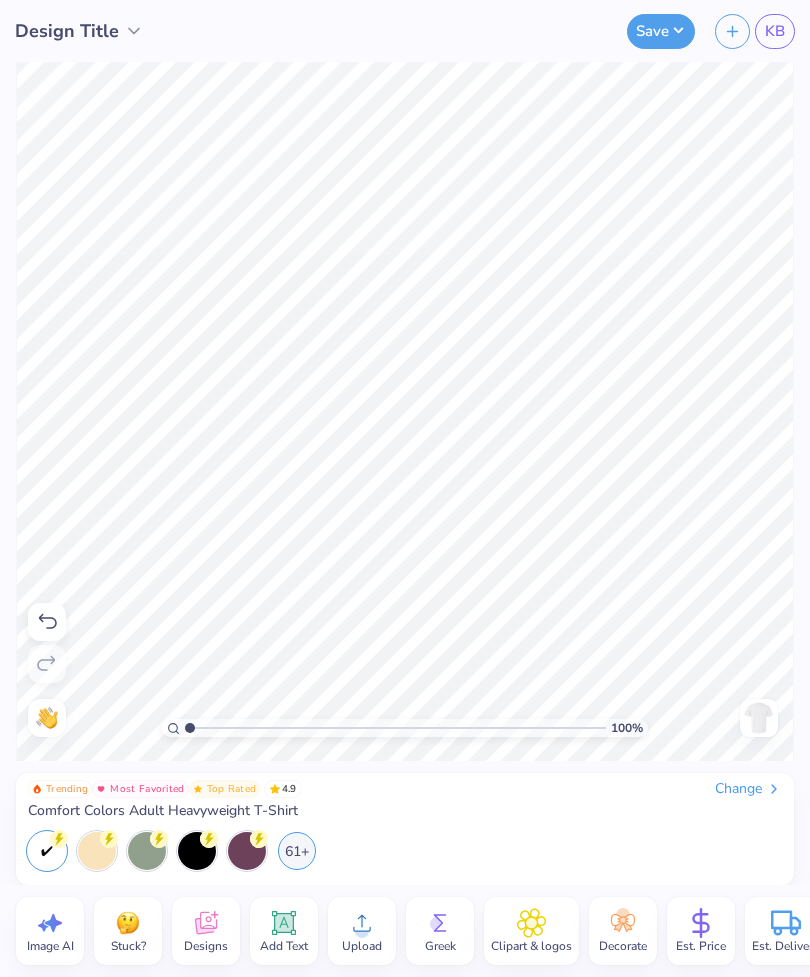 click on "Designs" at bounding box center [206, 946] 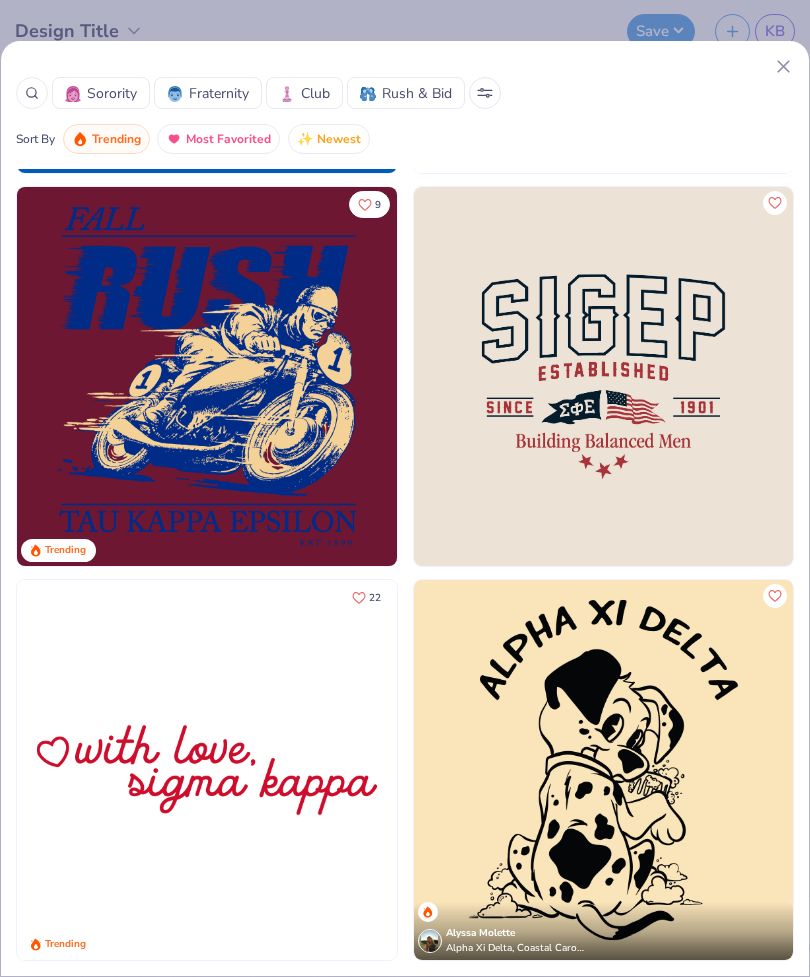 scroll, scrollTop: 5101, scrollLeft: 0, axis: vertical 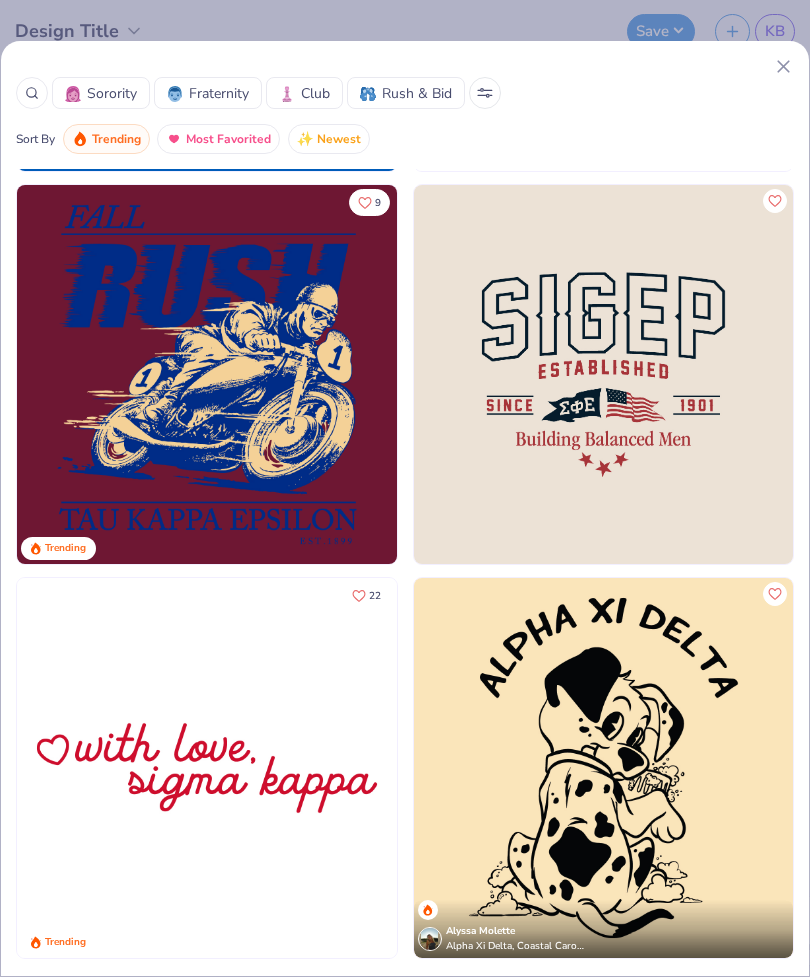 click 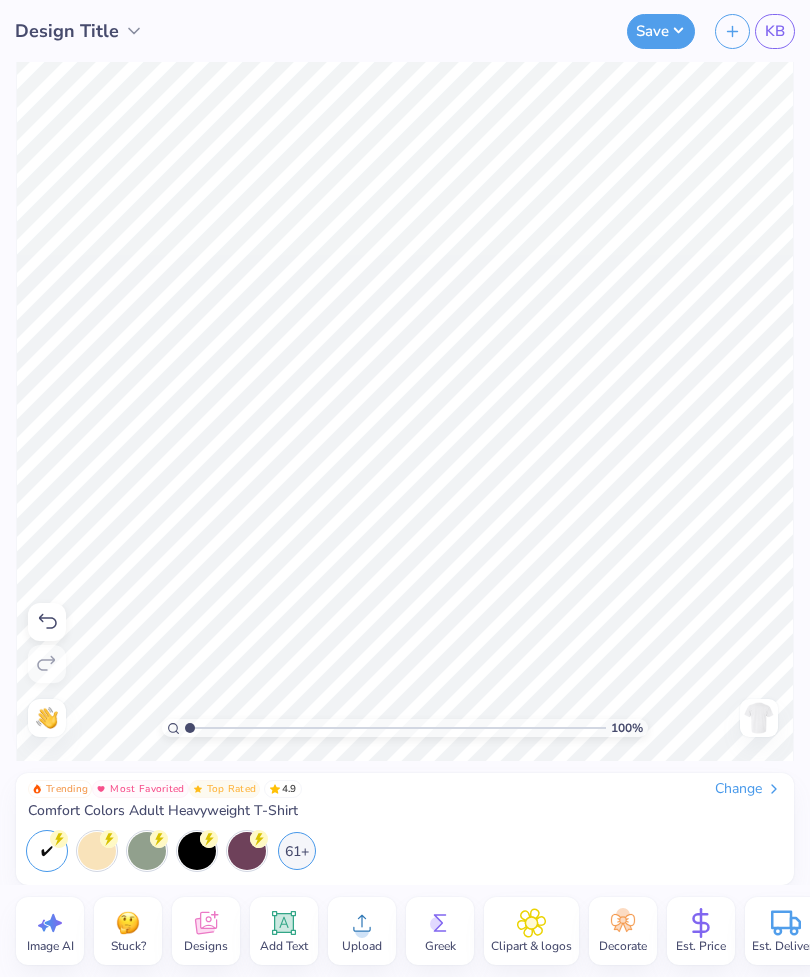 click 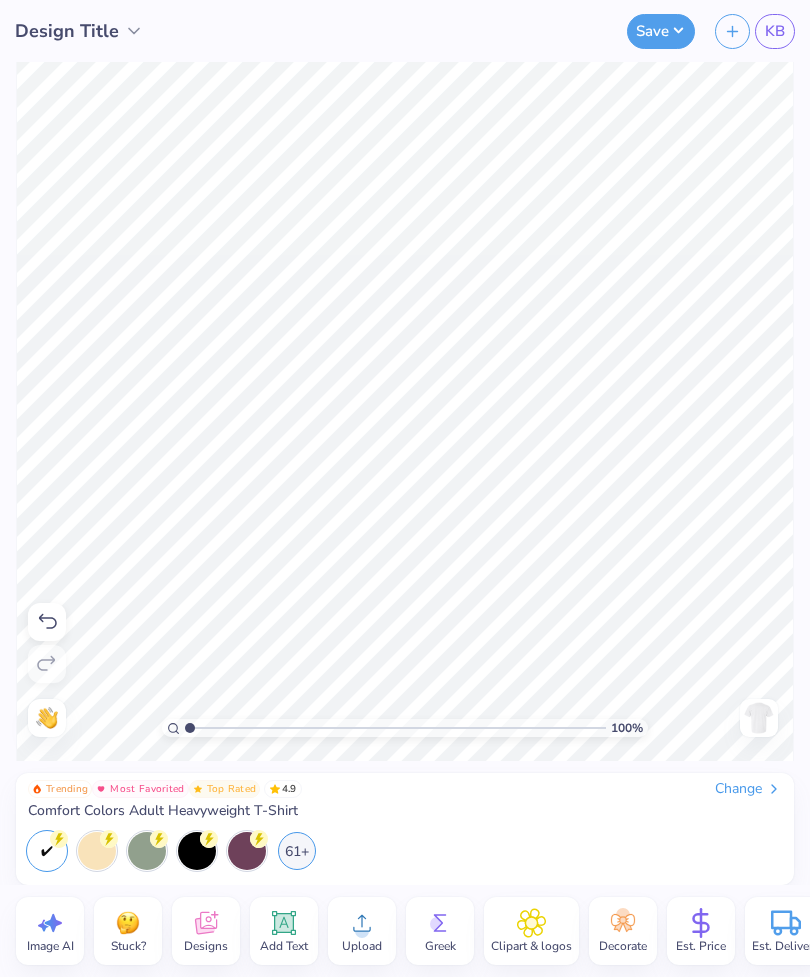 select on "4" 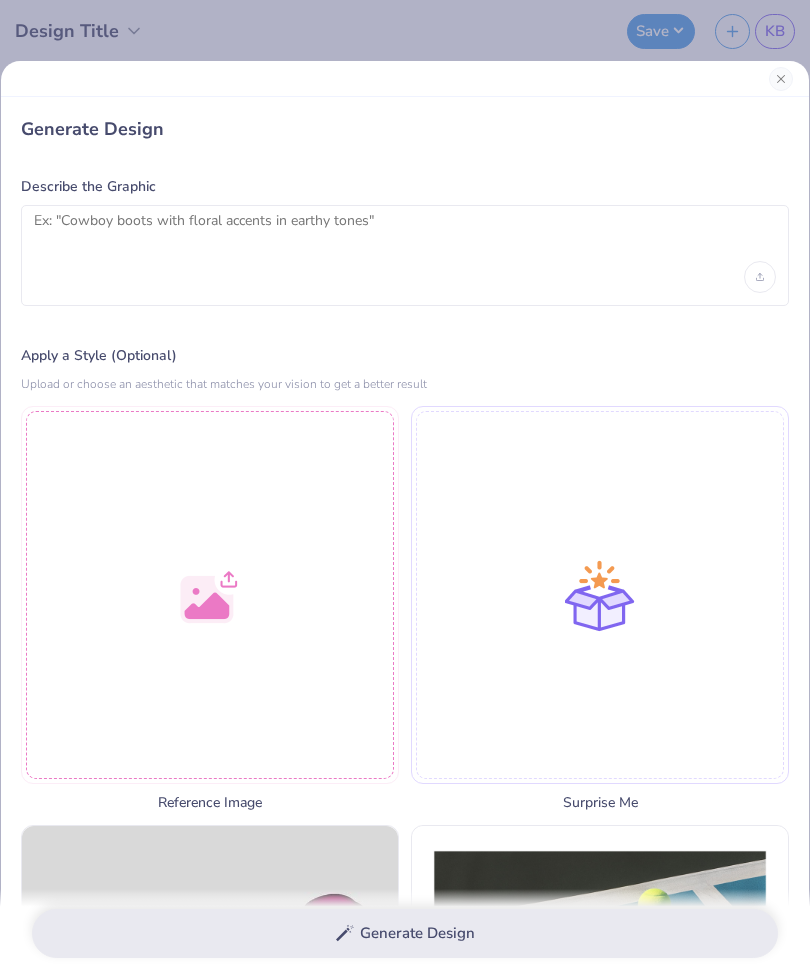 click at bounding box center (781, 79) 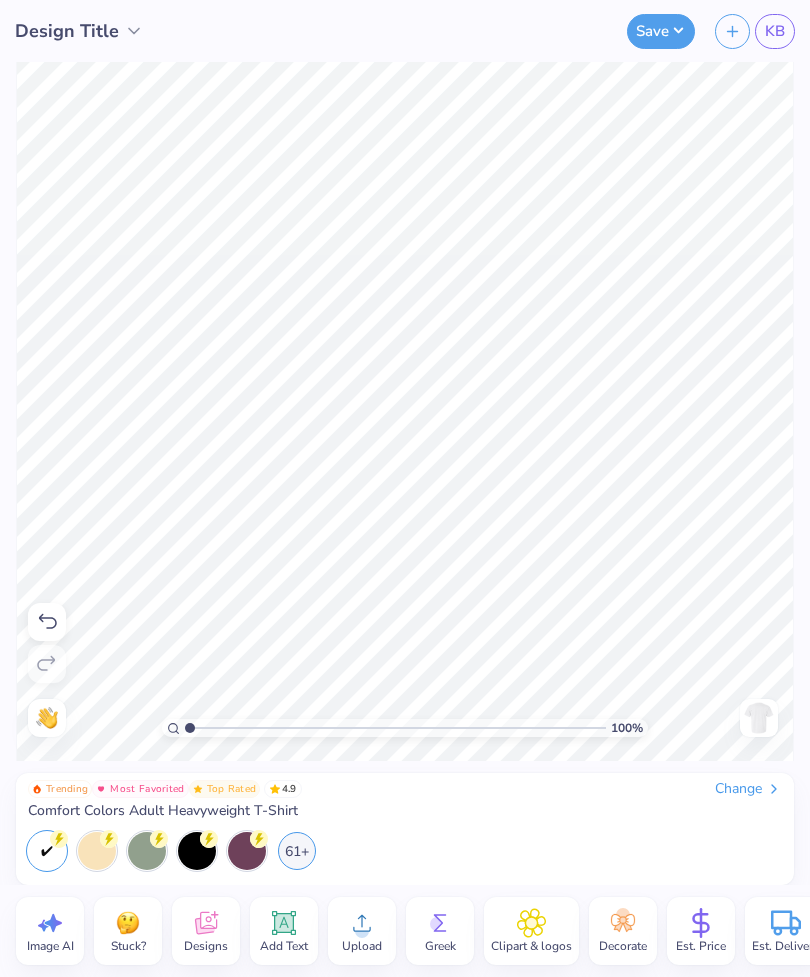 click on "Designs" at bounding box center [206, 931] 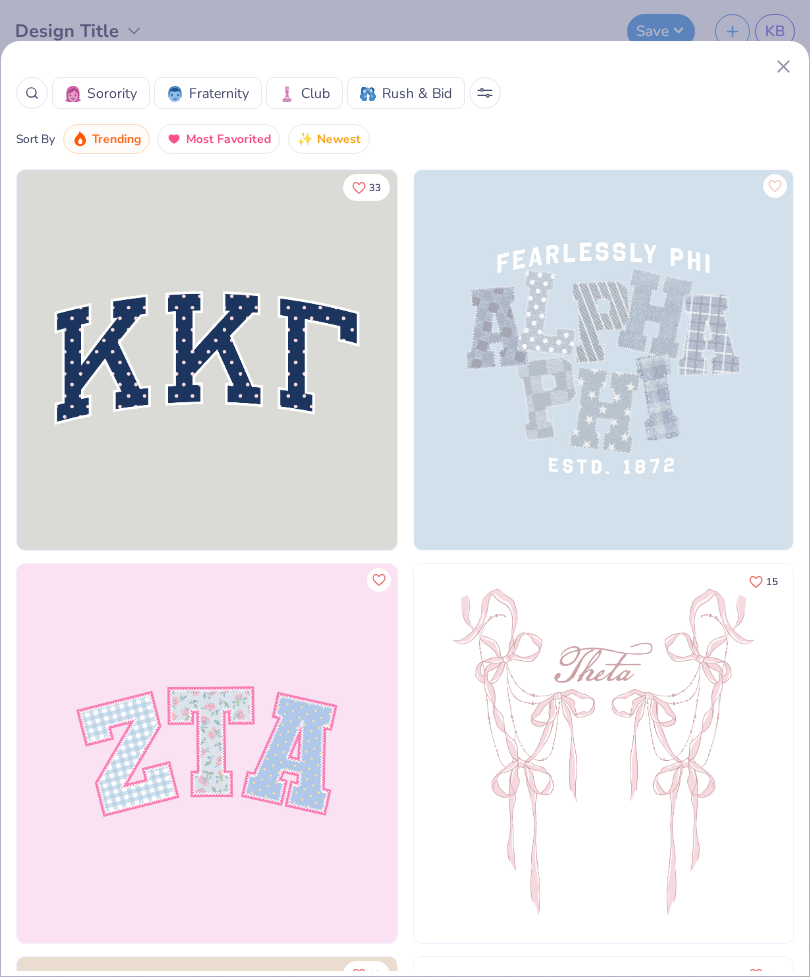 scroll, scrollTop: 0, scrollLeft: 0, axis: both 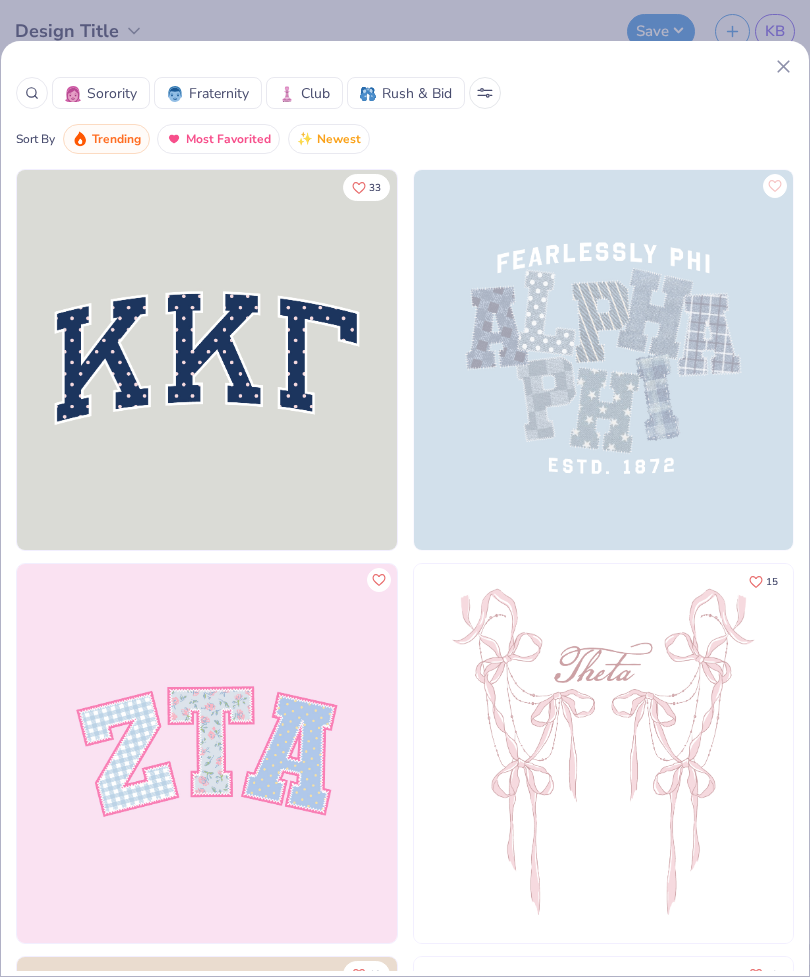 click 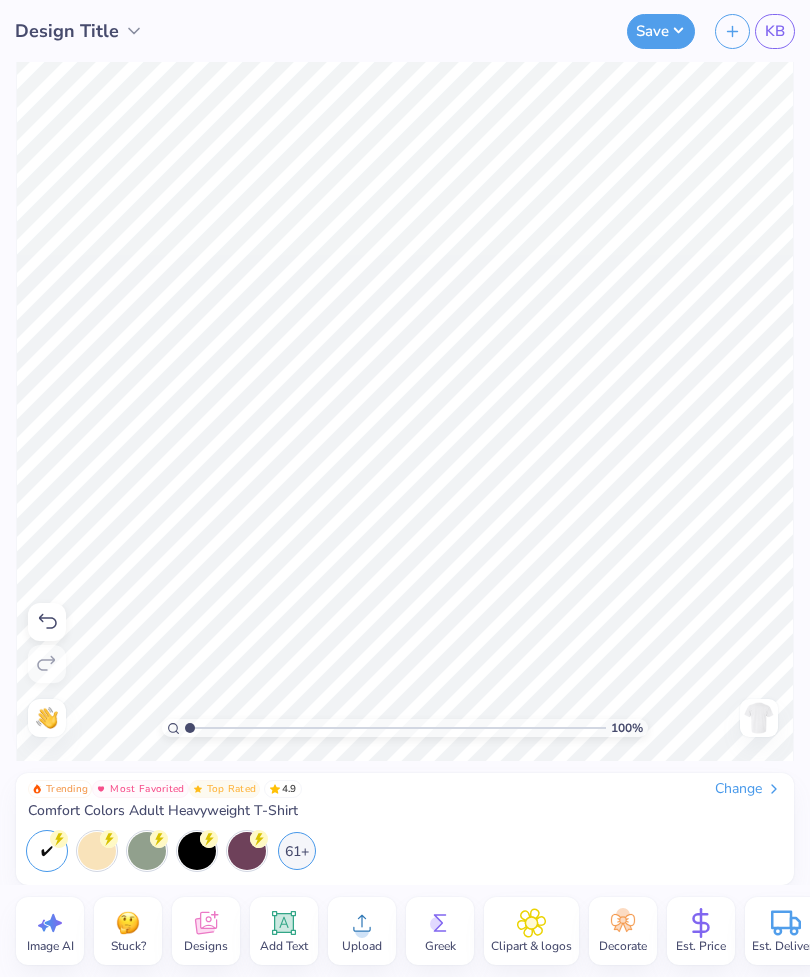 click 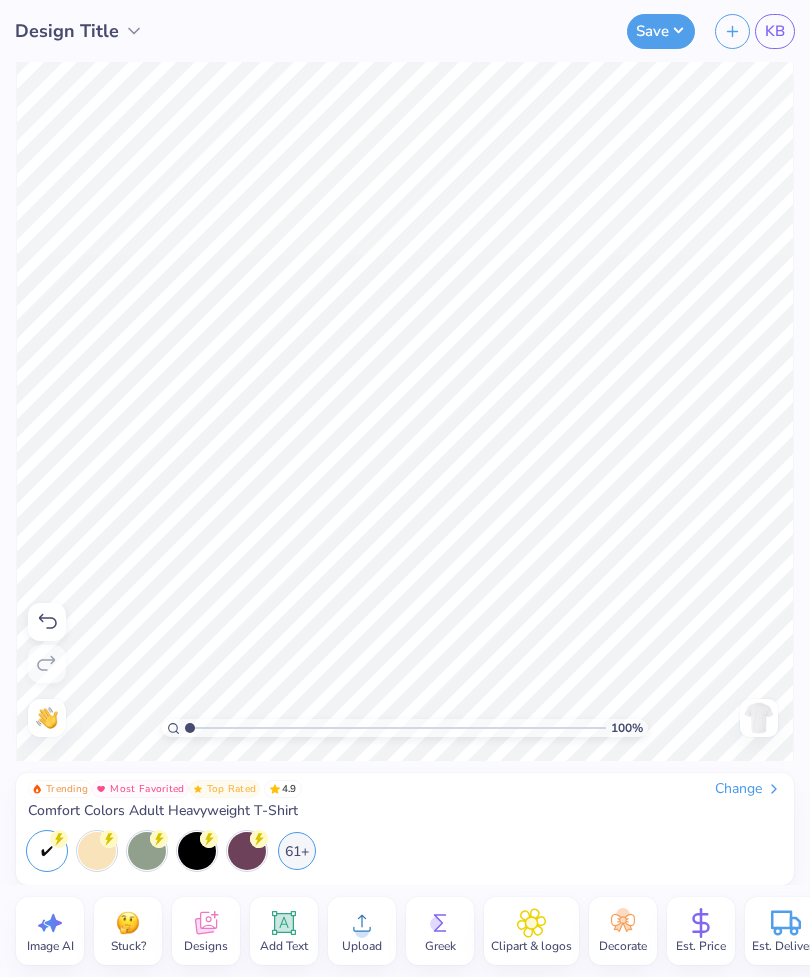 select on "4" 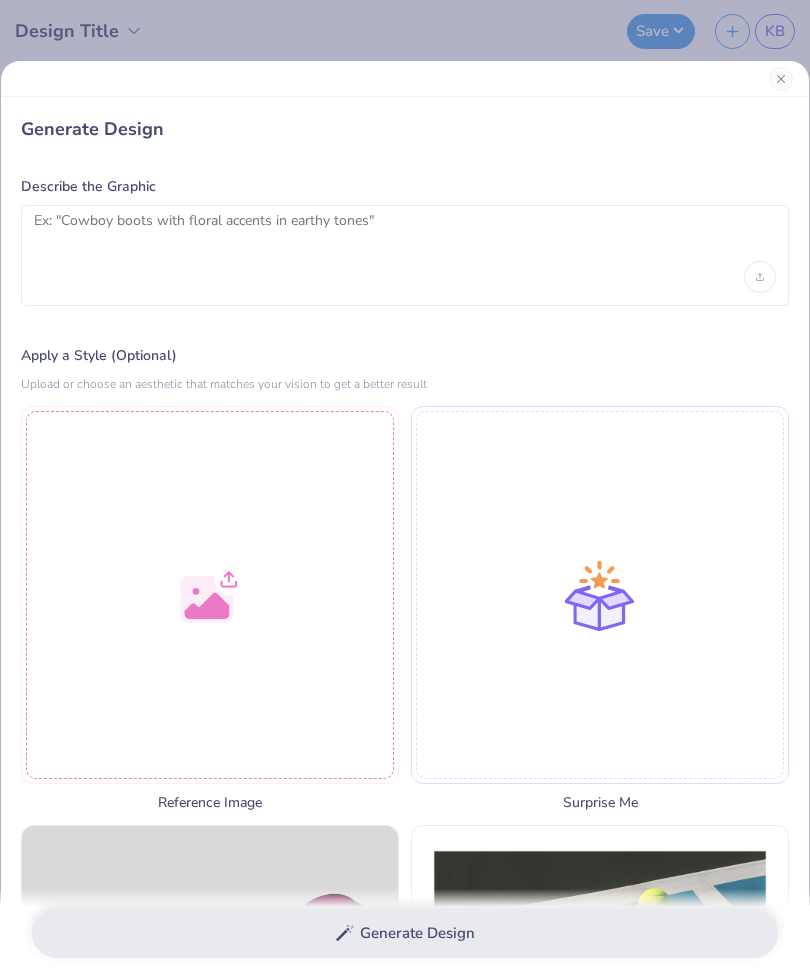 click at bounding box center [210, 595] 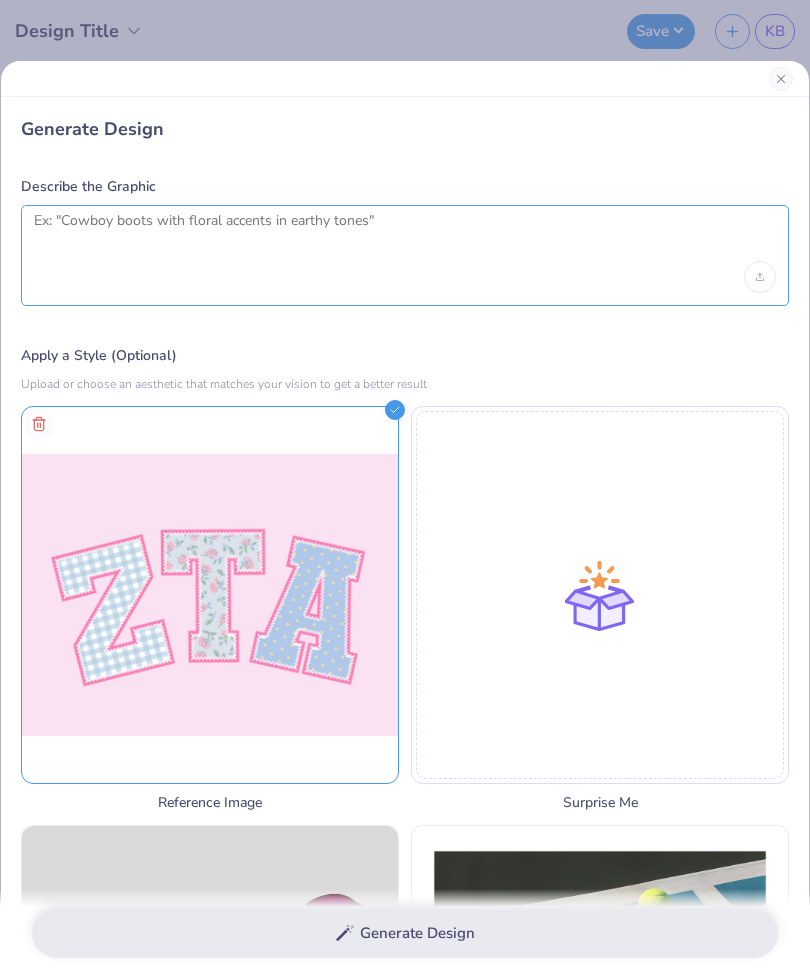 click at bounding box center (405, 237) 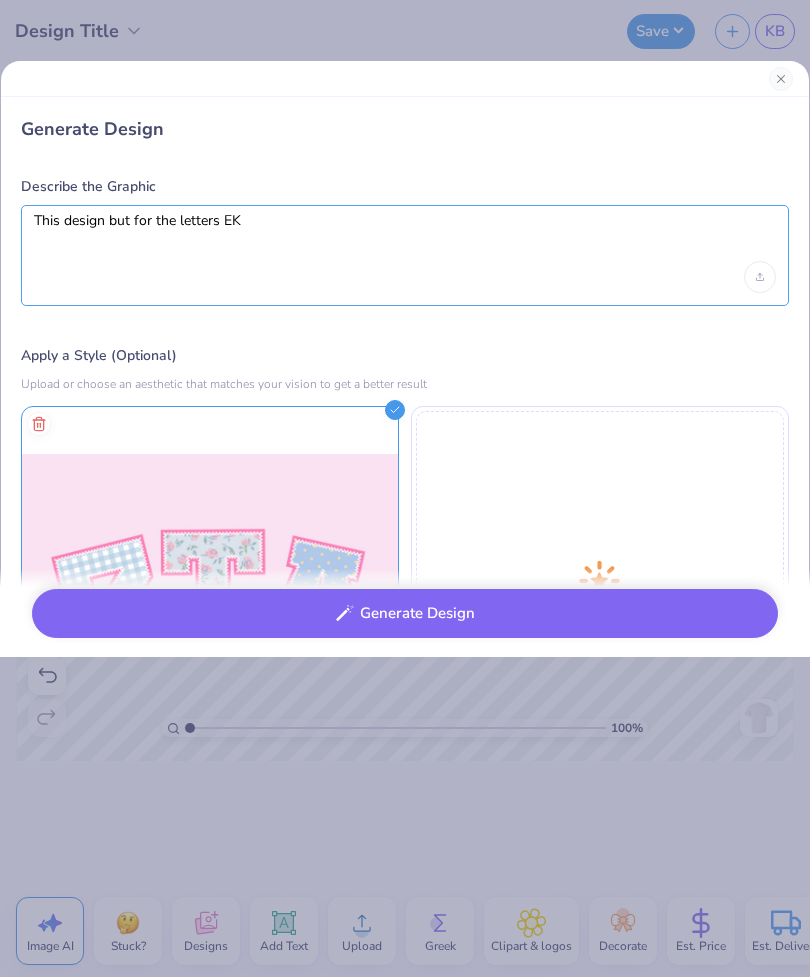 type on "This design but for the letters EKT" 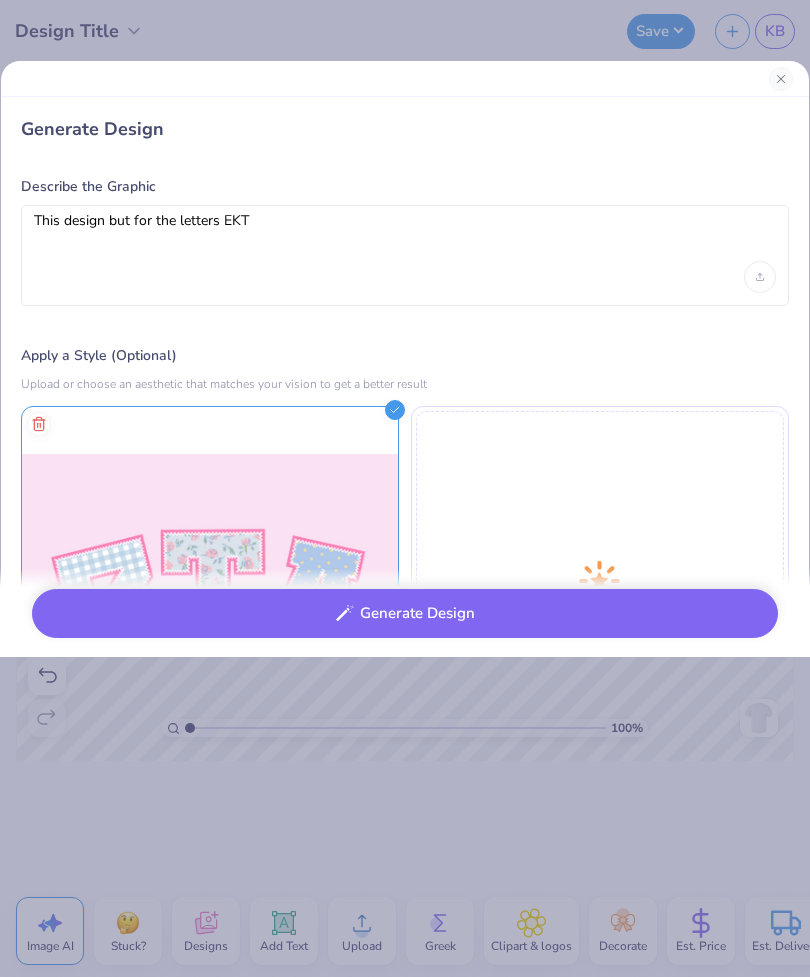 click on "Generate Design" at bounding box center (405, 613) 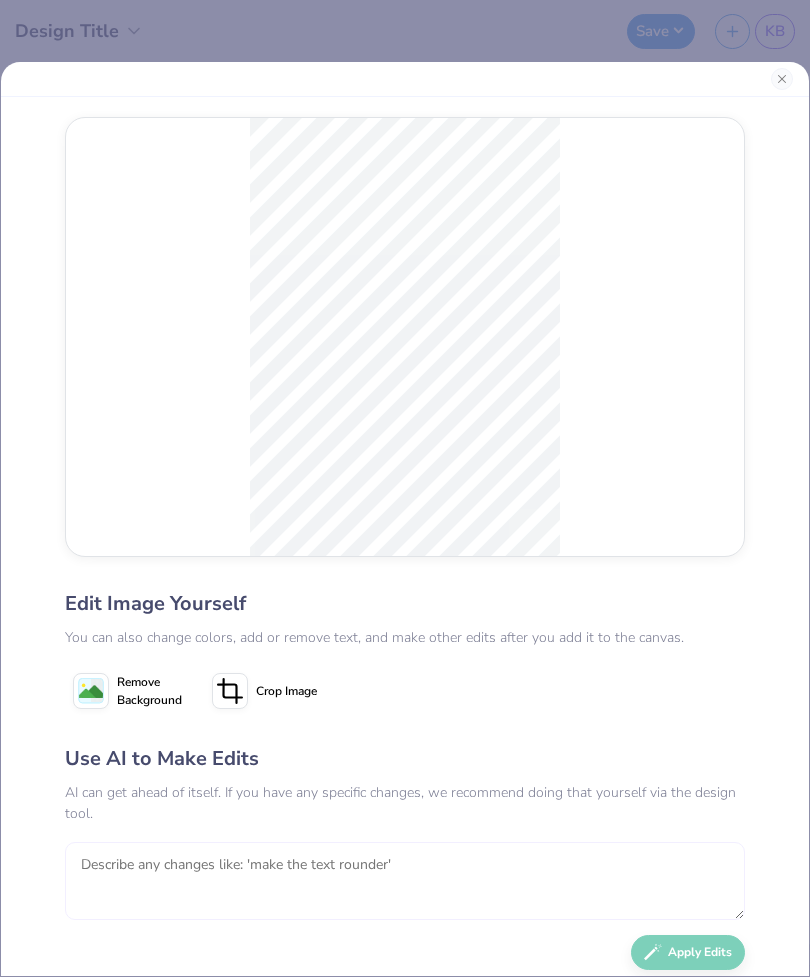 click at bounding box center (405, 881) 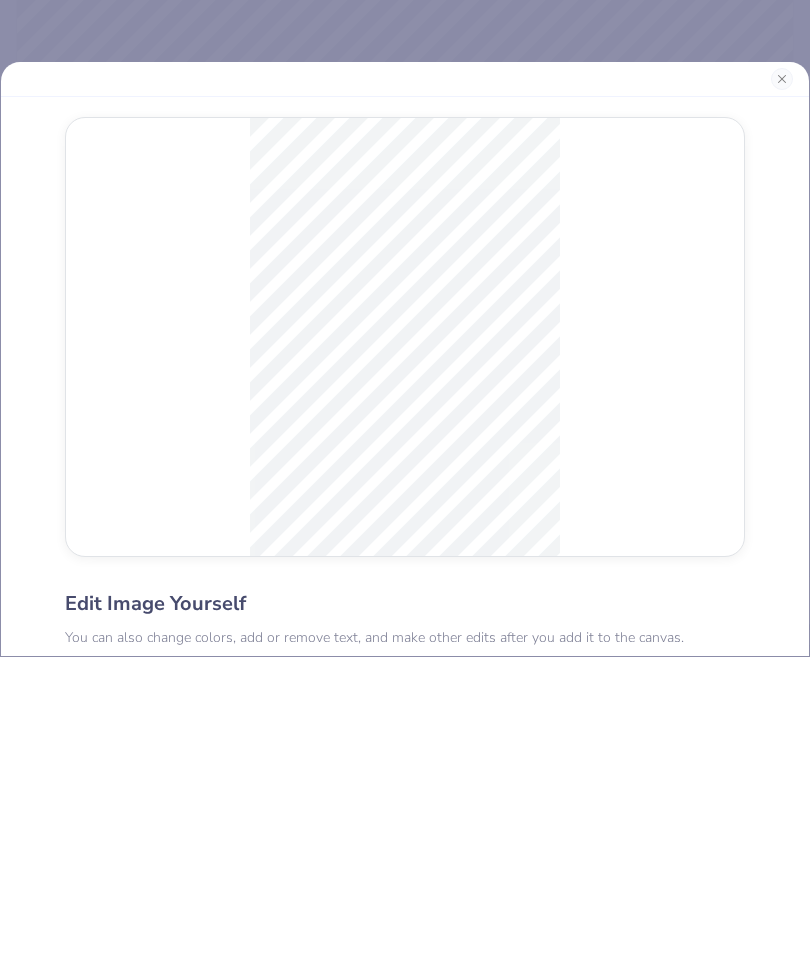 scroll, scrollTop: 421, scrollLeft: 0, axis: vertical 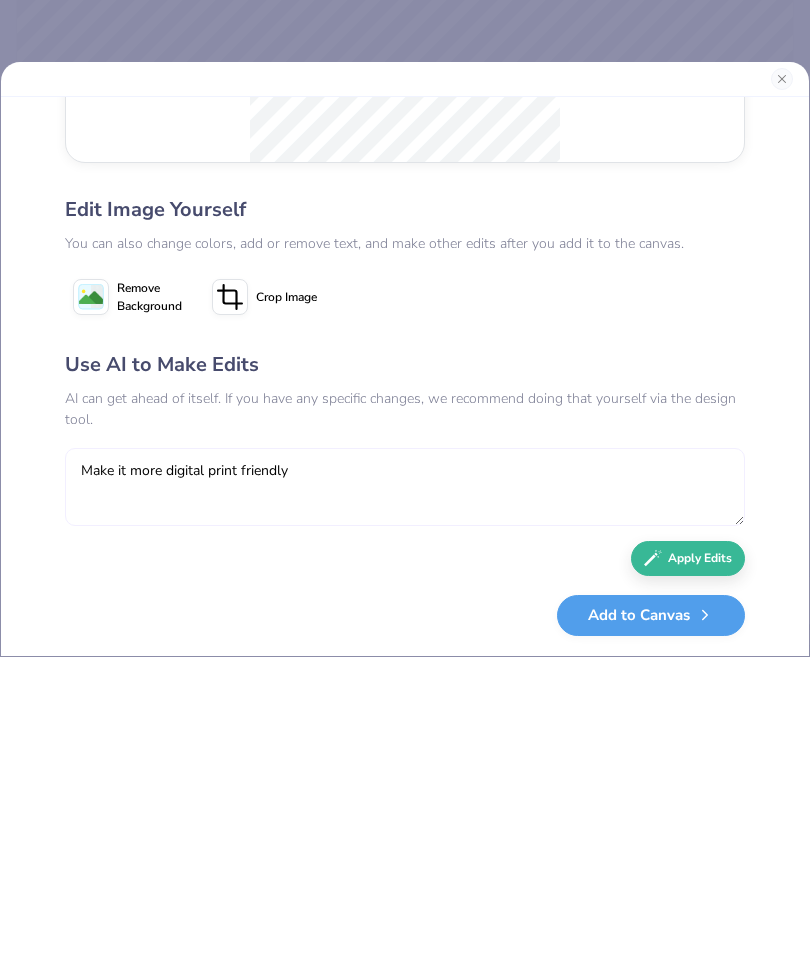 type on "Make it more digital print friendly" 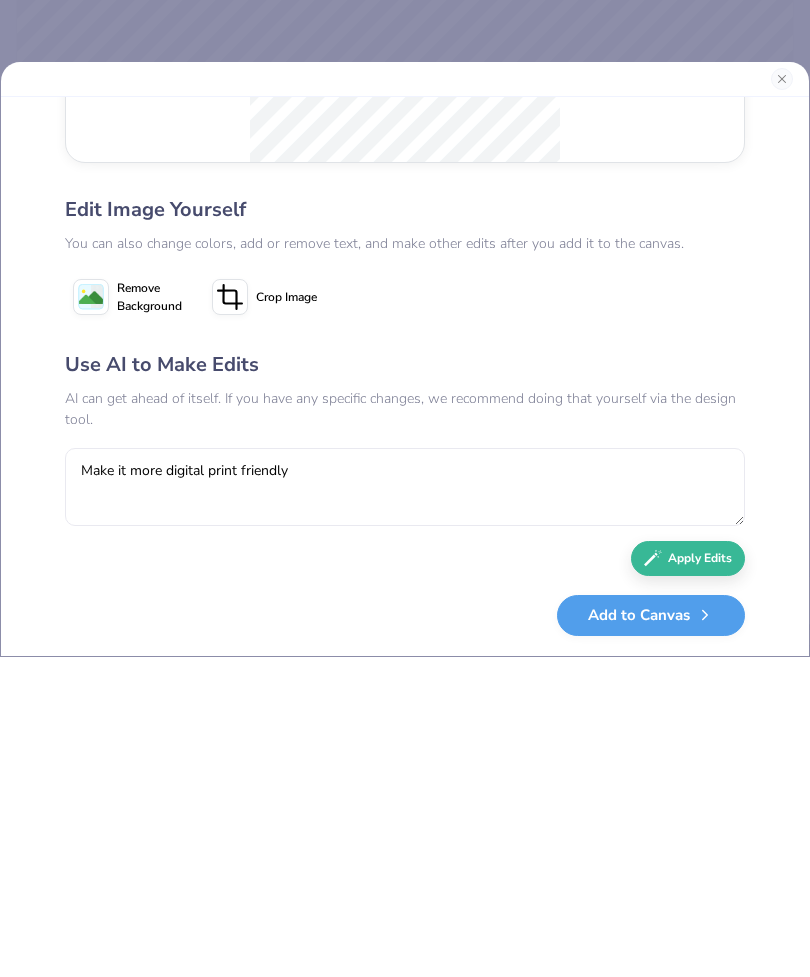 click on "Apply Edits" at bounding box center (688, 878) 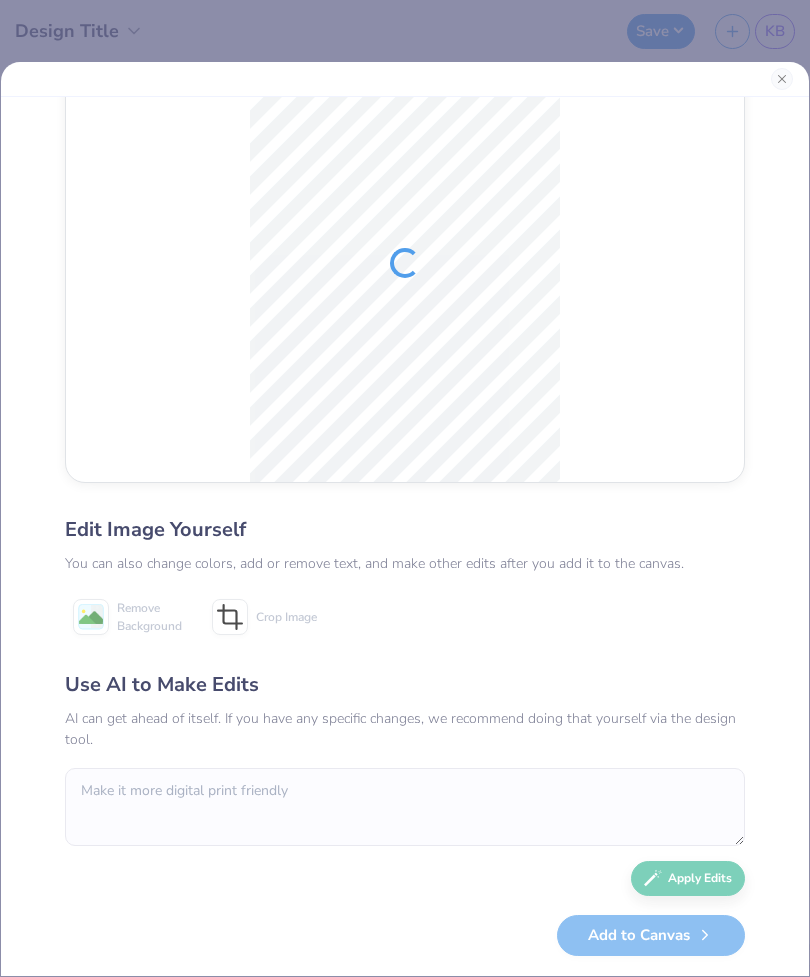 scroll, scrollTop: 101, scrollLeft: 0, axis: vertical 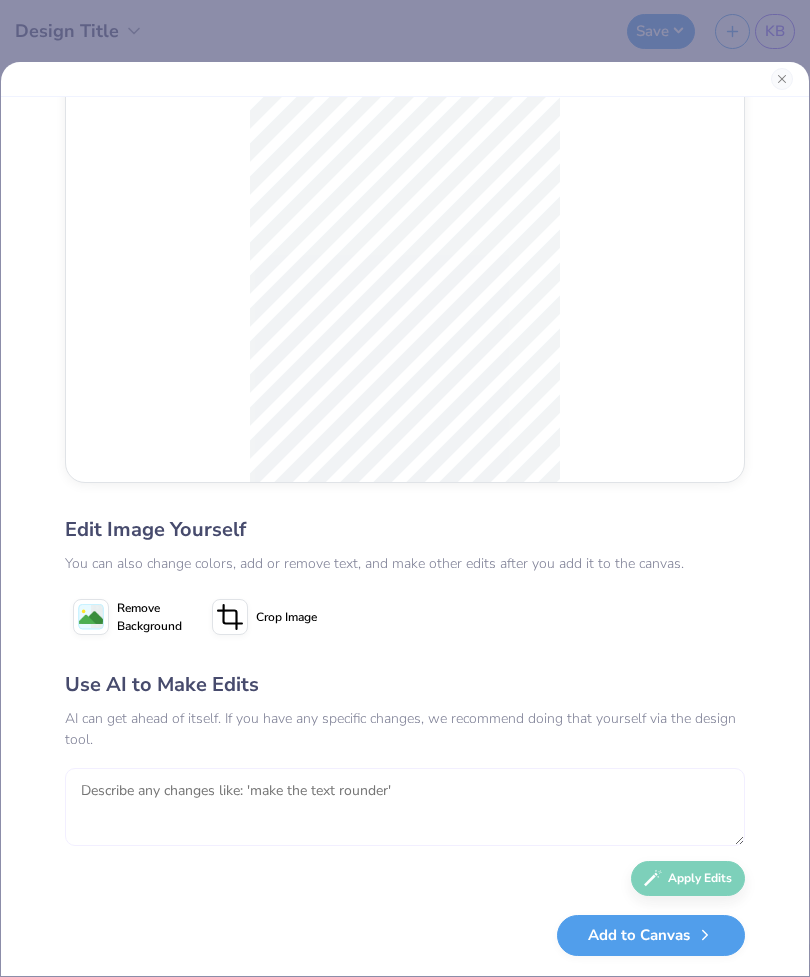 click at bounding box center (405, 807) 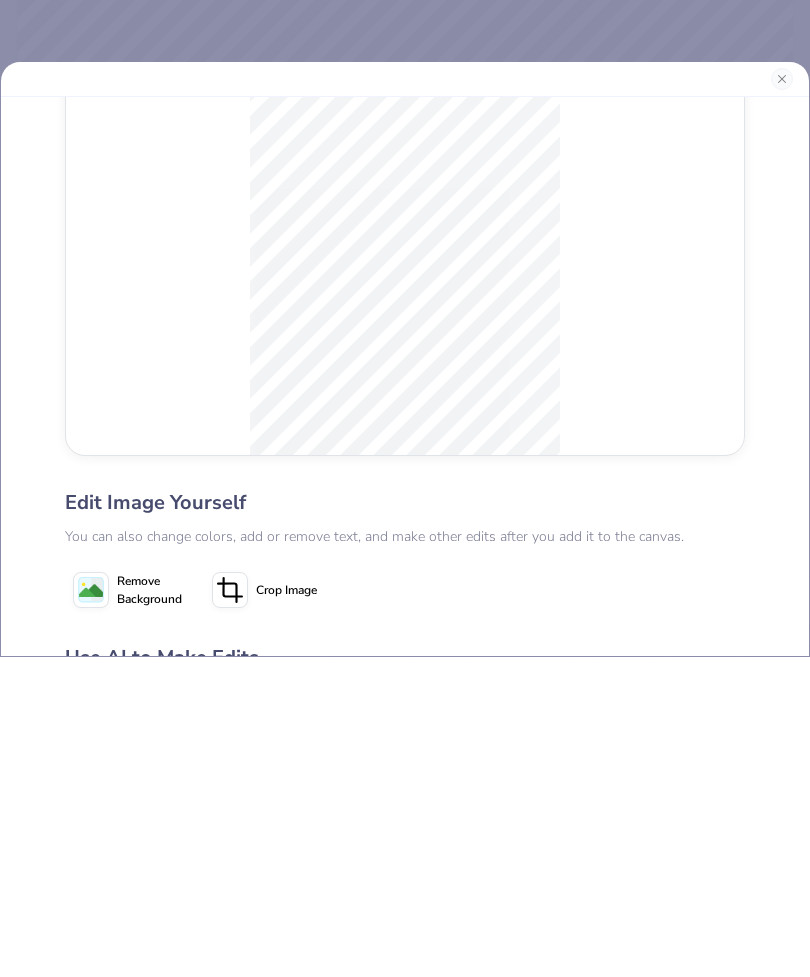 scroll, scrollTop: 421, scrollLeft: 0, axis: vertical 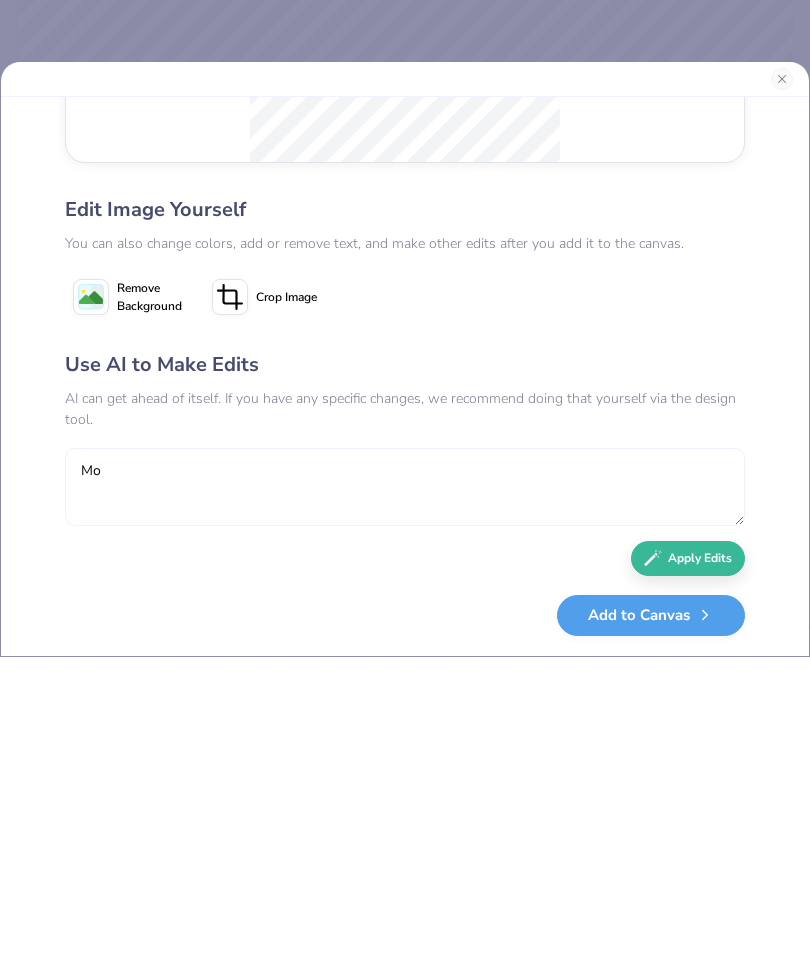 type on "M" 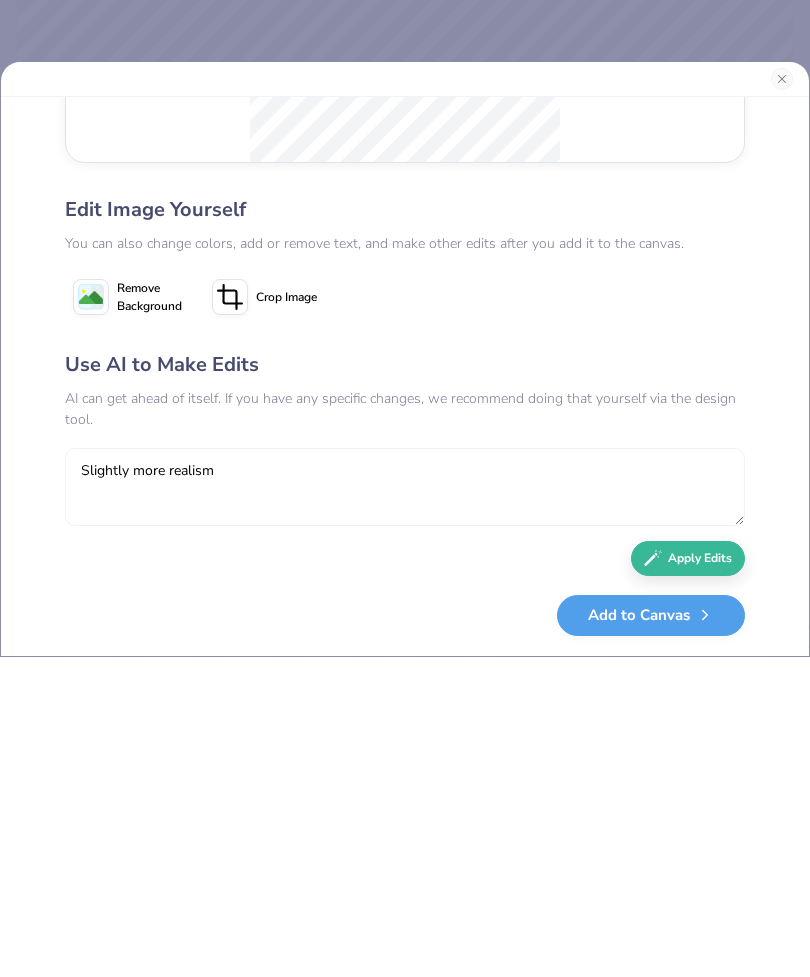 type on "Slightly more realism" 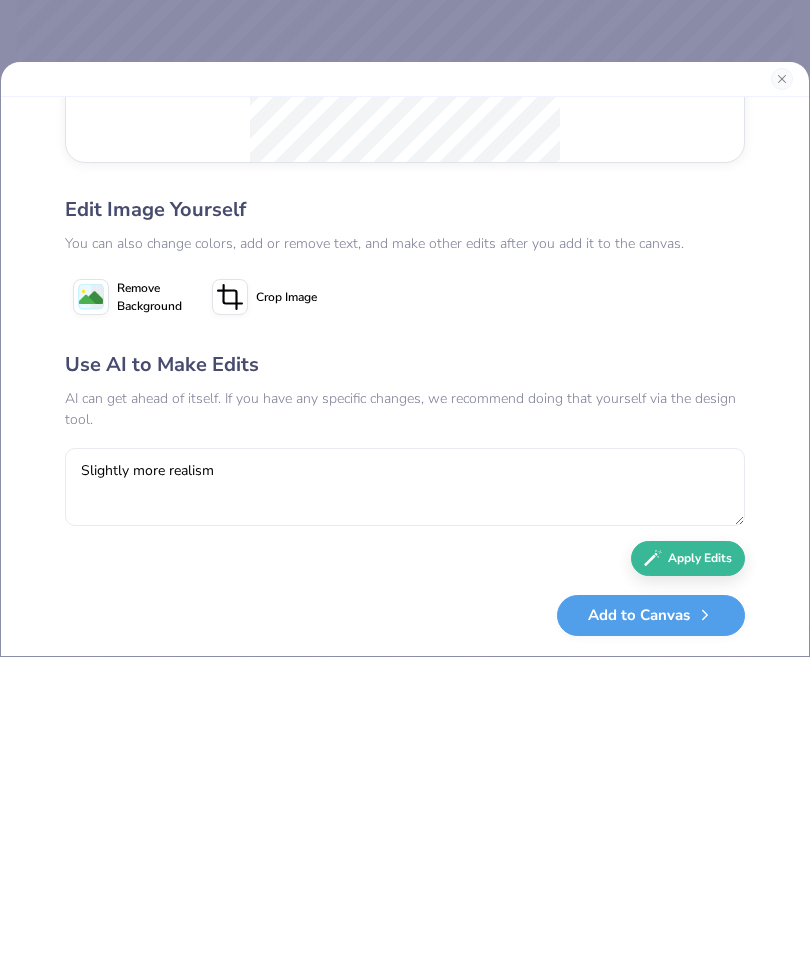 click on "Apply Edits" at bounding box center (688, 878) 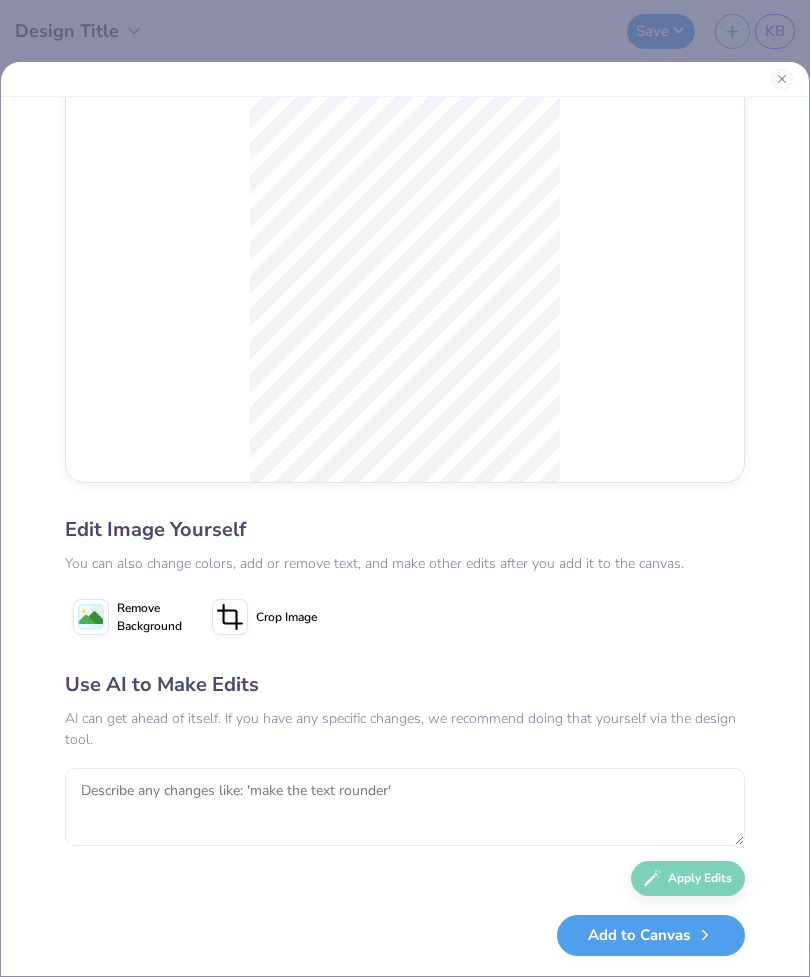 scroll, scrollTop: 101, scrollLeft: 0, axis: vertical 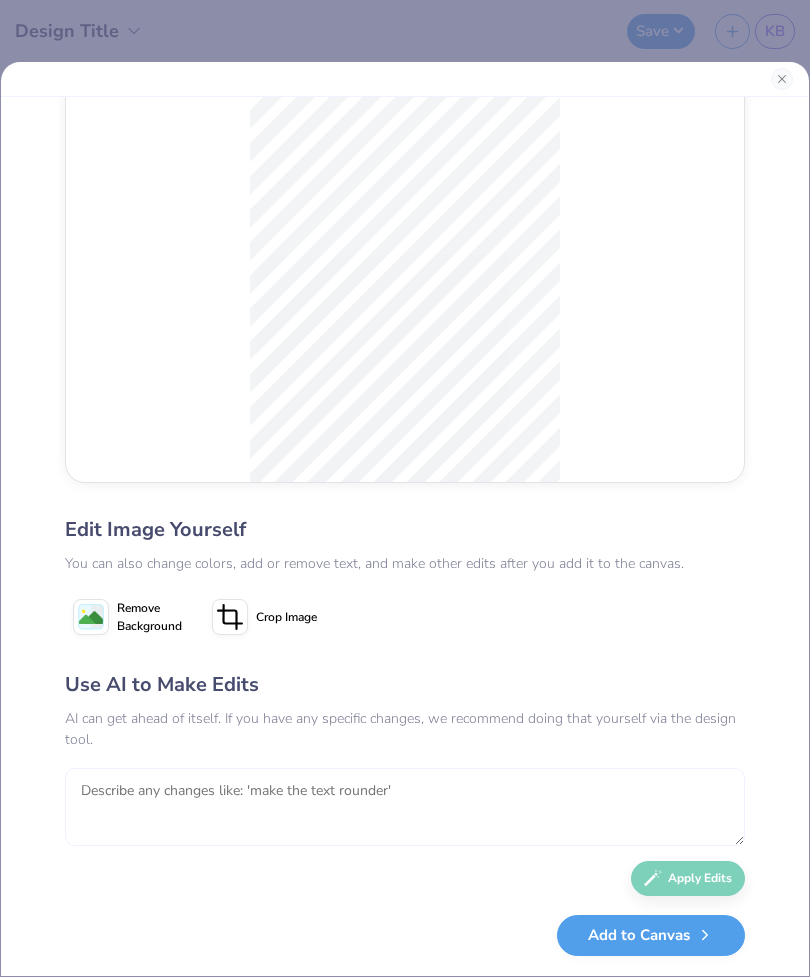 click at bounding box center [405, 807] 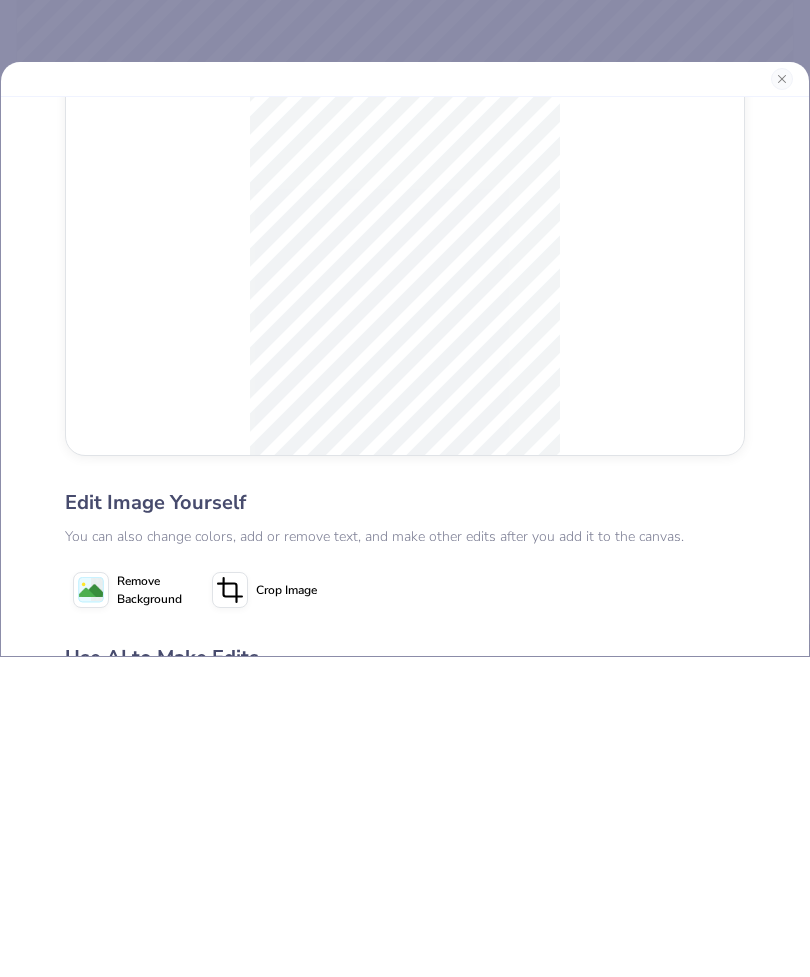 scroll, scrollTop: 421, scrollLeft: 0, axis: vertical 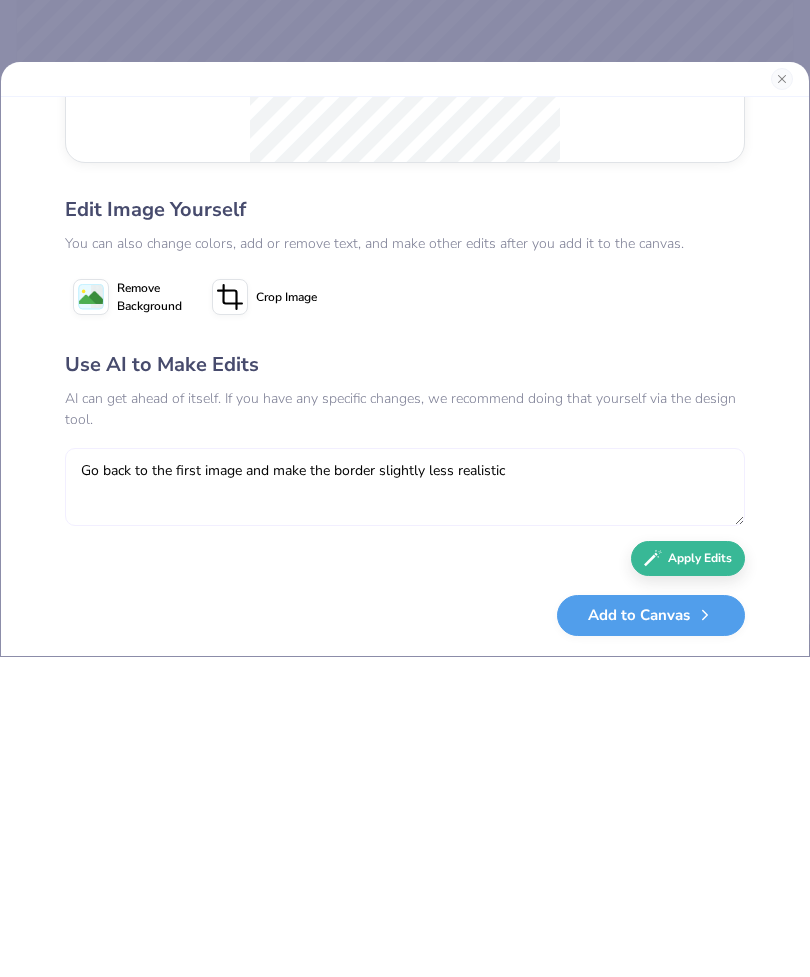 type on "Go back to the first image and make the border slightly less realistic" 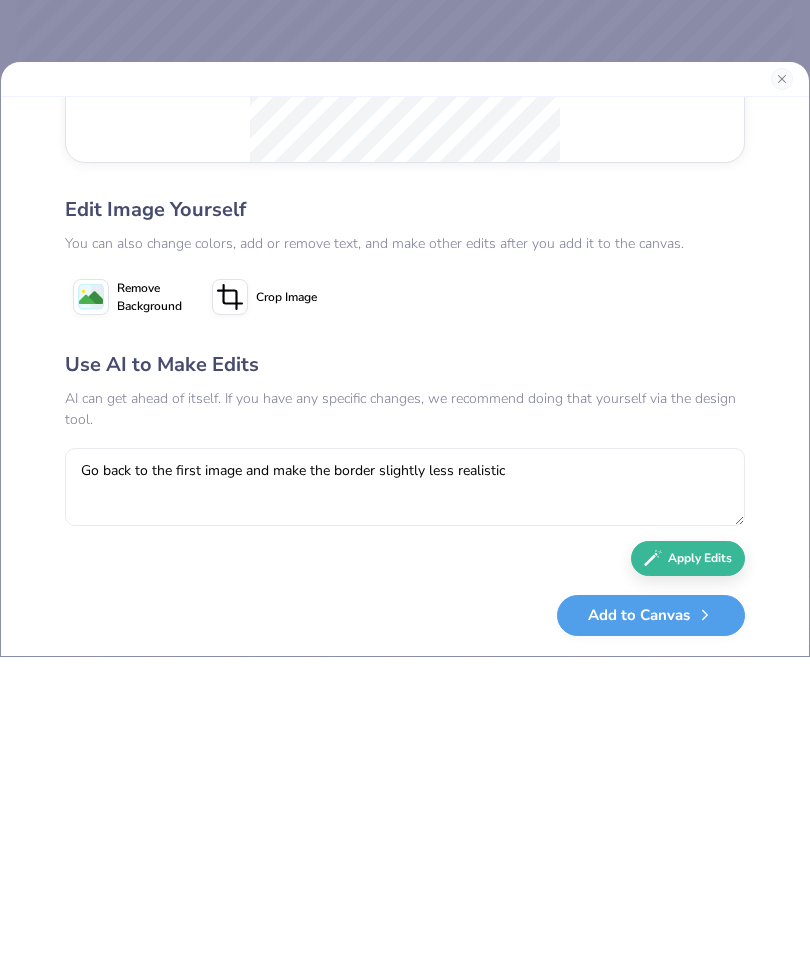 click on "Apply Edits" at bounding box center (688, 878) 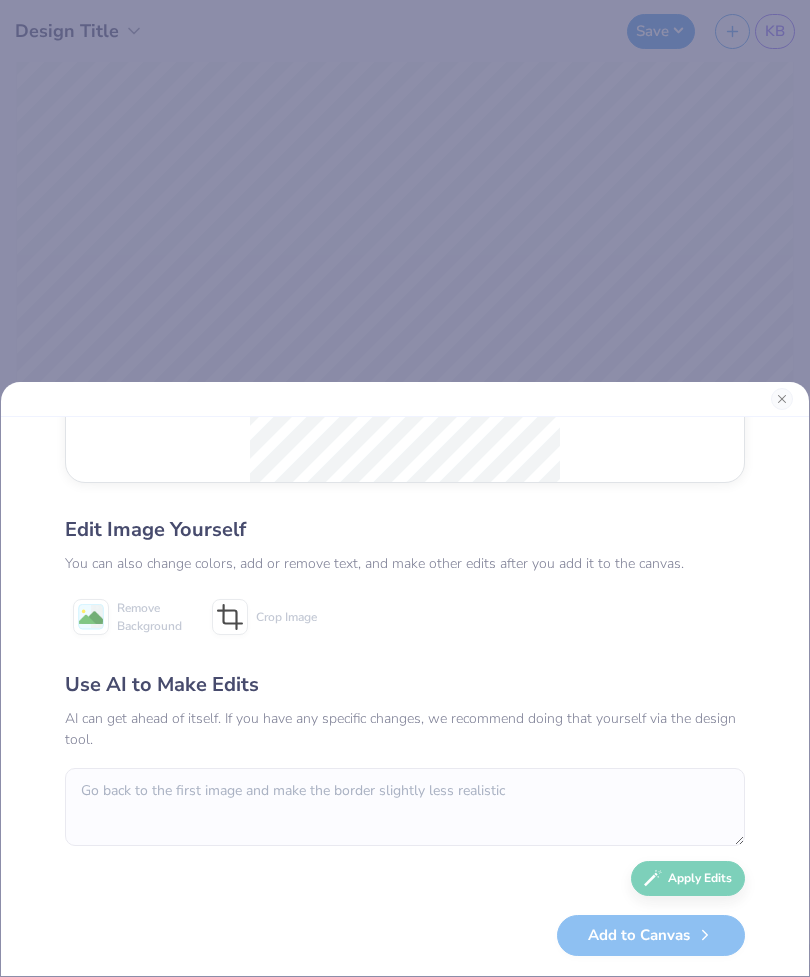 scroll, scrollTop: 101, scrollLeft: 0, axis: vertical 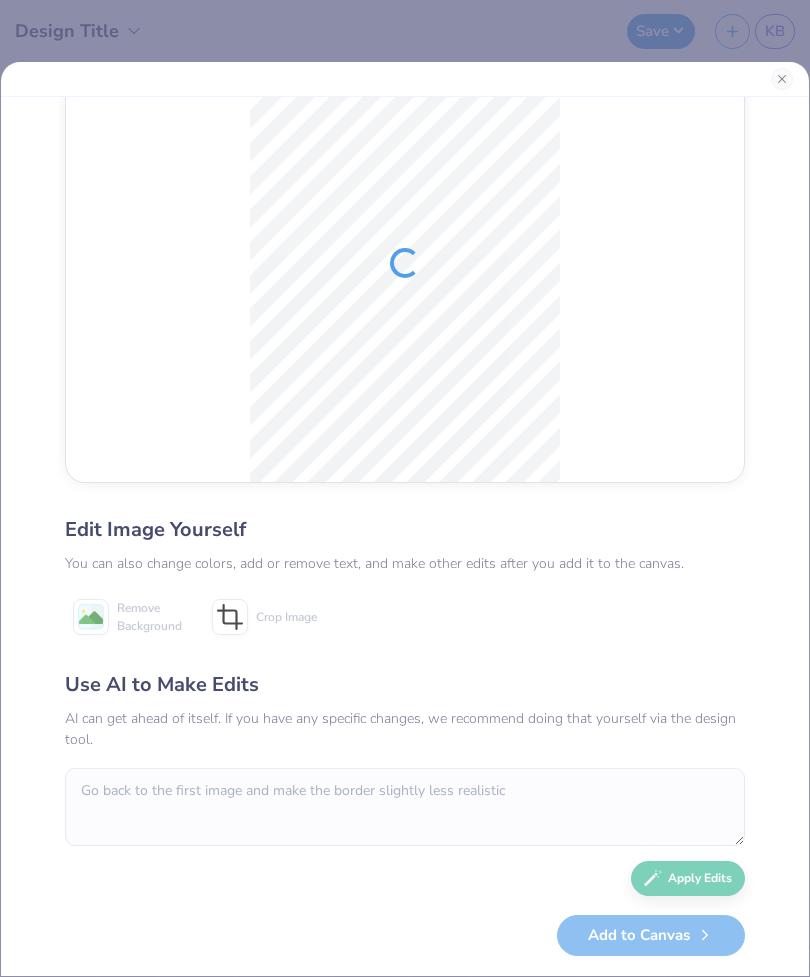click at bounding box center [782, 79] 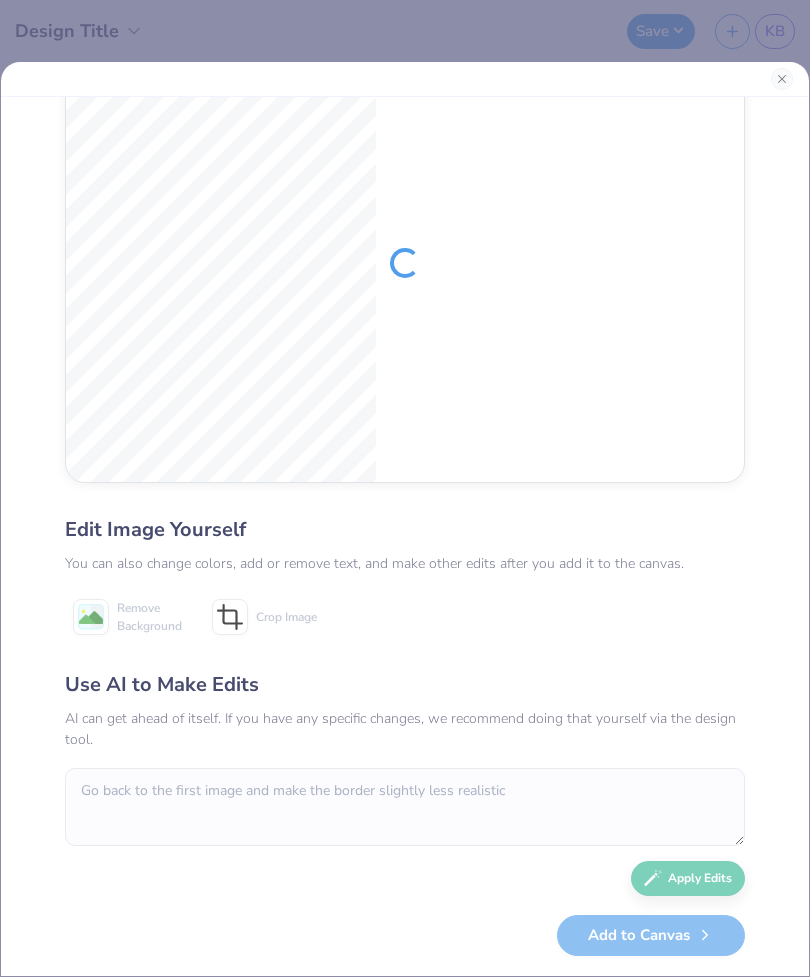 click at bounding box center (782, 79) 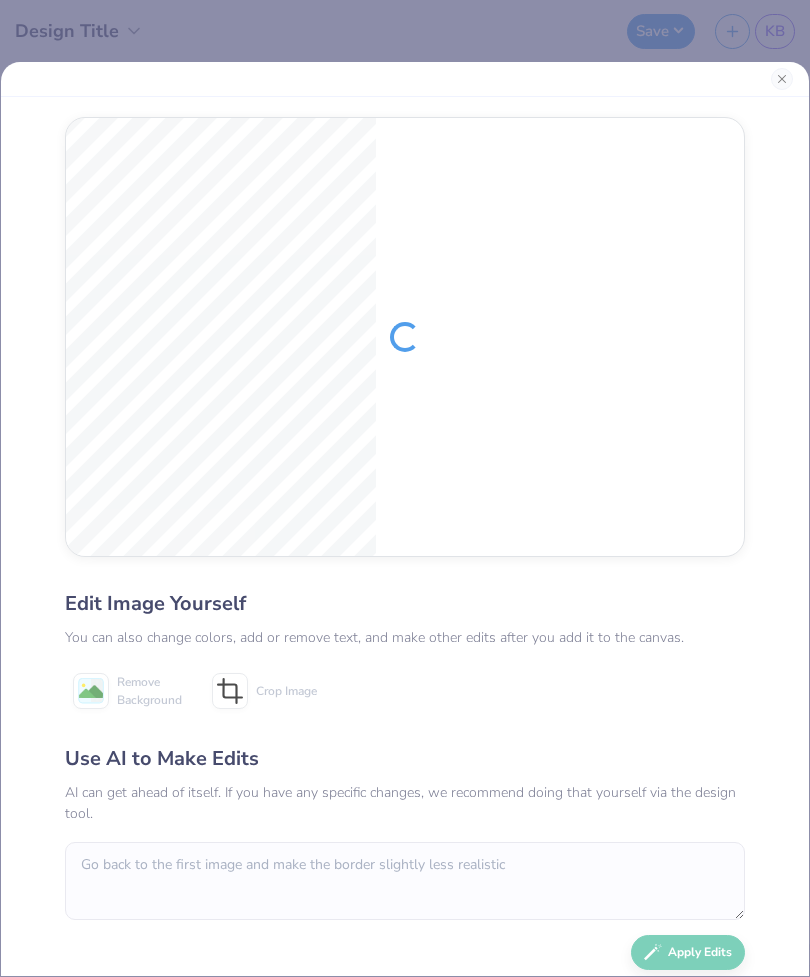 scroll, scrollTop: 0, scrollLeft: 0, axis: both 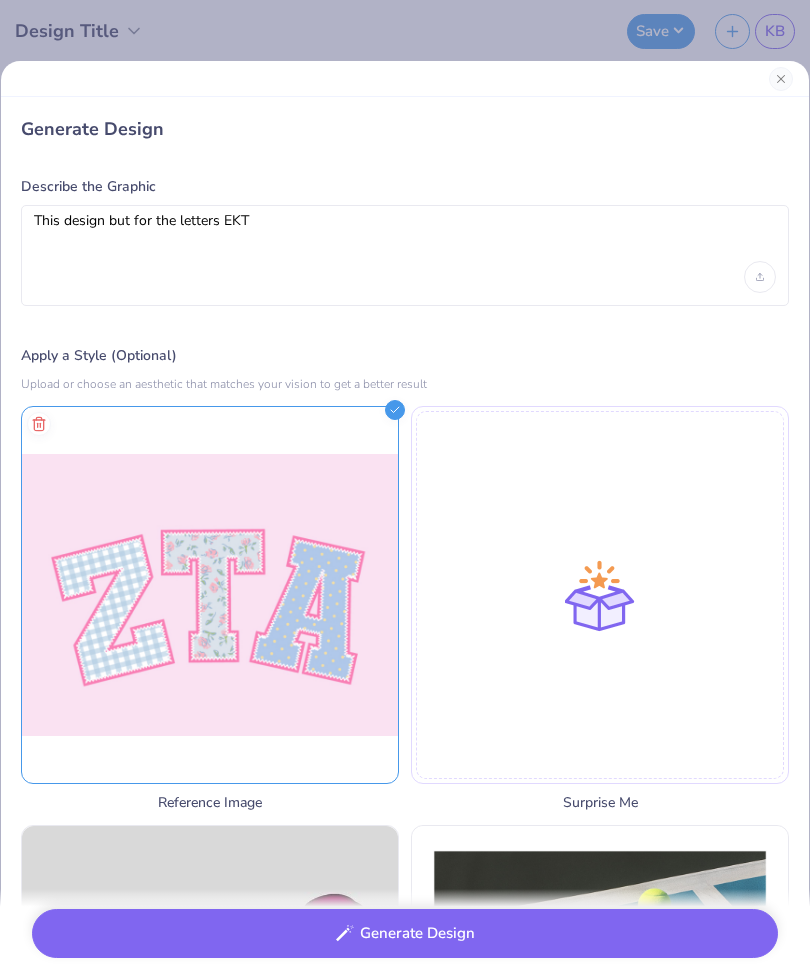 click at bounding box center [781, 79] 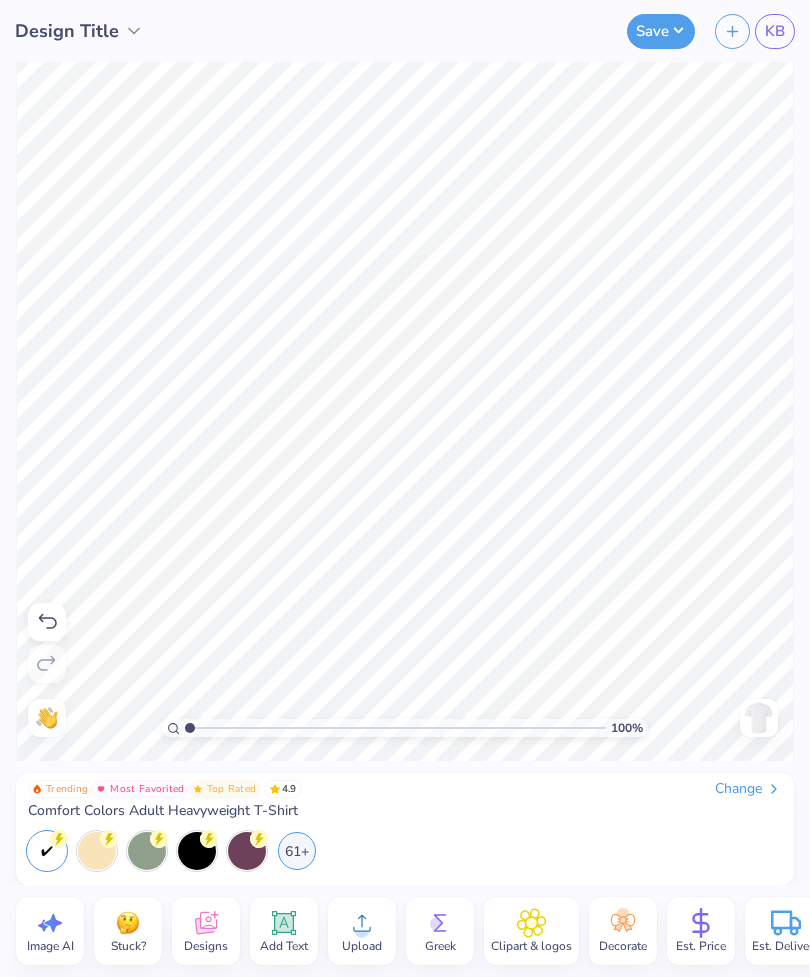click 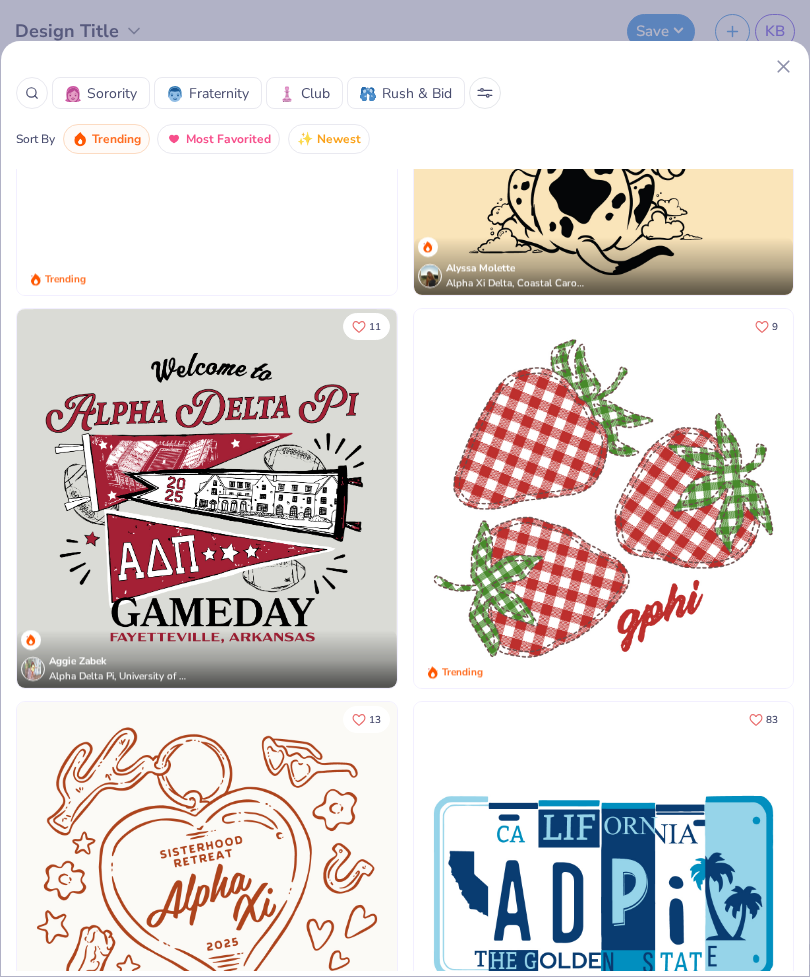 scroll, scrollTop: 5769, scrollLeft: 0, axis: vertical 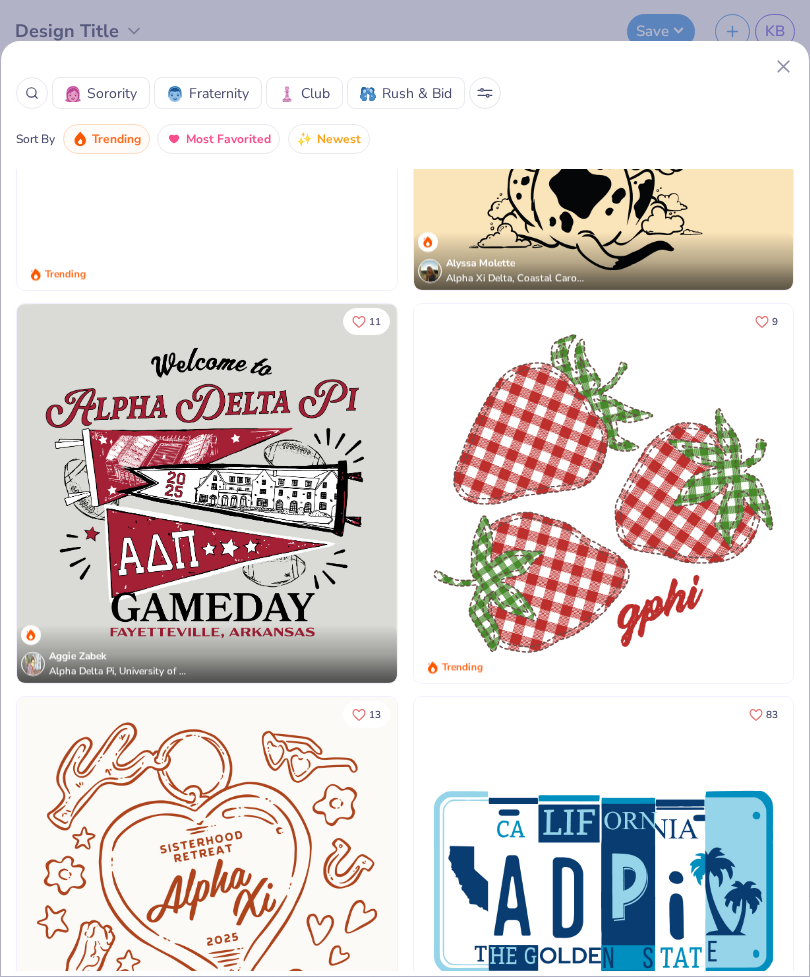 click on "Trending" at bounding box center (116, 139) 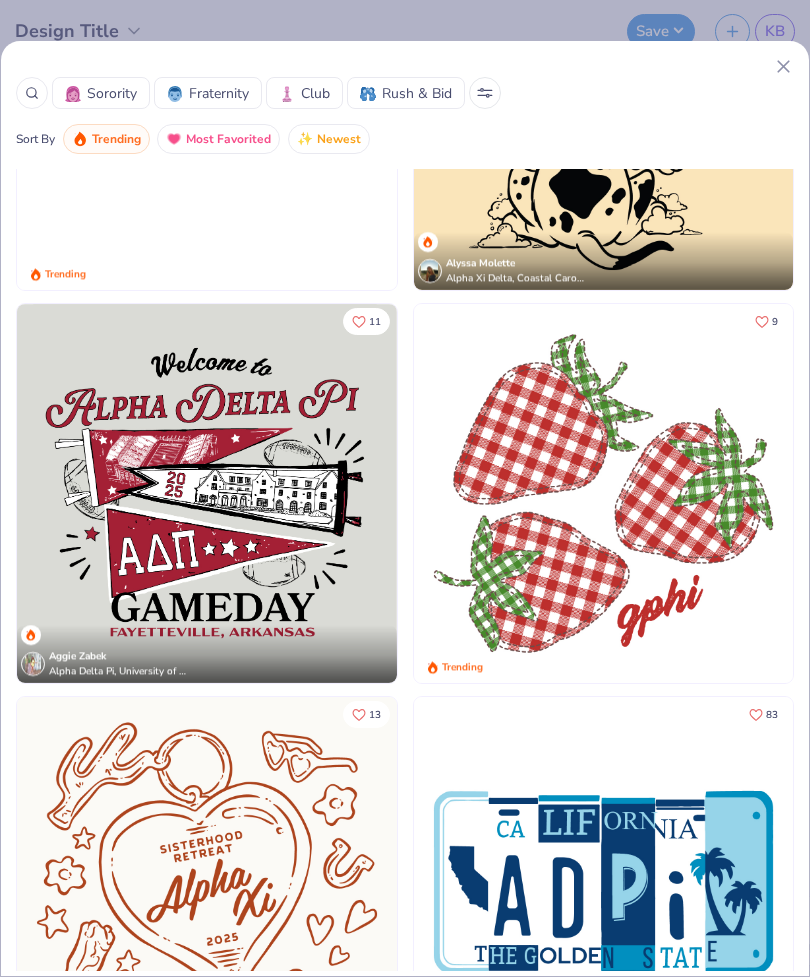 click on "Trending" at bounding box center [116, 139] 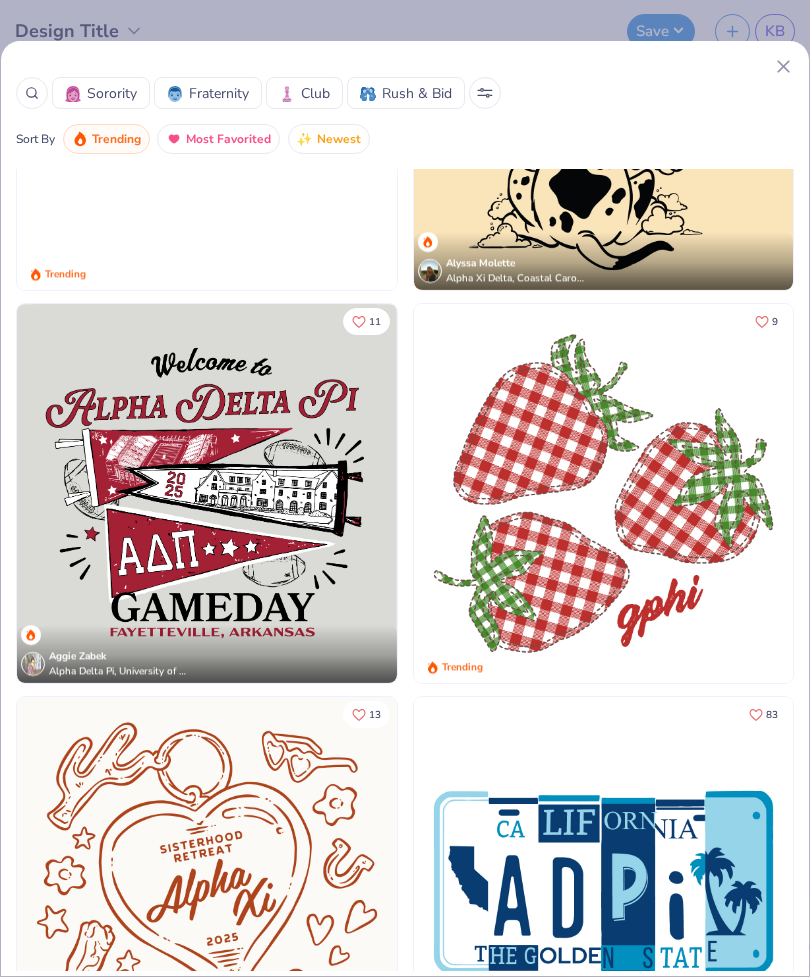 click on "Sorority" at bounding box center [112, 93] 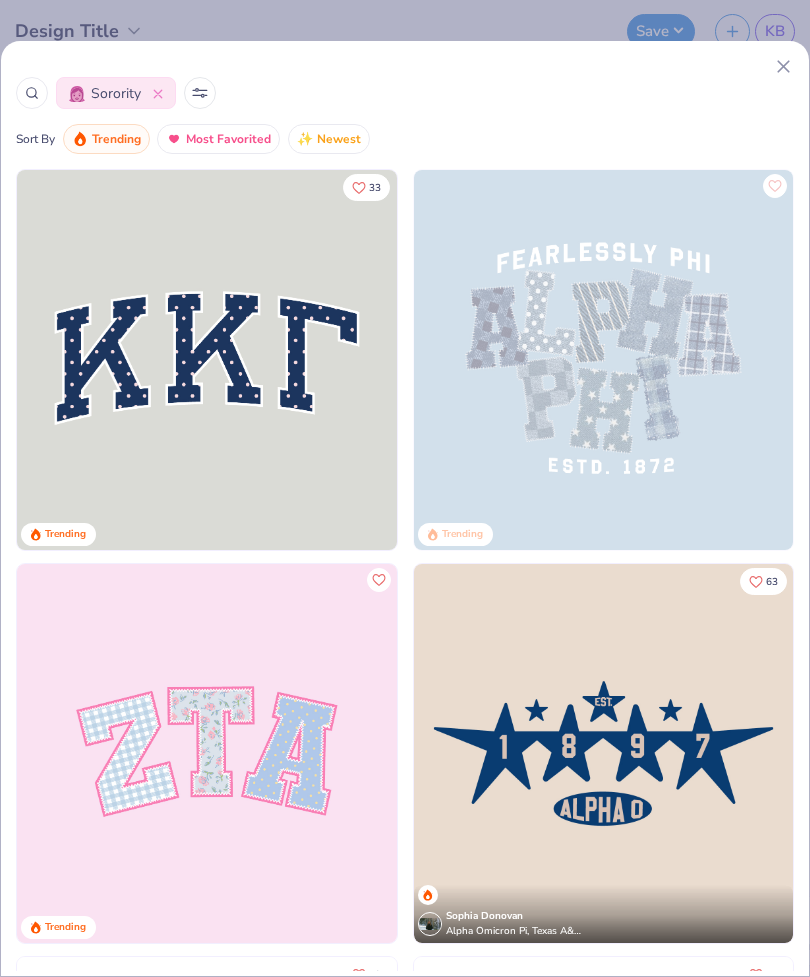 click on "Trending" at bounding box center (116, 139) 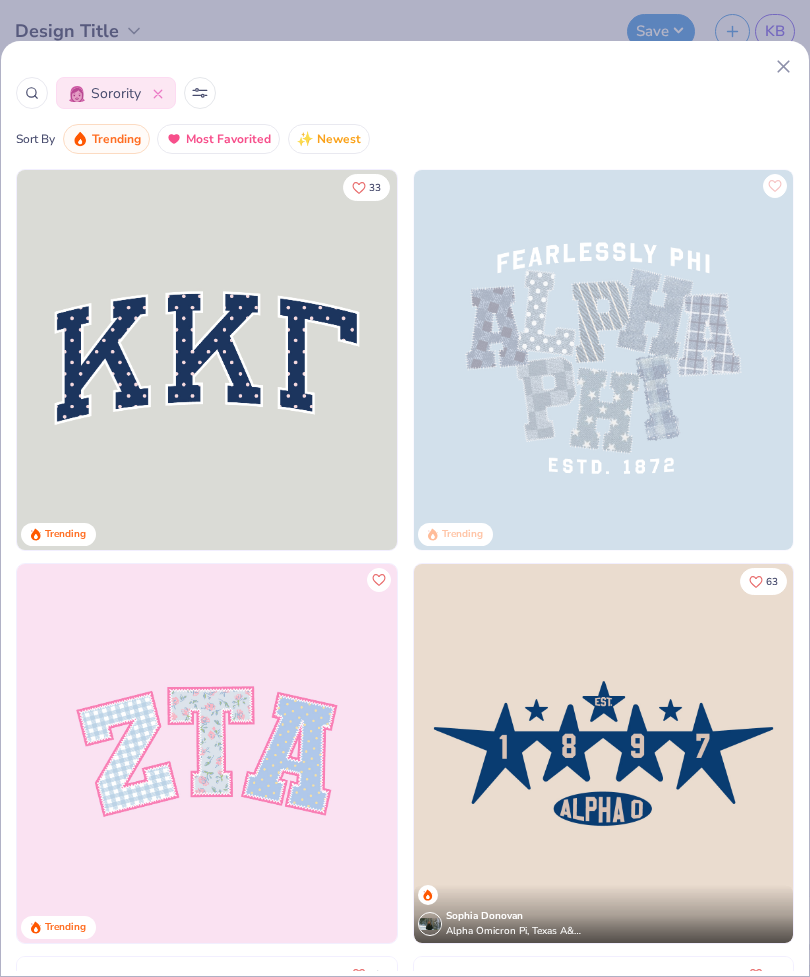 click on "Trending" at bounding box center (116, 139) 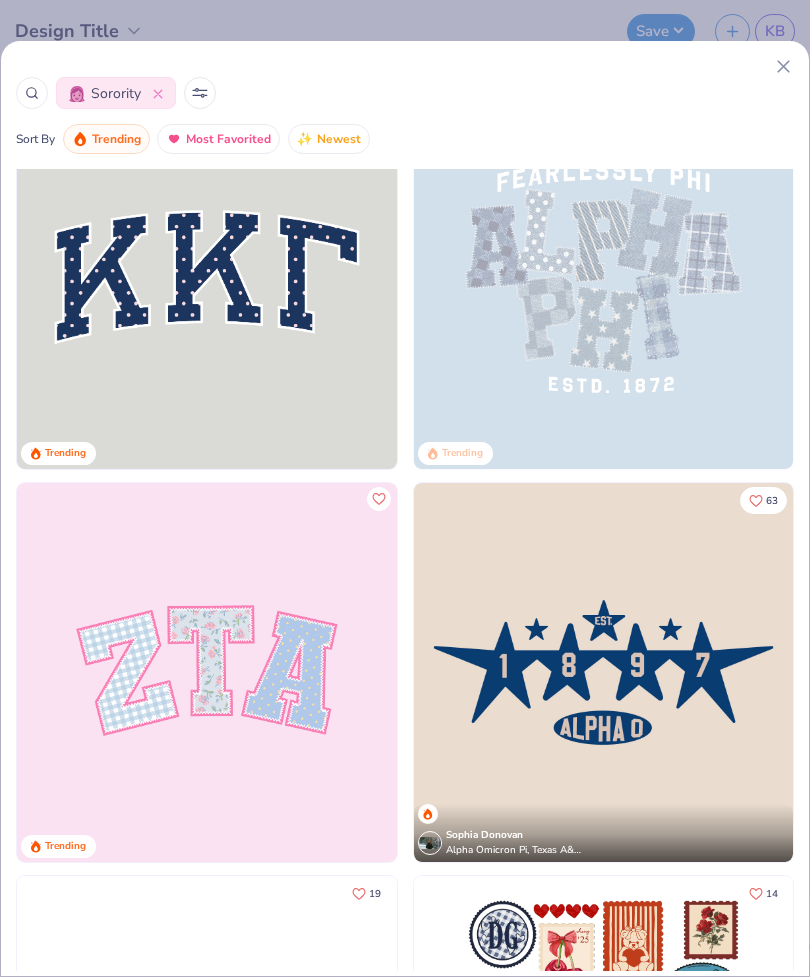 scroll, scrollTop: 86, scrollLeft: 0, axis: vertical 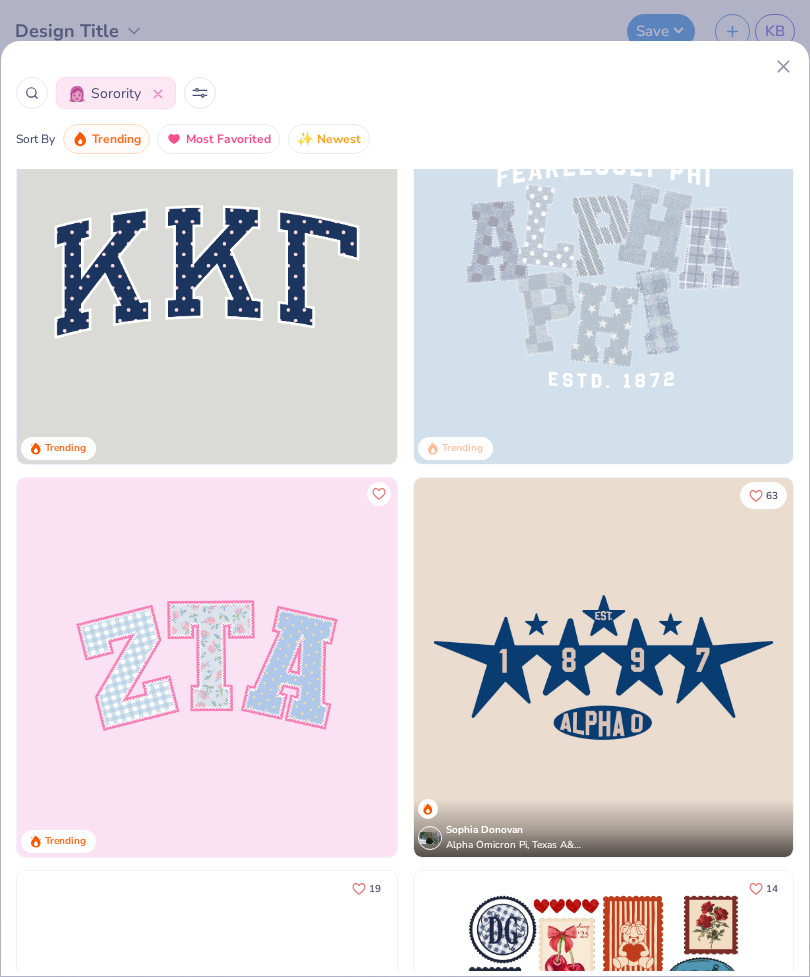 click on "Most Favorited" at bounding box center (228, 139) 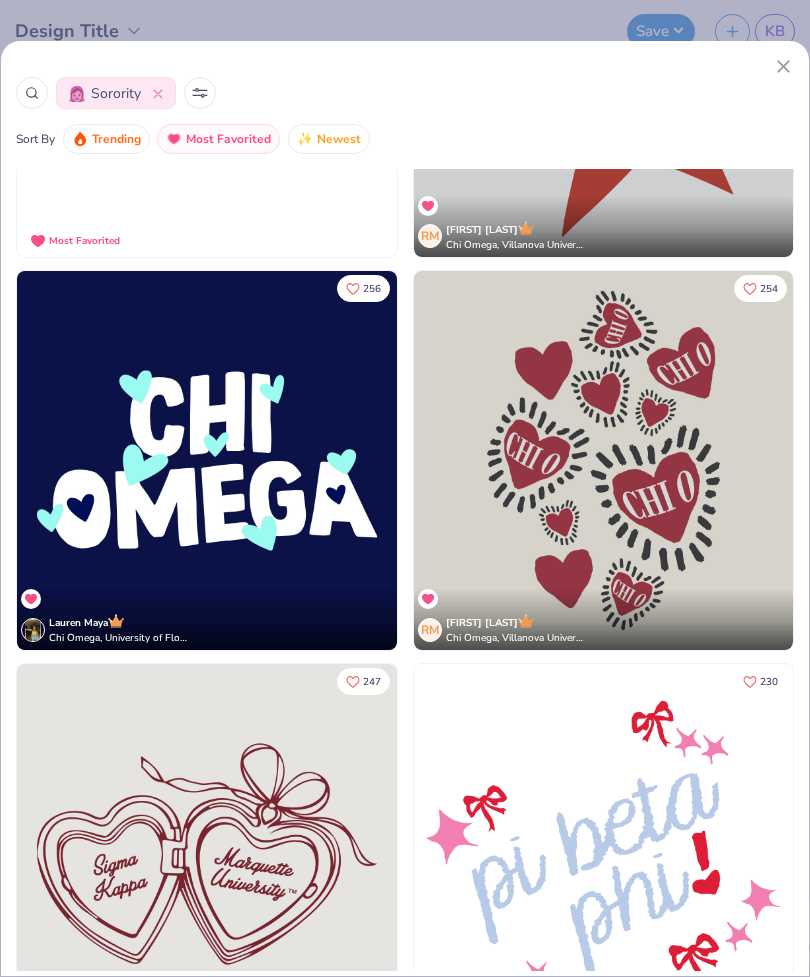 scroll, scrollTop: 284, scrollLeft: 0, axis: vertical 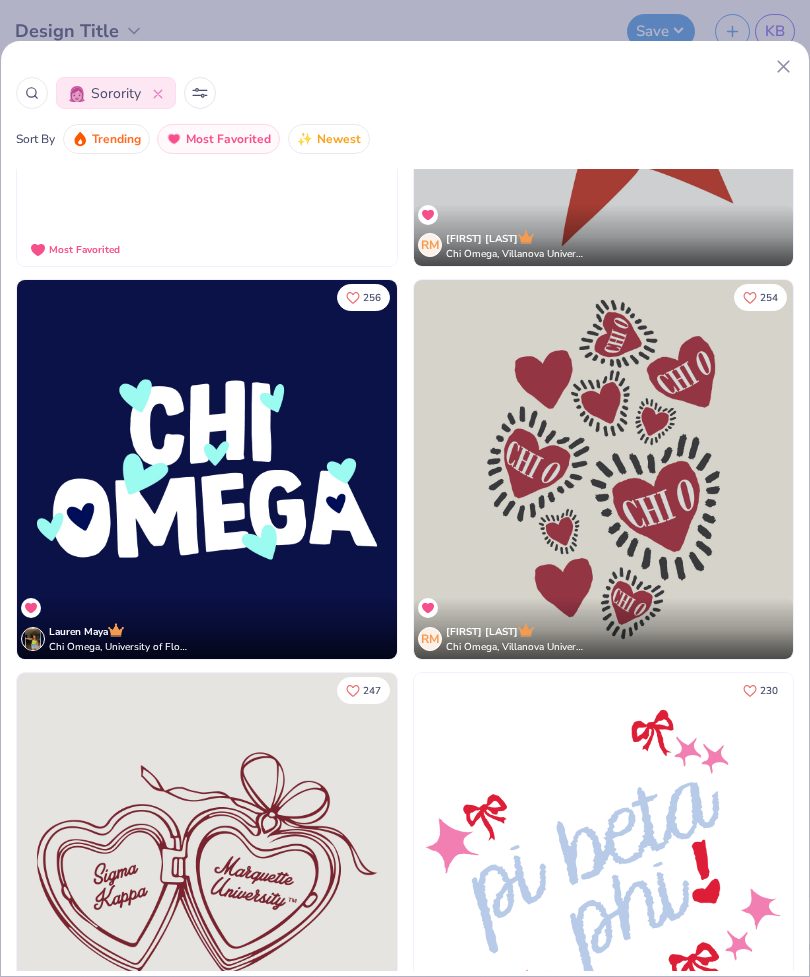 click on "254" at bounding box center [760, 297] 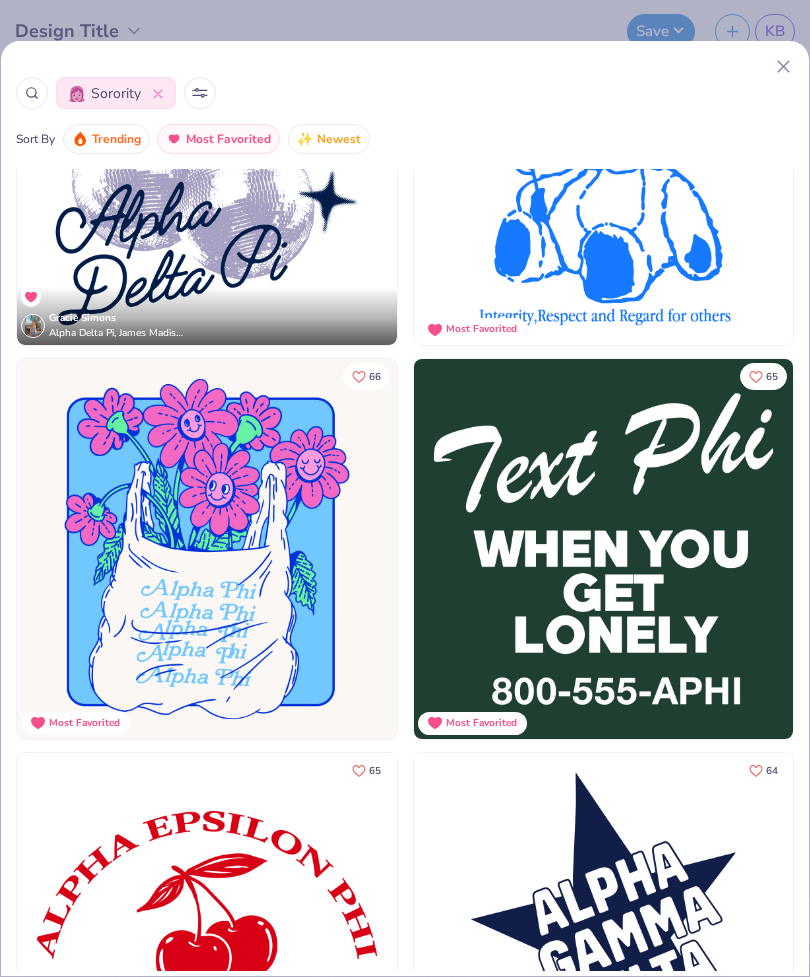 scroll, scrollTop: 10826, scrollLeft: 0, axis: vertical 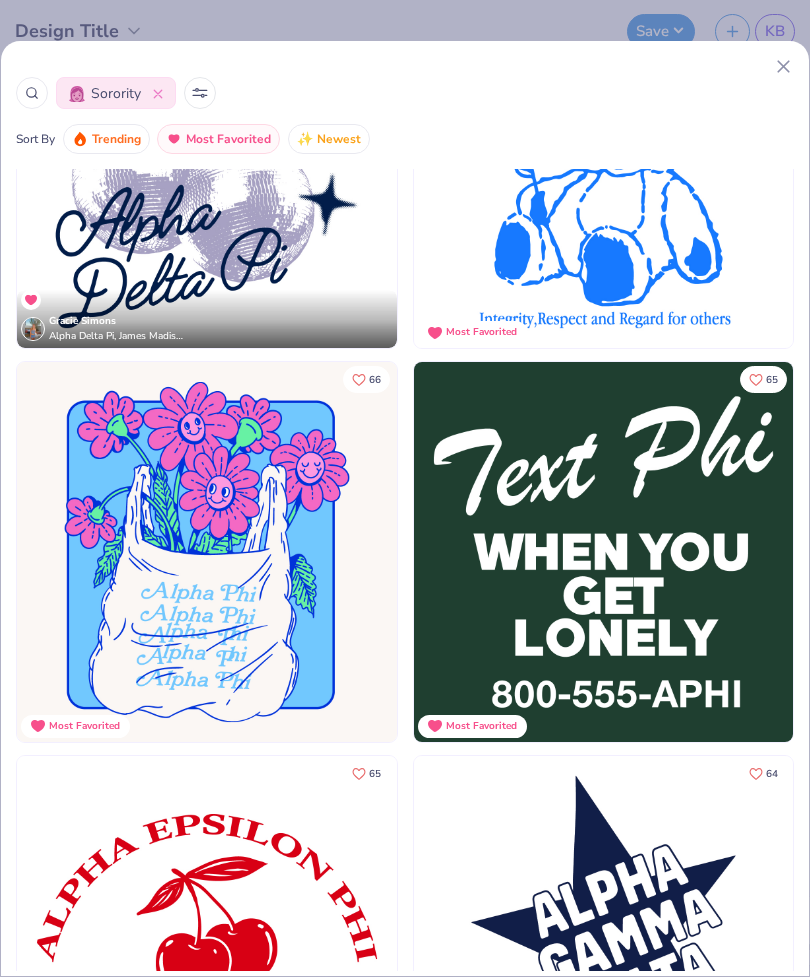 click 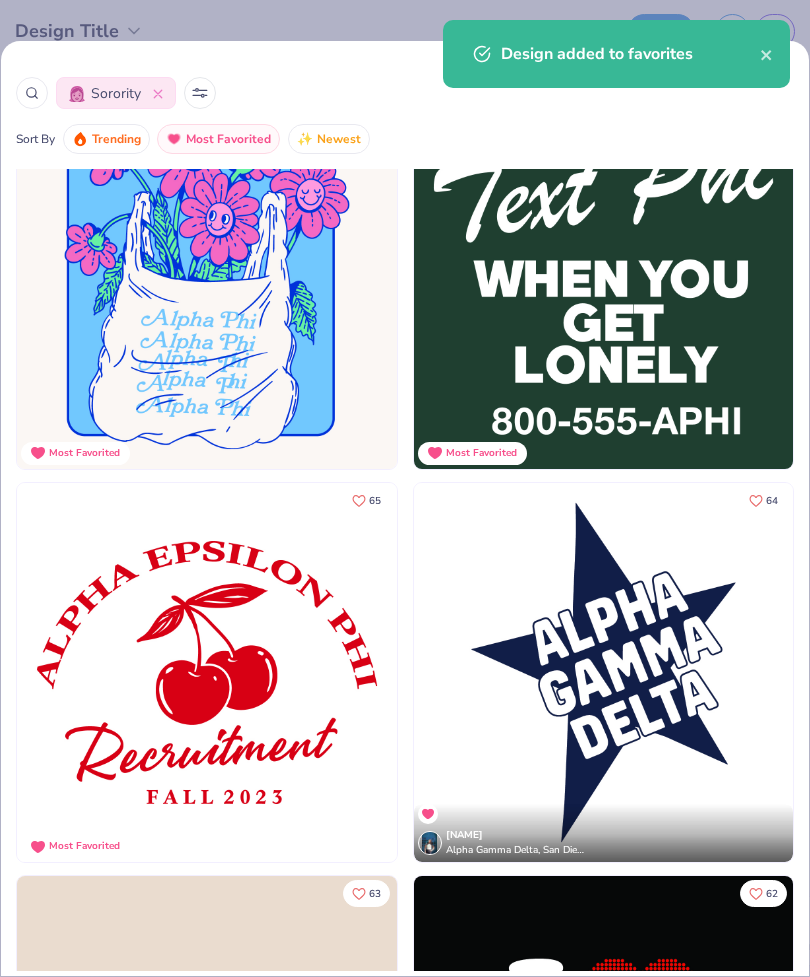 scroll, scrollTop: 11085, scrollLeft: 0, axis: vertical 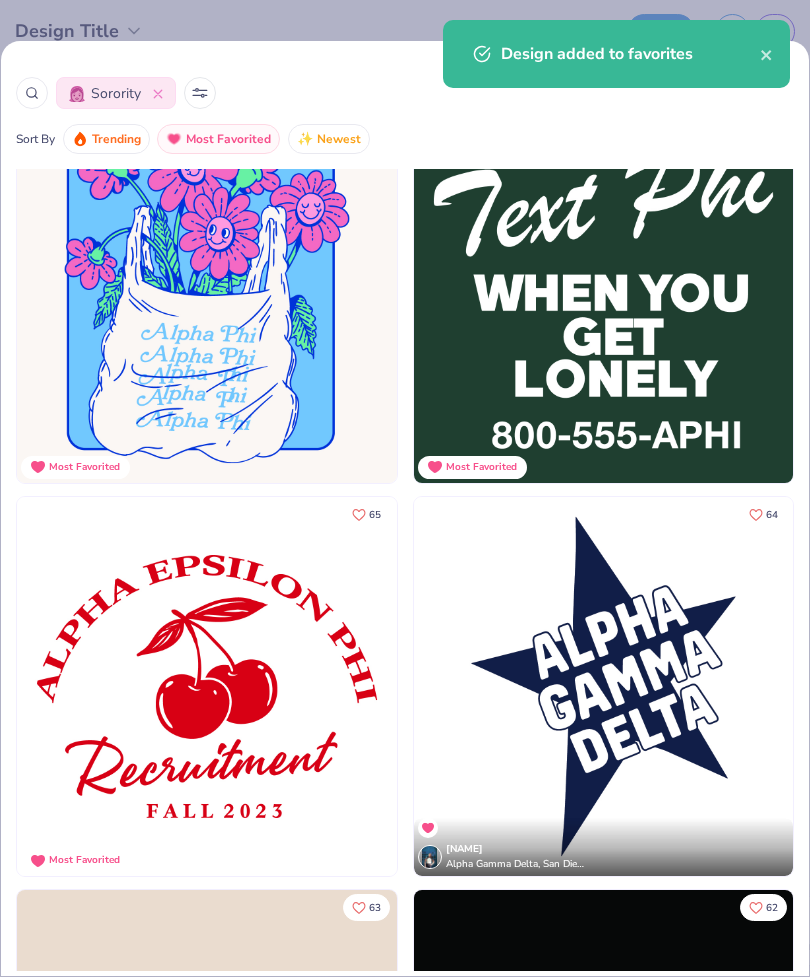 click at bounding box center (207, 293) 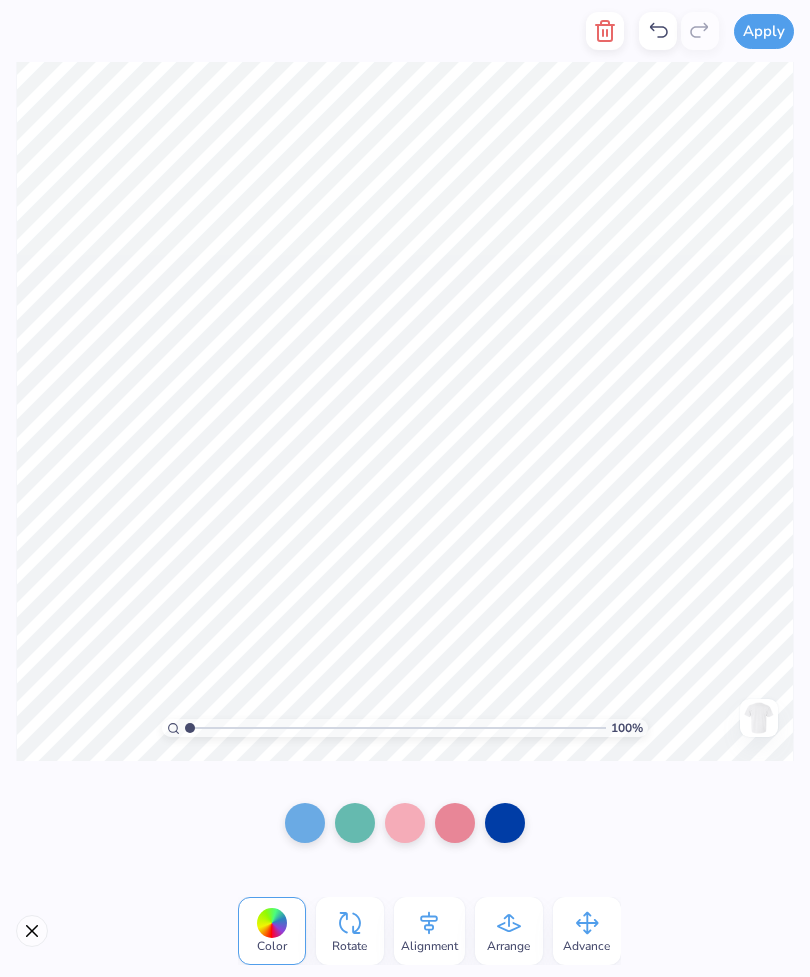 click at bounding box center (759, 718) 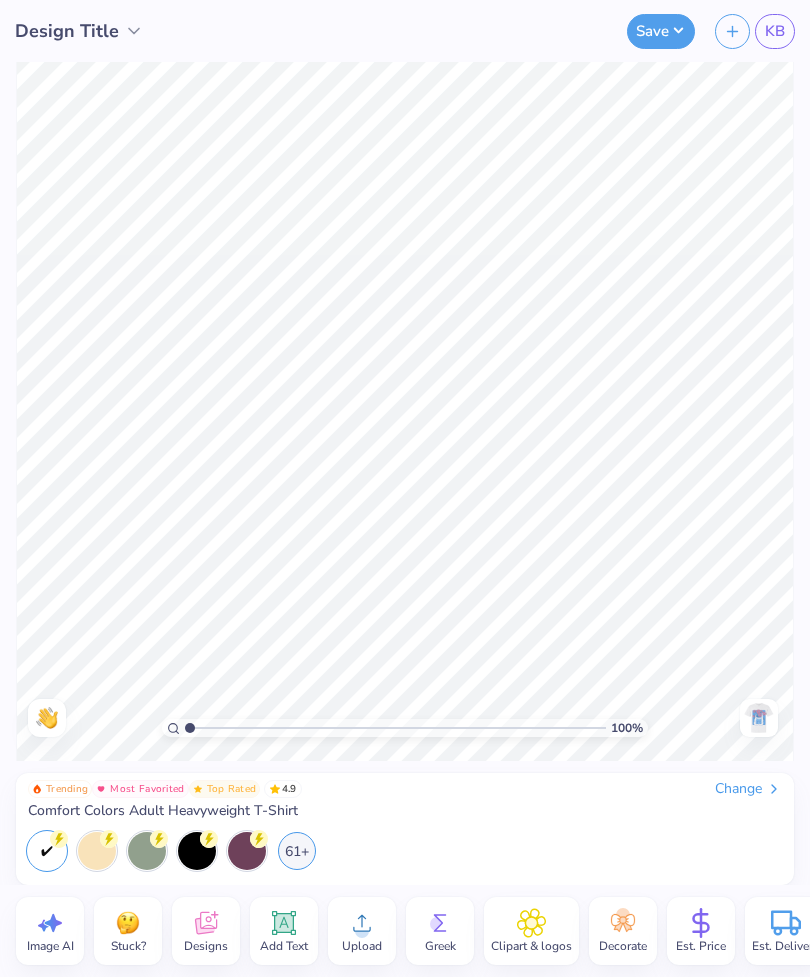 click at bounding box center (759, 718) 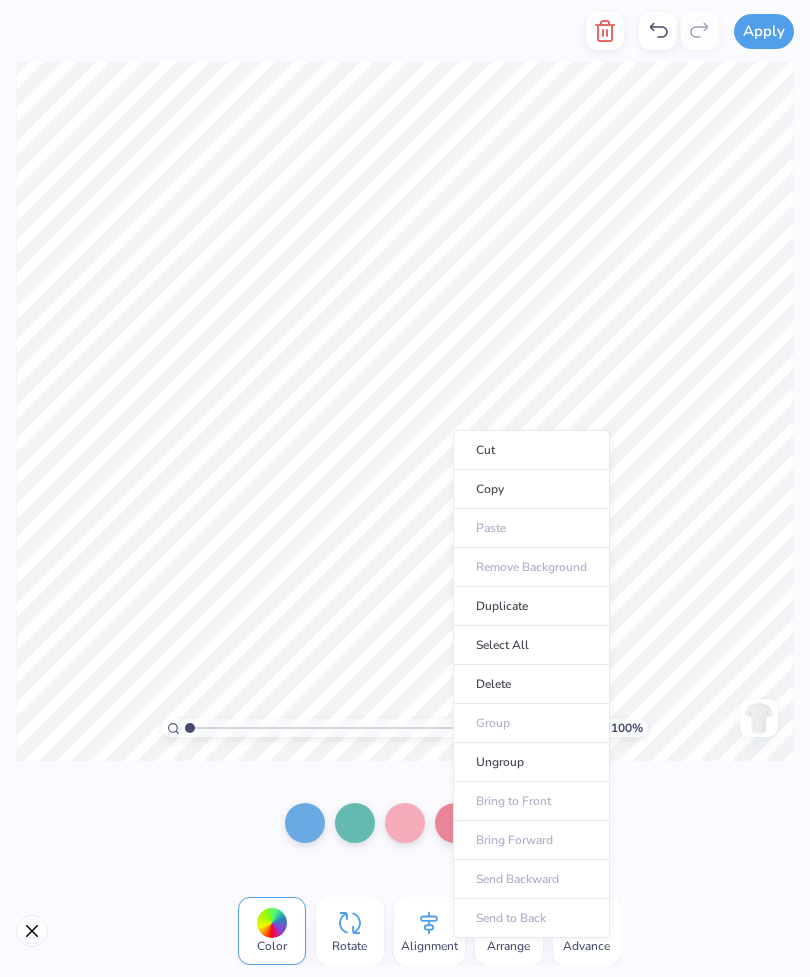 click on "Arrange" at bounding box center [508, 946] 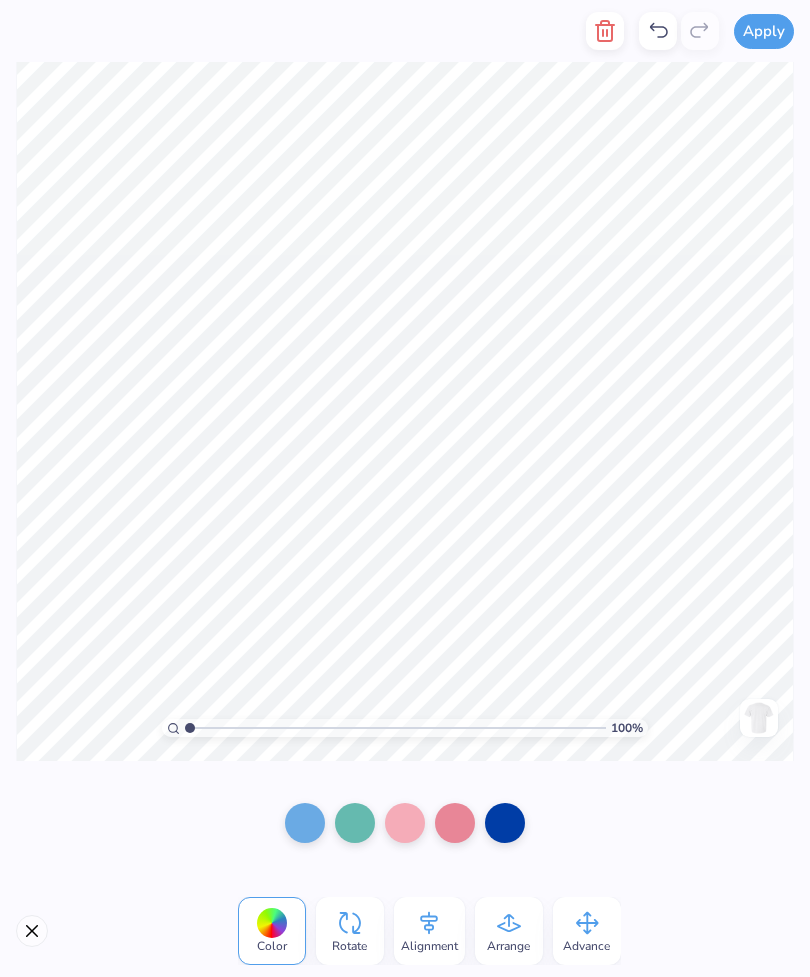click at bounding box center [32, 931] 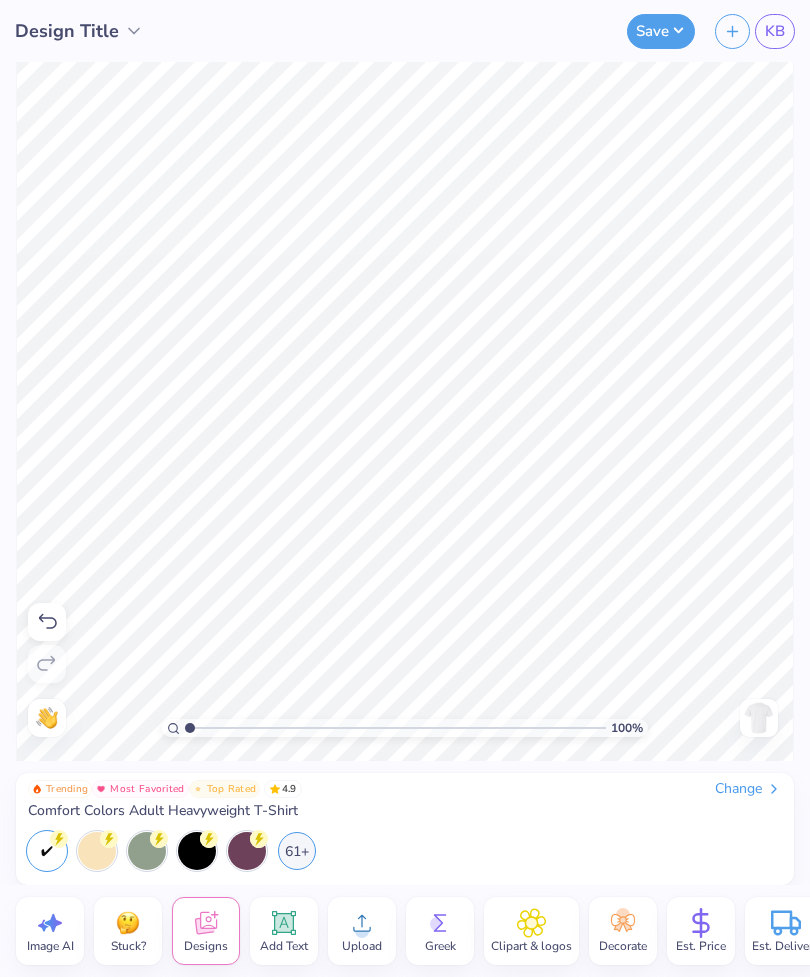 click 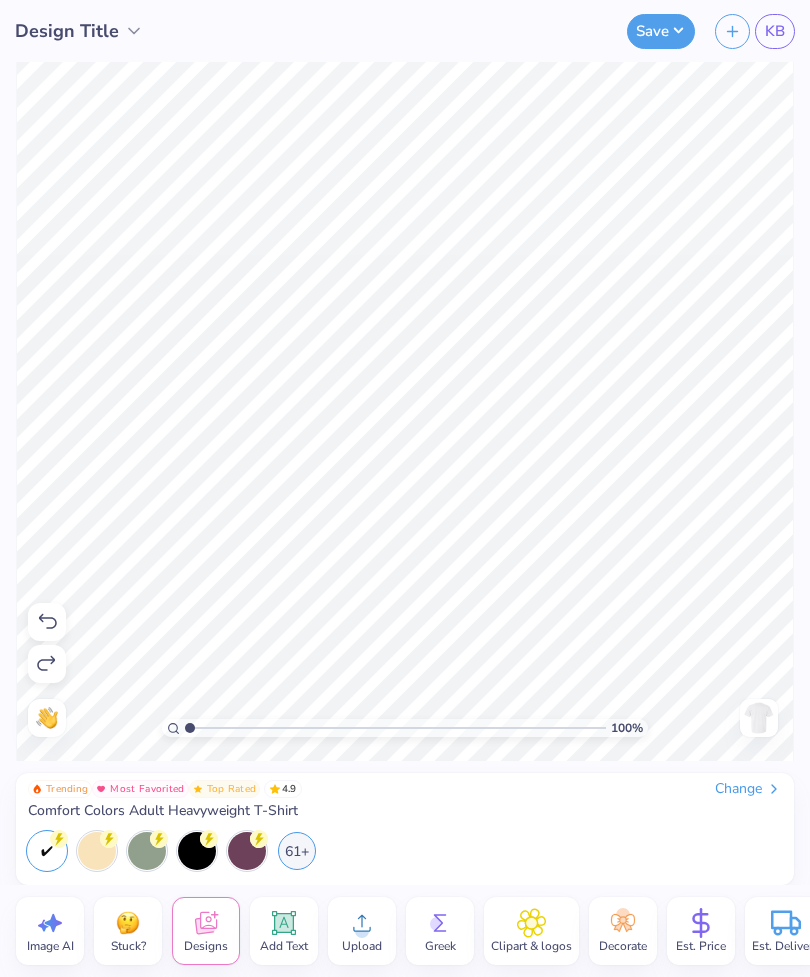 click at bounding box center [47, 718] 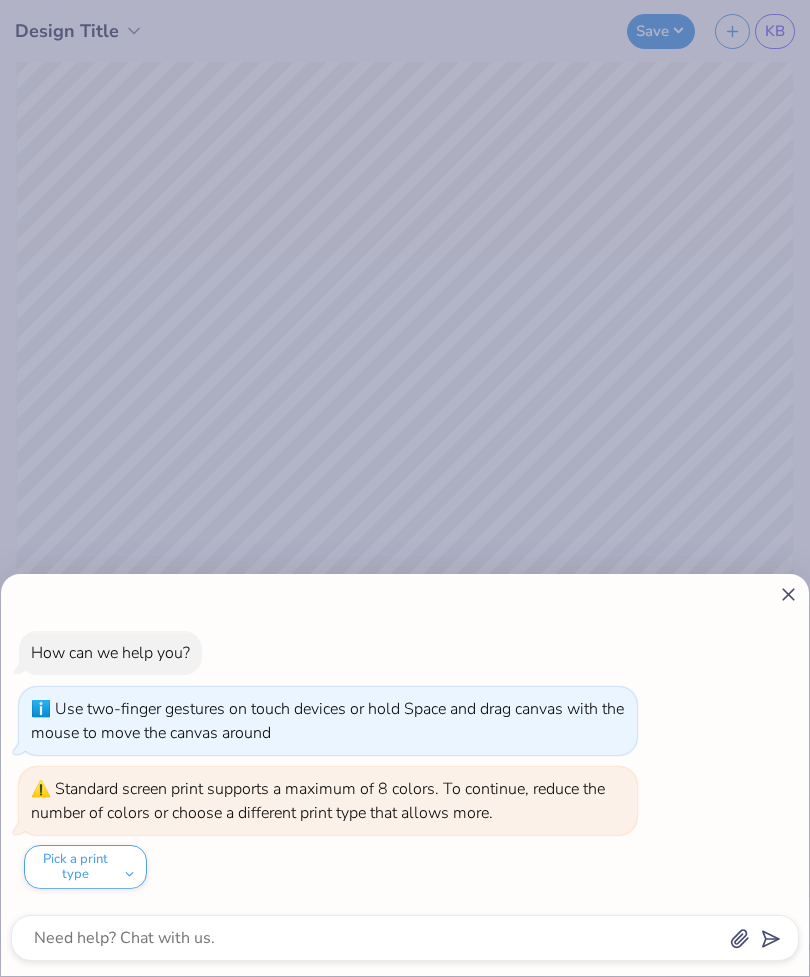 click 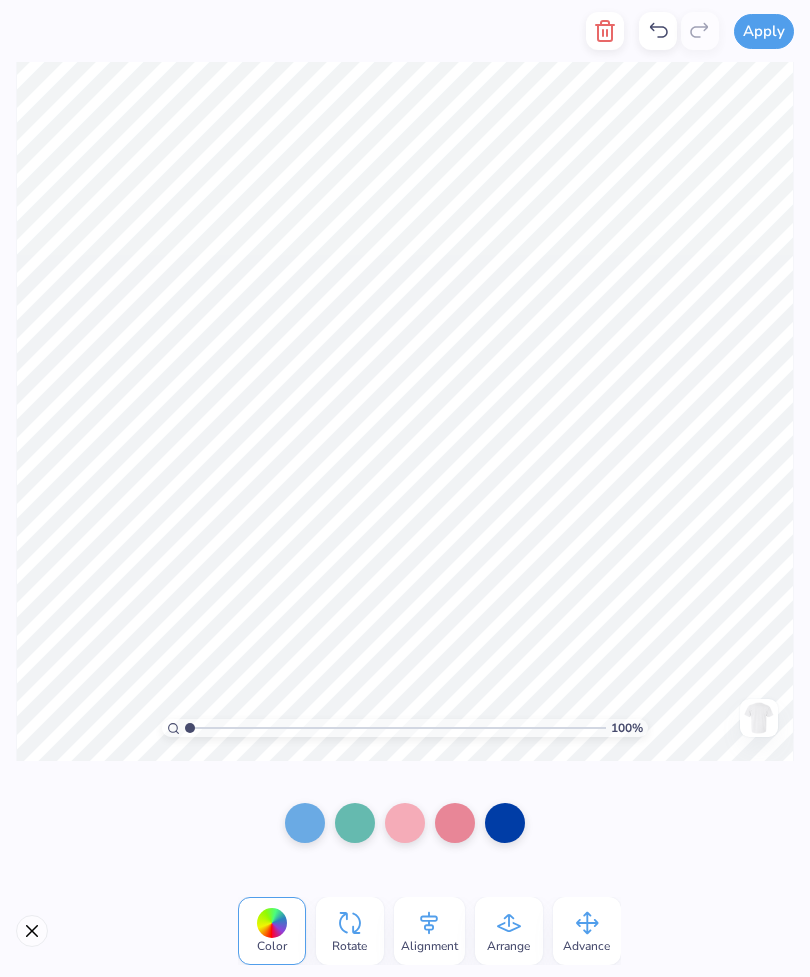 click at bounding box center [605, 31] 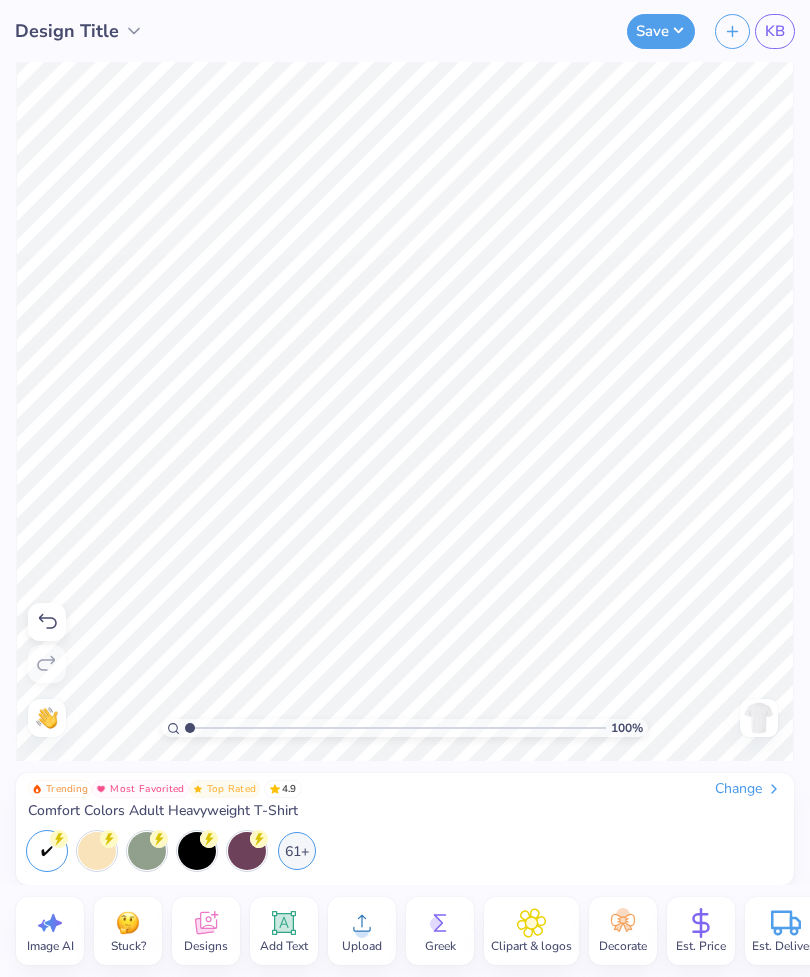 click 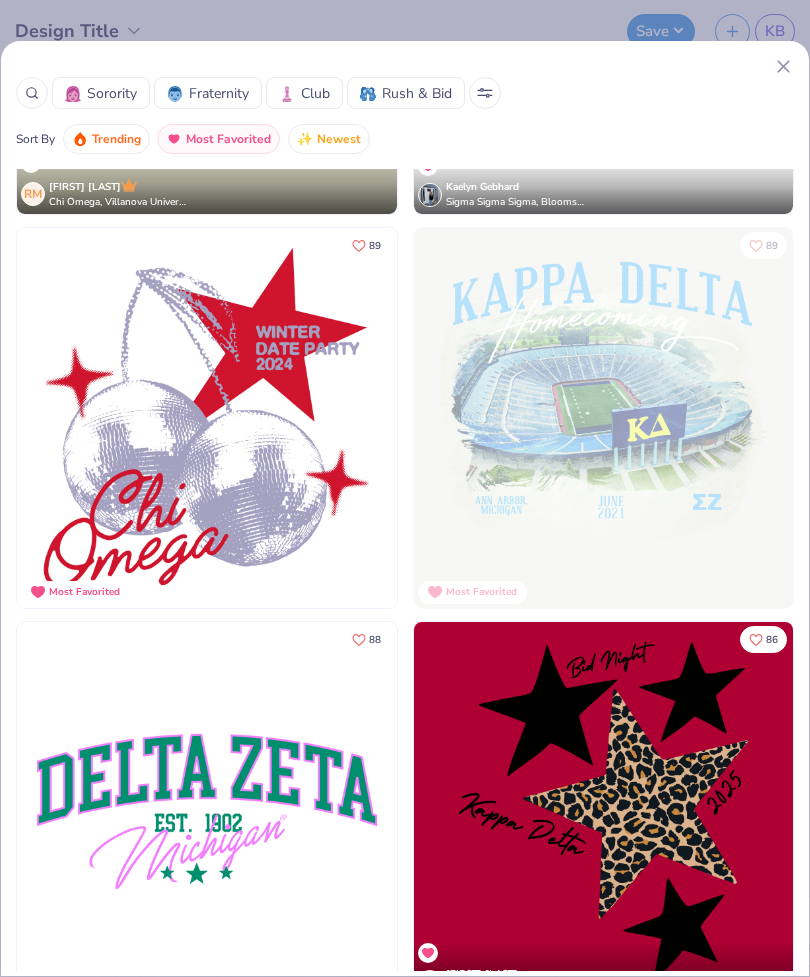 scroll, scrollTop: 6237, scrollLeft: 0, axis: vertical 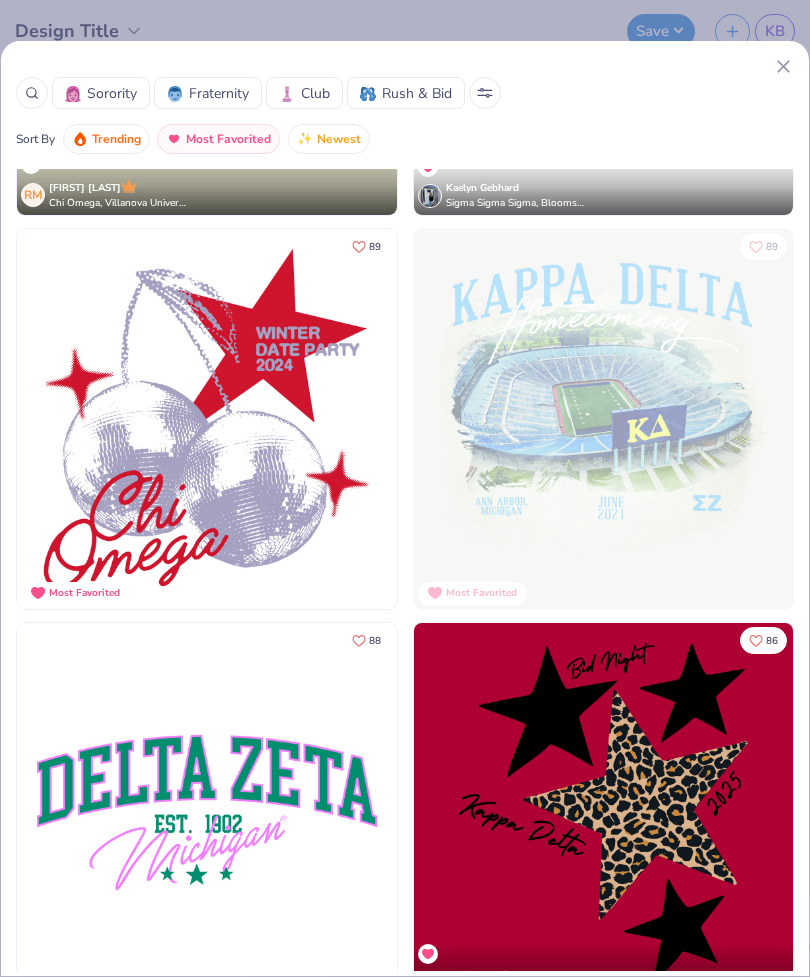 click at bounding box center (604, 419) 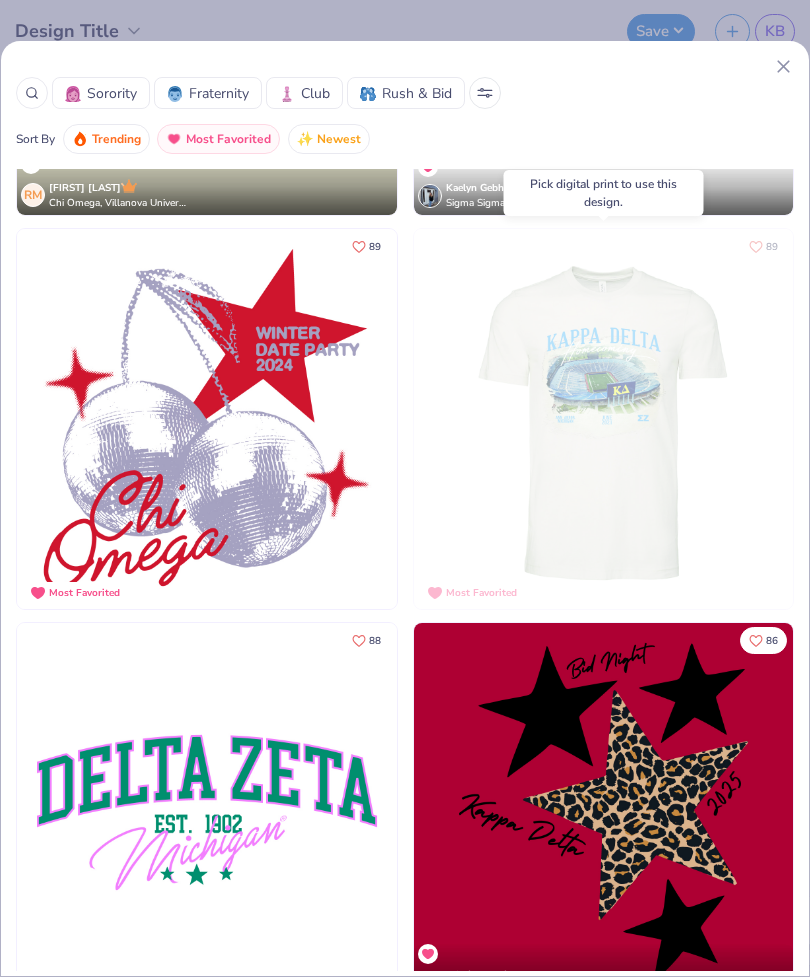 click 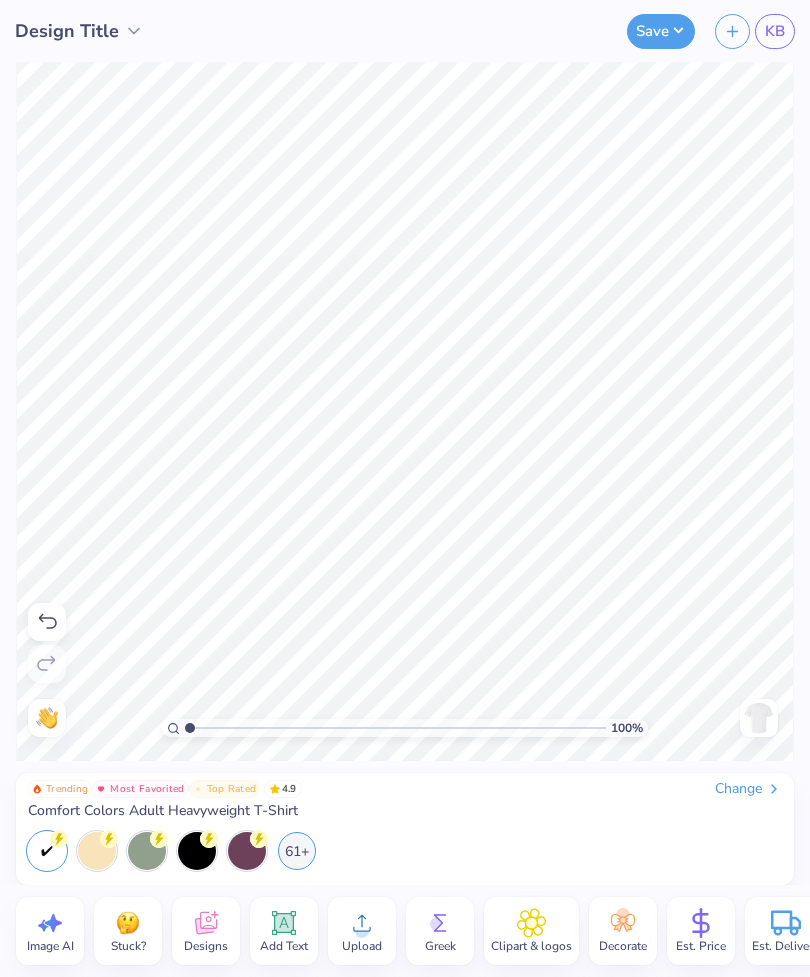 scroll, scrollTop: 0, scrollLeft: 0, axis: both 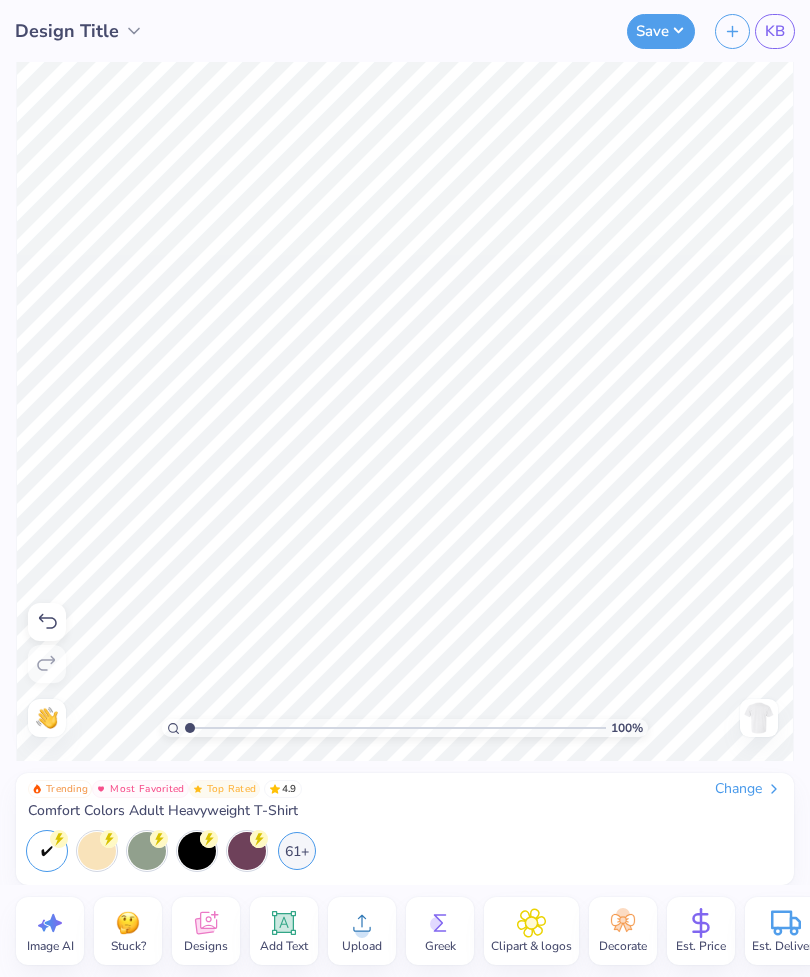 click on "Need help?  Chat with us." at bounding box center [47, 718] 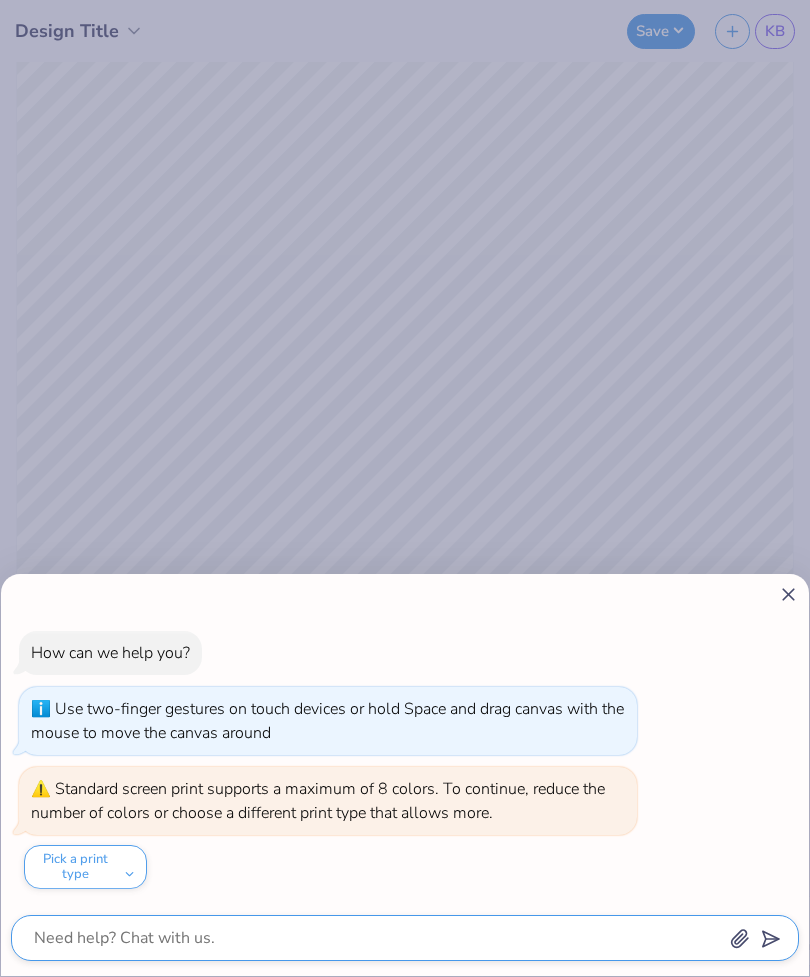 click at bounding box center [377, 938] 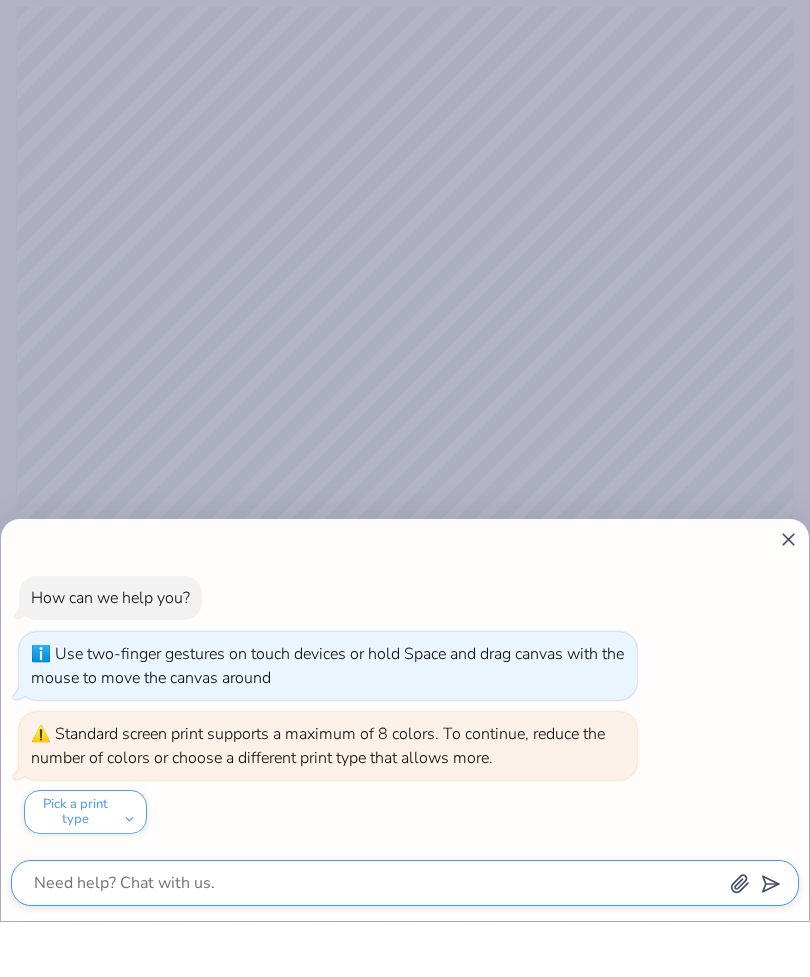 click at bounding box center (377, 938) 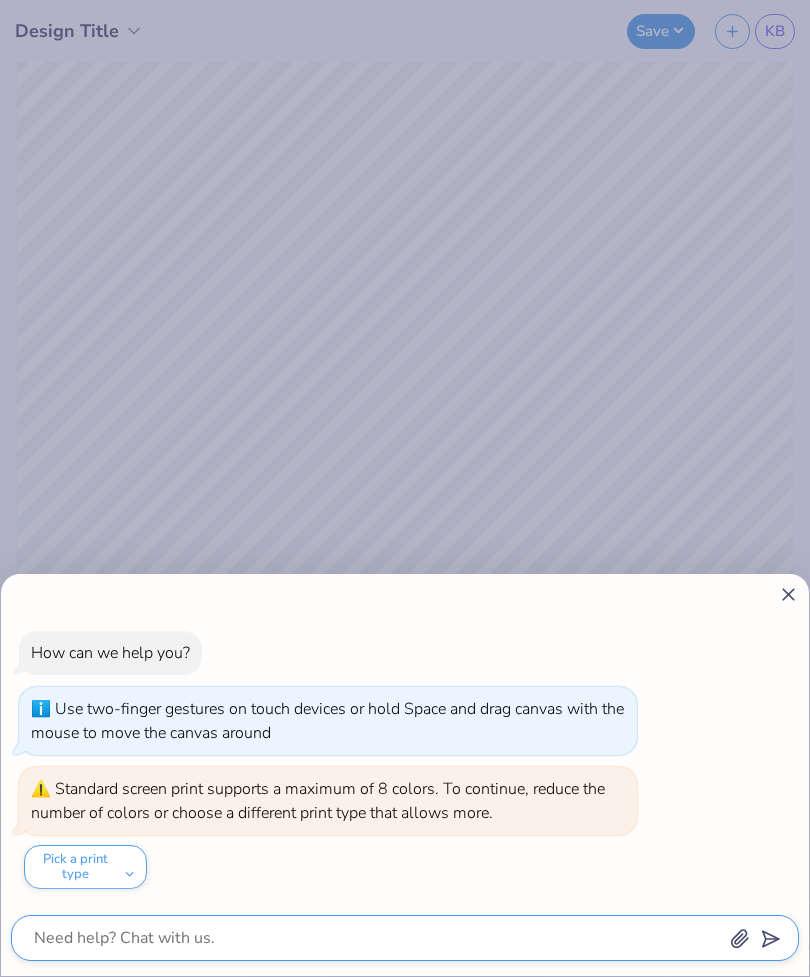 type on "x" 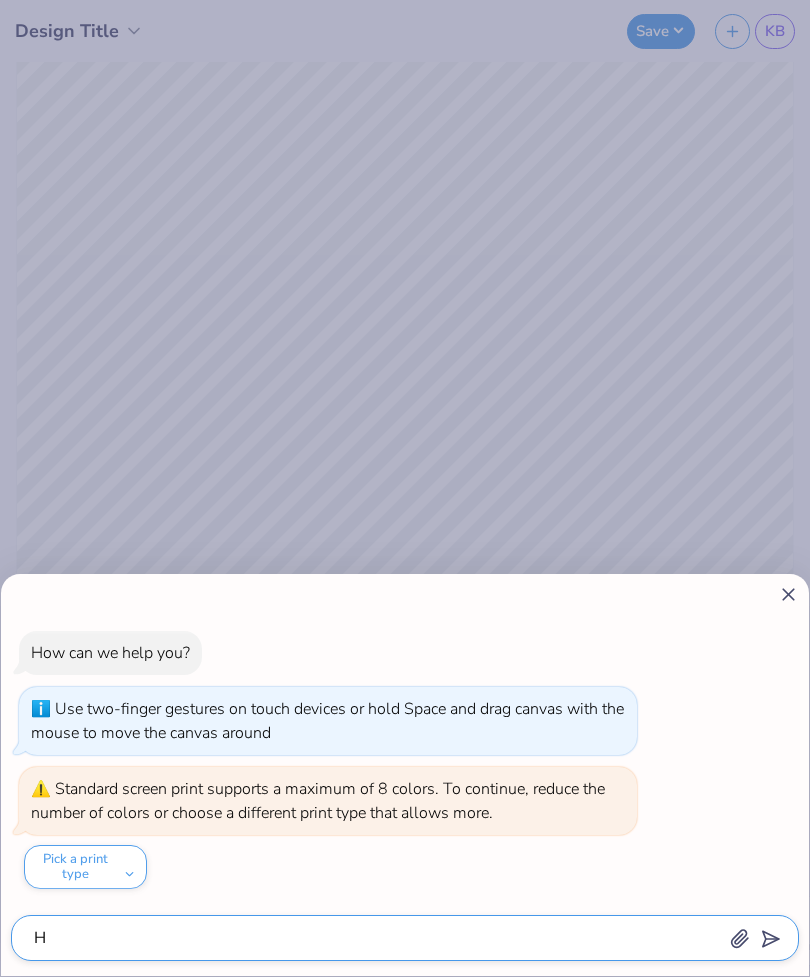 type on "Ho" 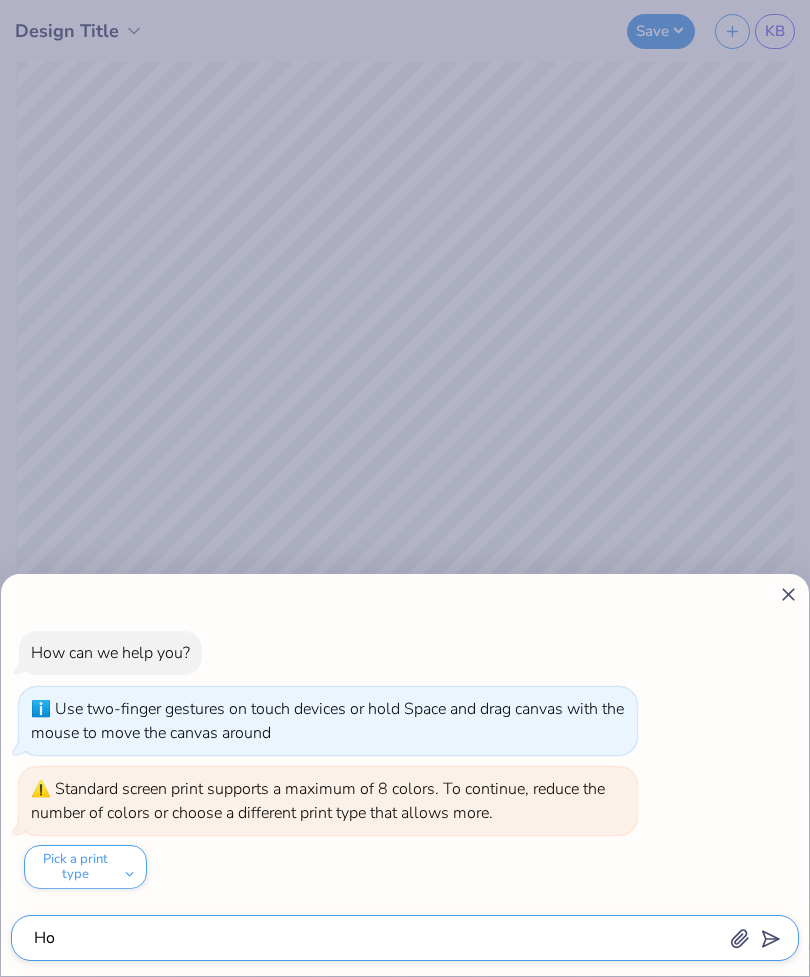 type on "x" 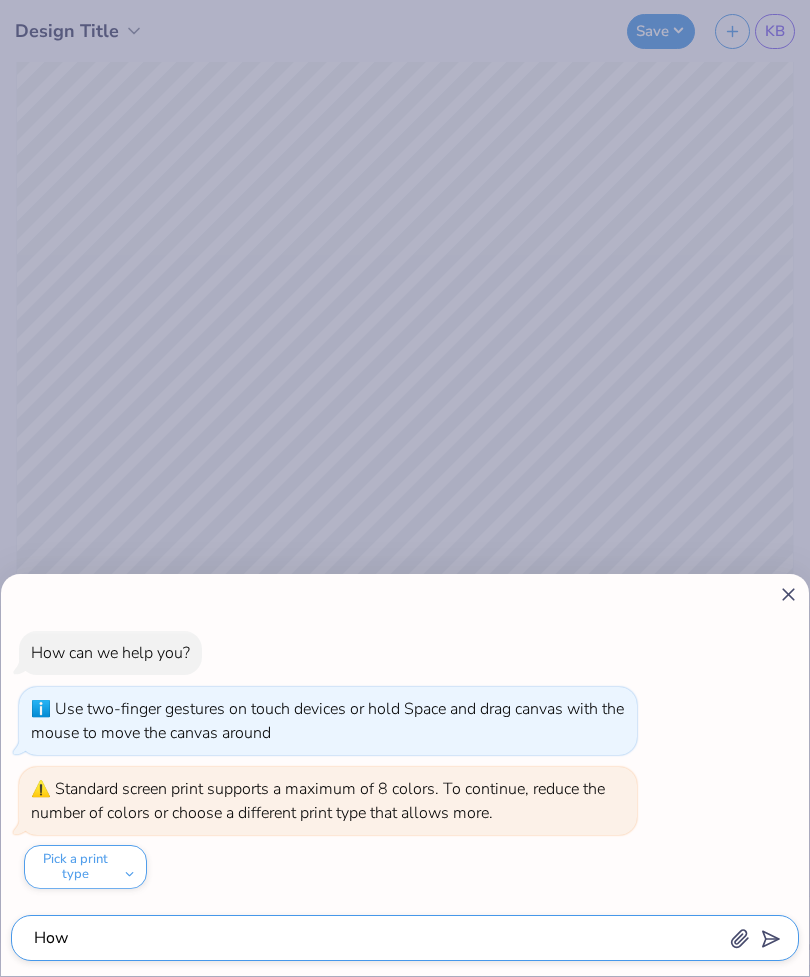 type on "x" 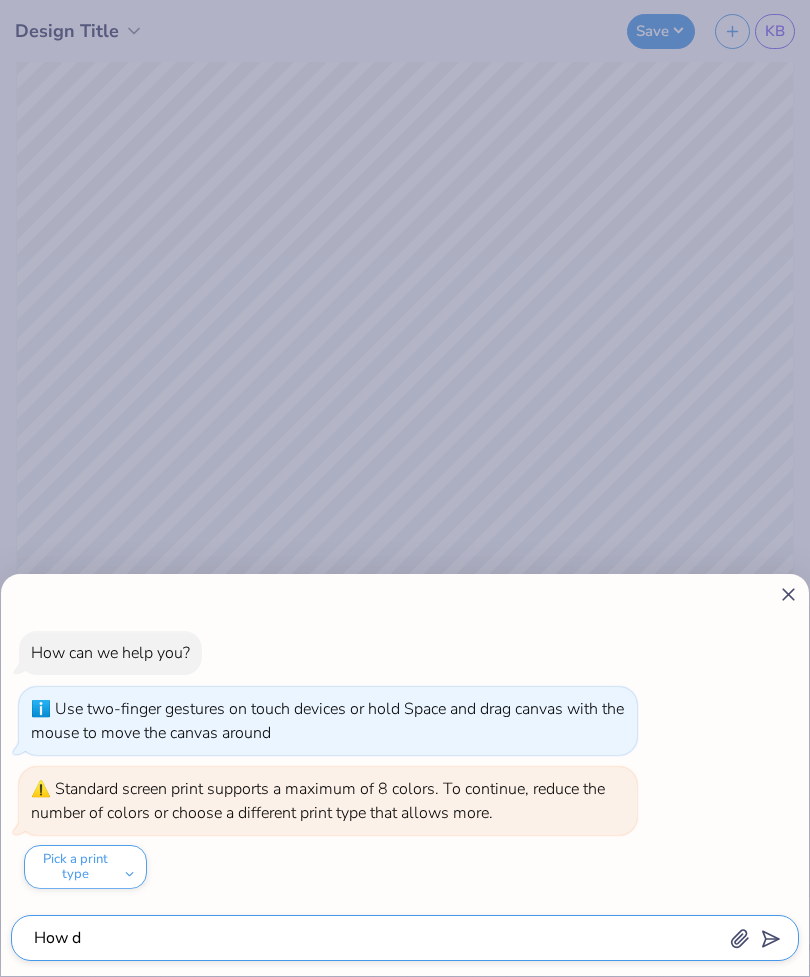 type on "x" 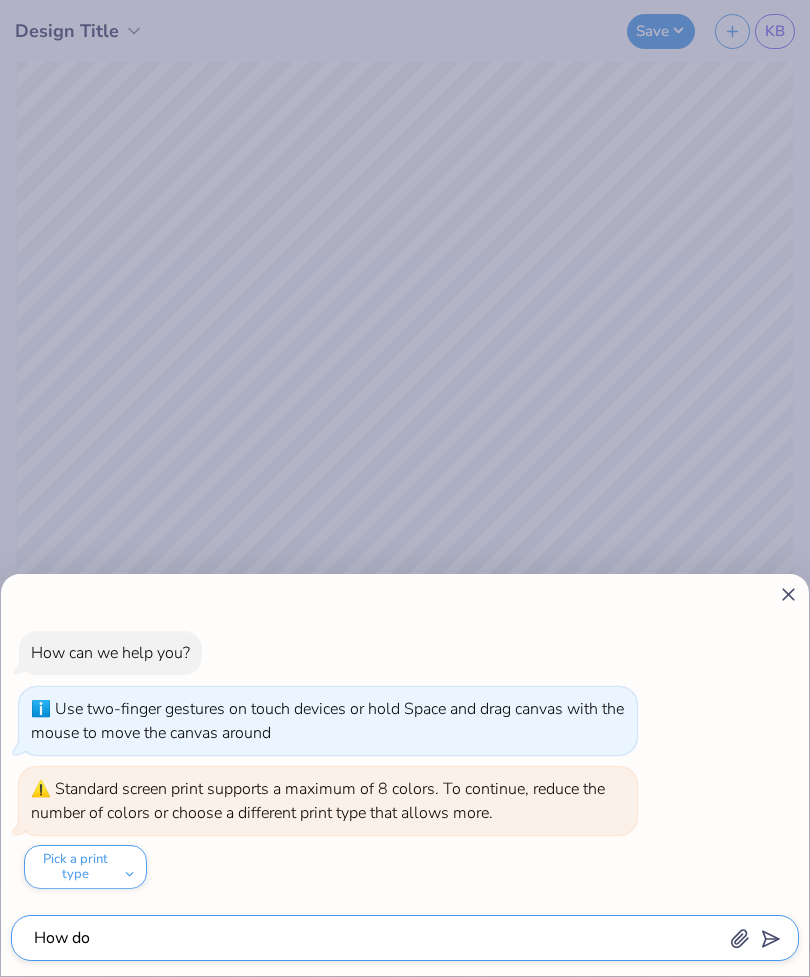 type on "x" 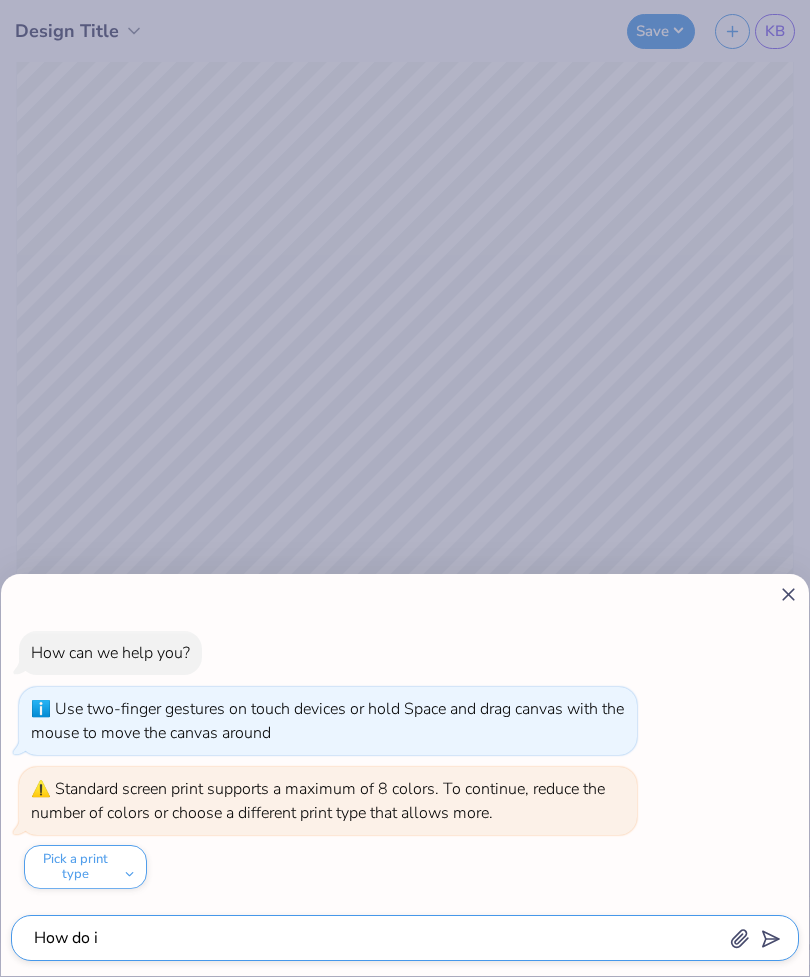 type on "x" 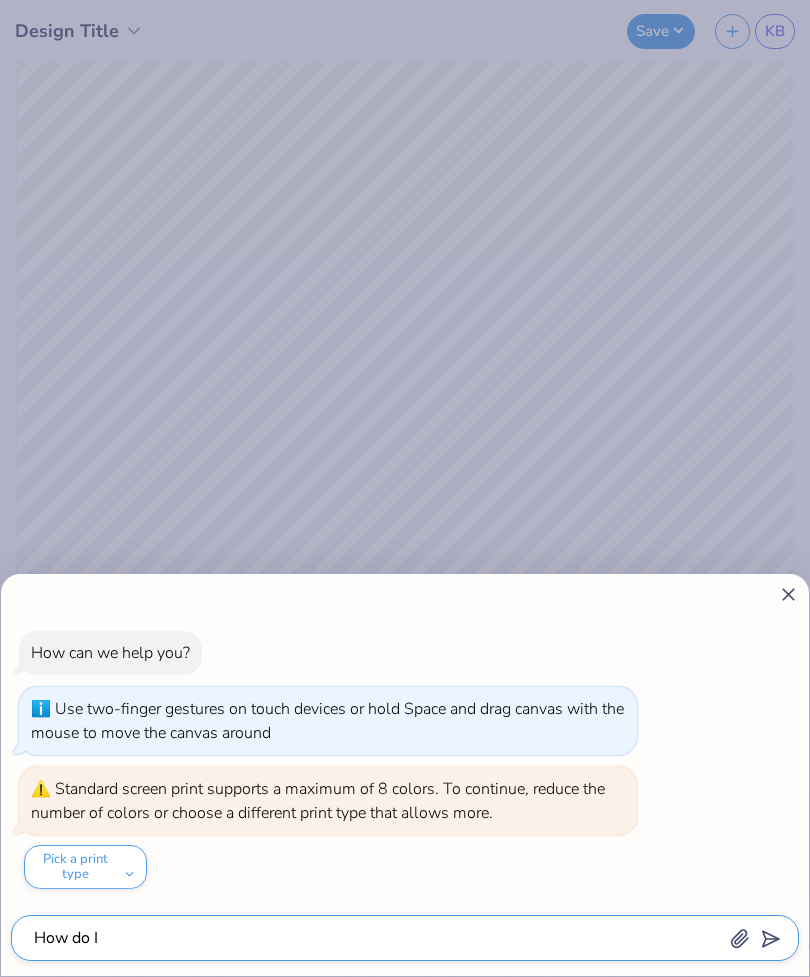 type on "x" 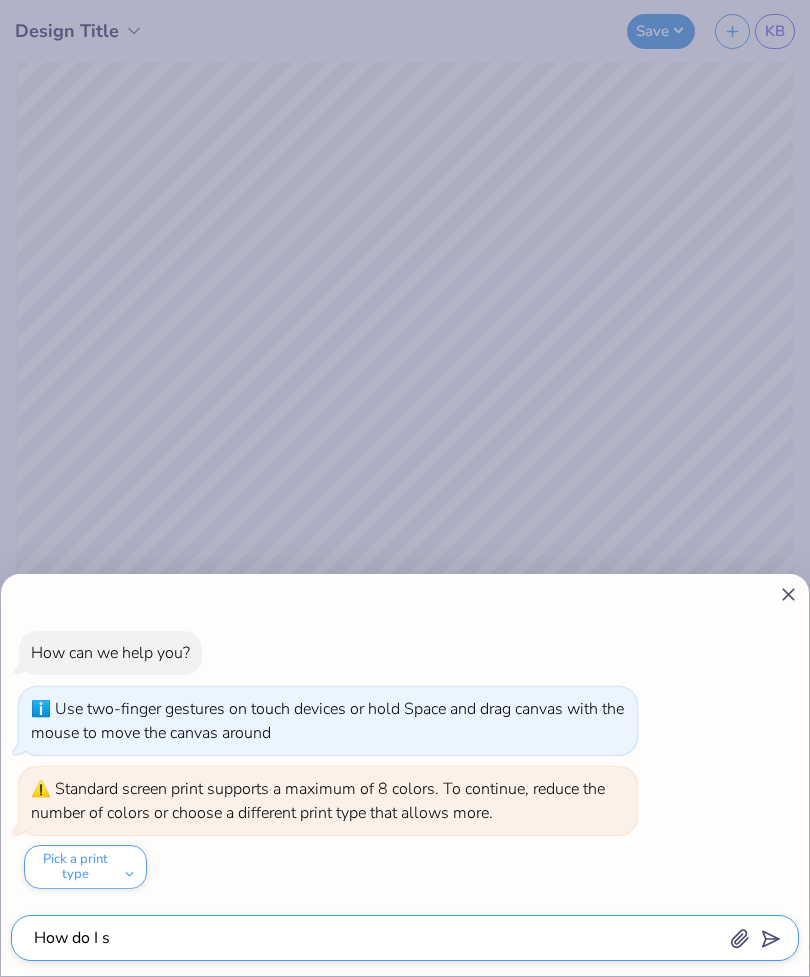 type on "How do I se" 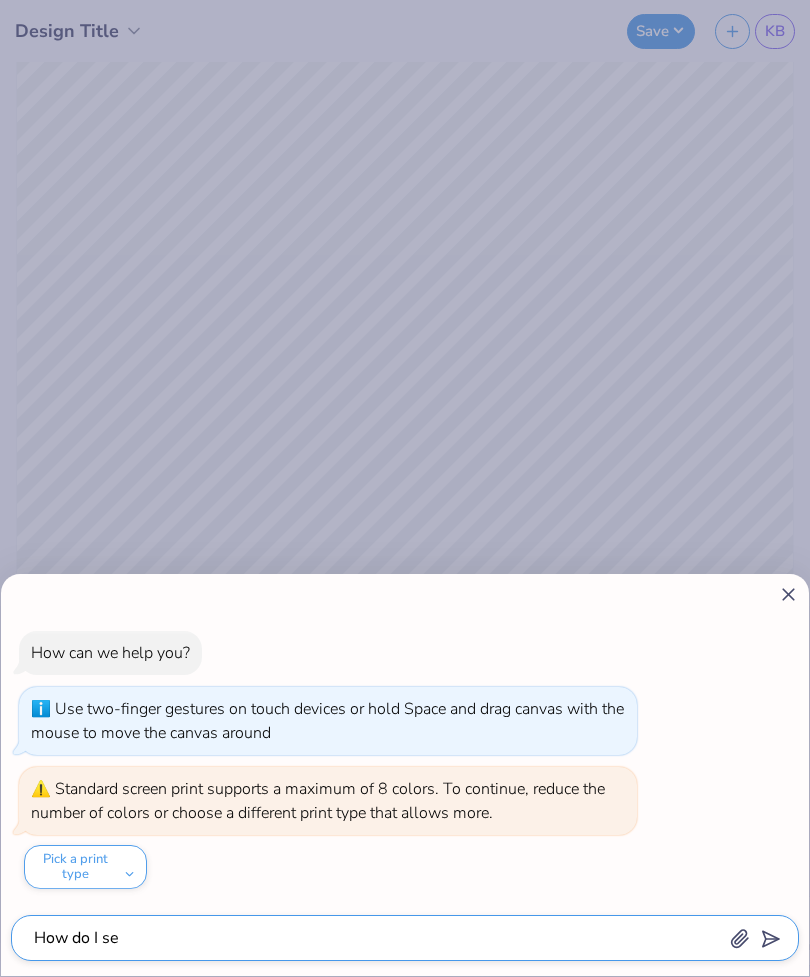 type on "x" 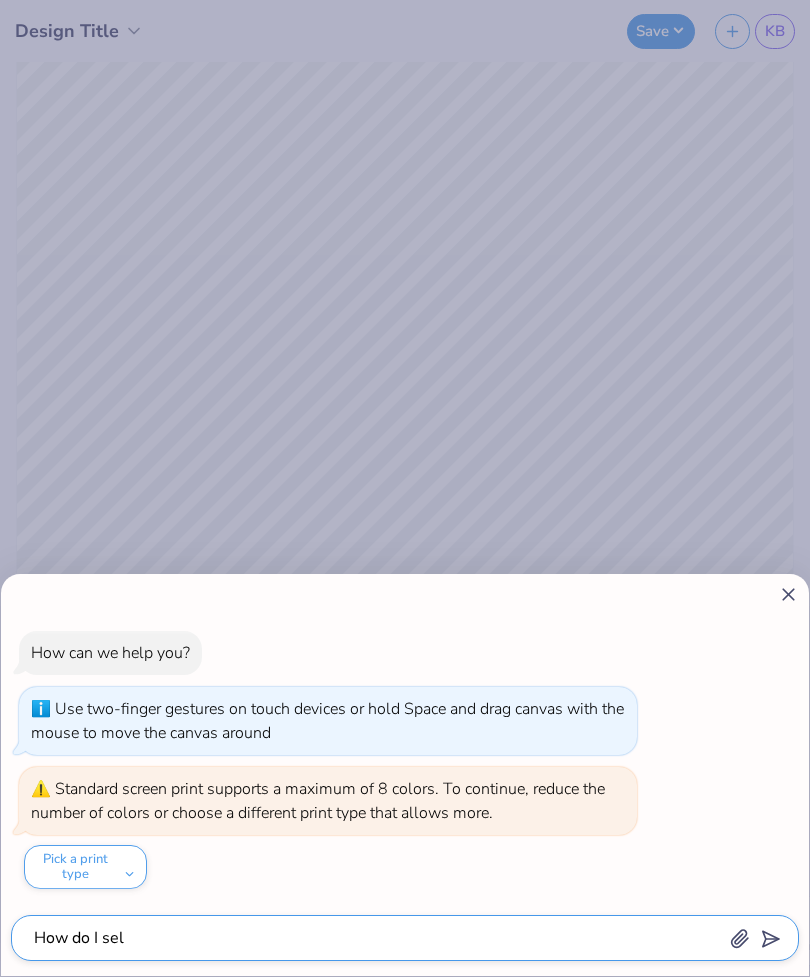 type on "x" 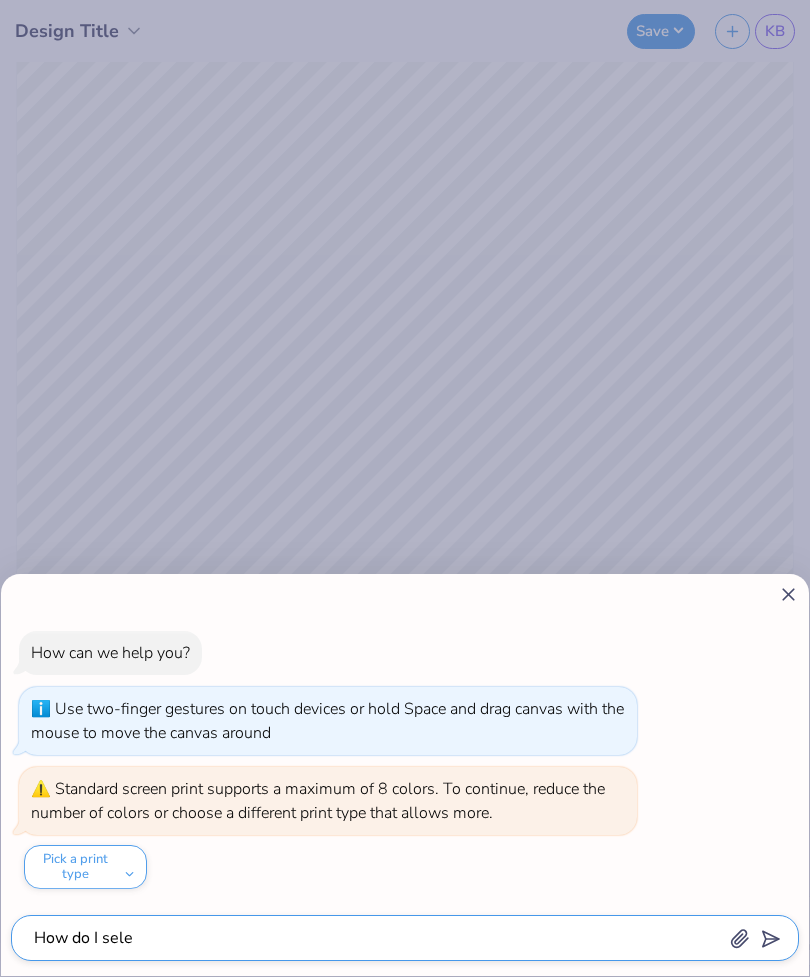 type on "x" 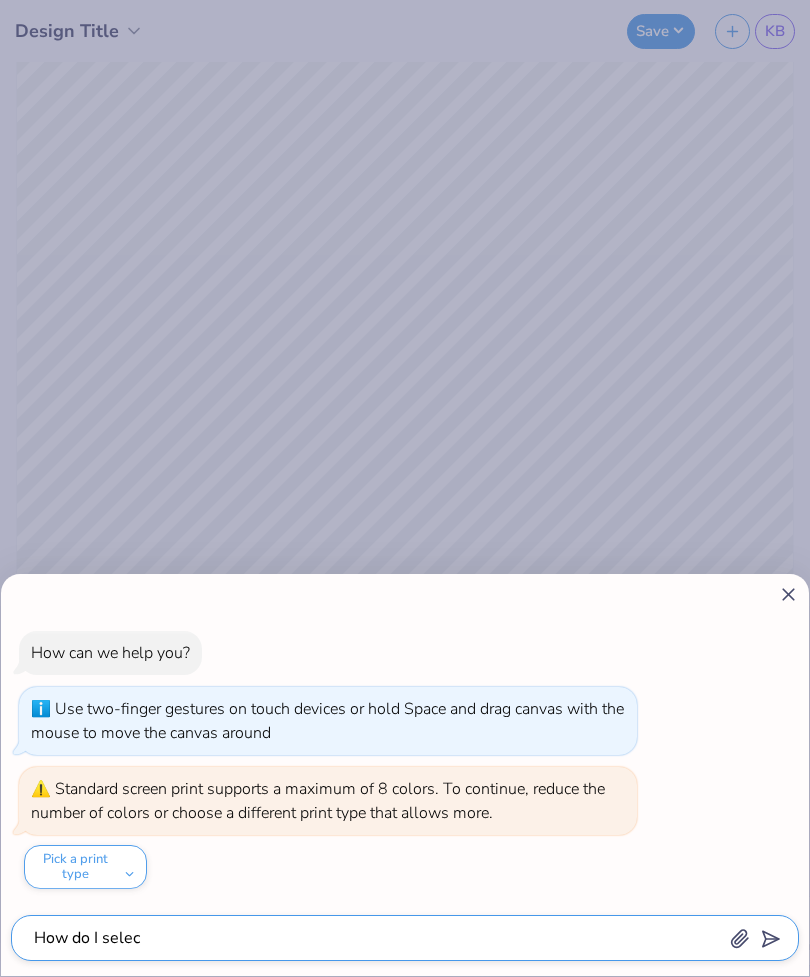 type on "x" 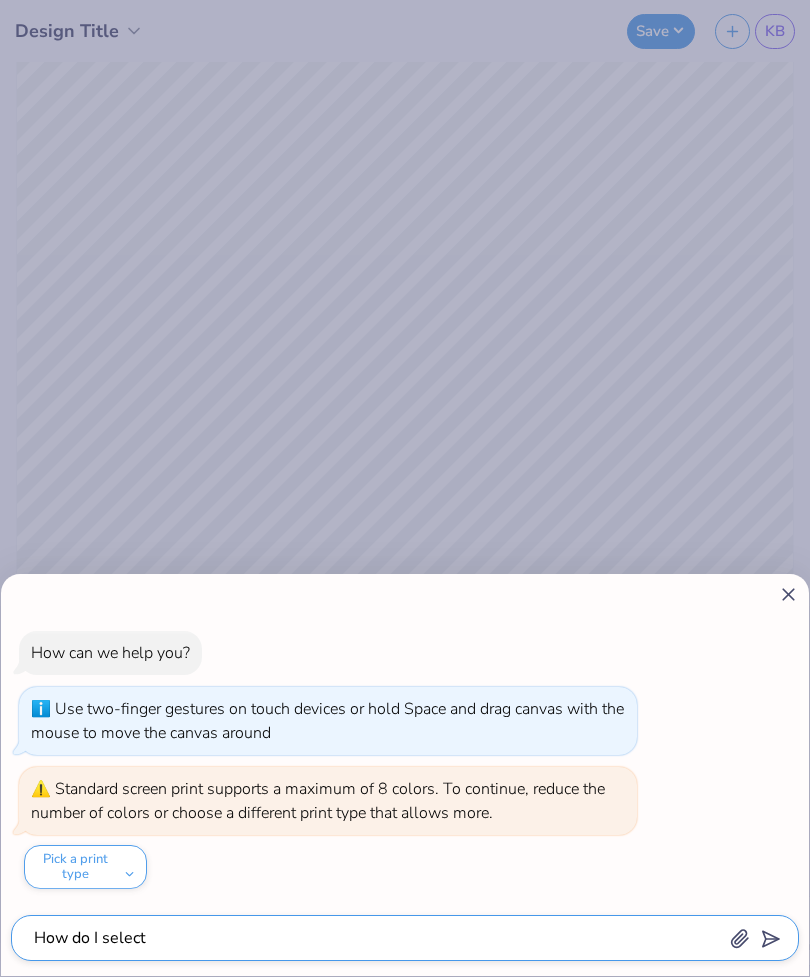 type on "How do I select" 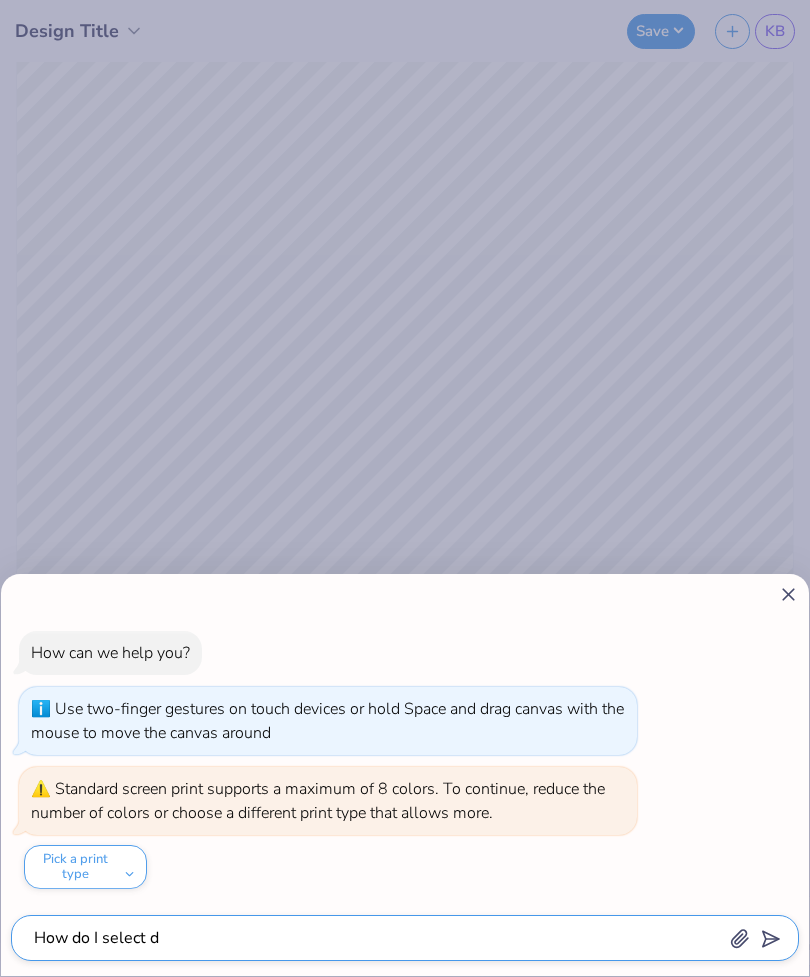 type on "x" 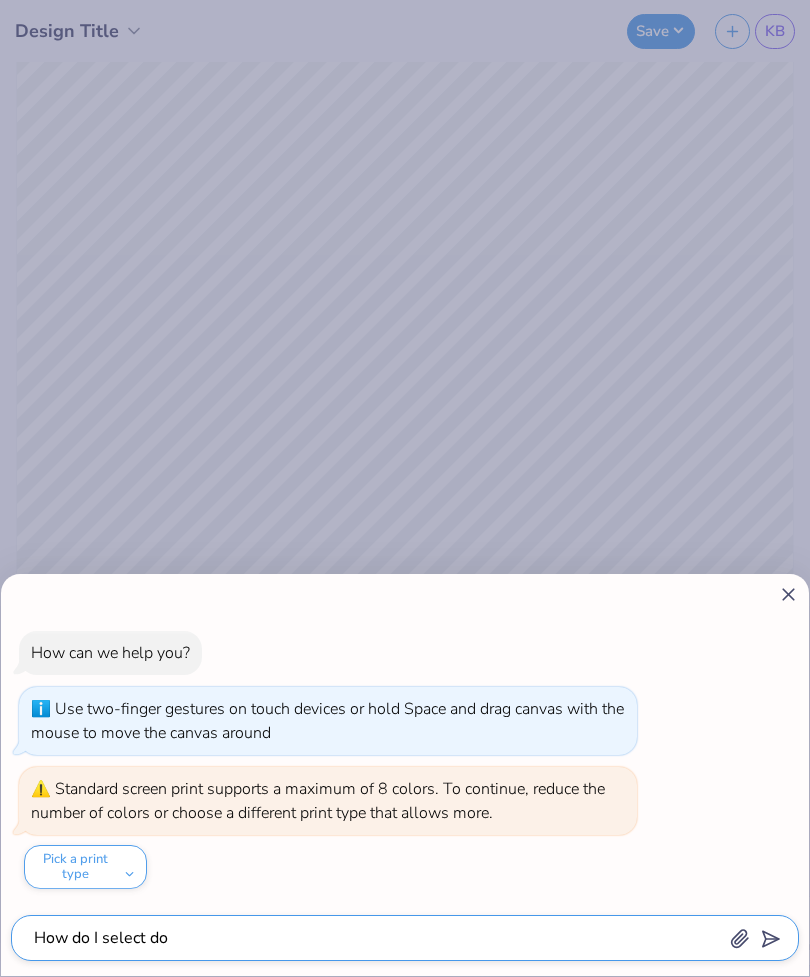 type on "x" 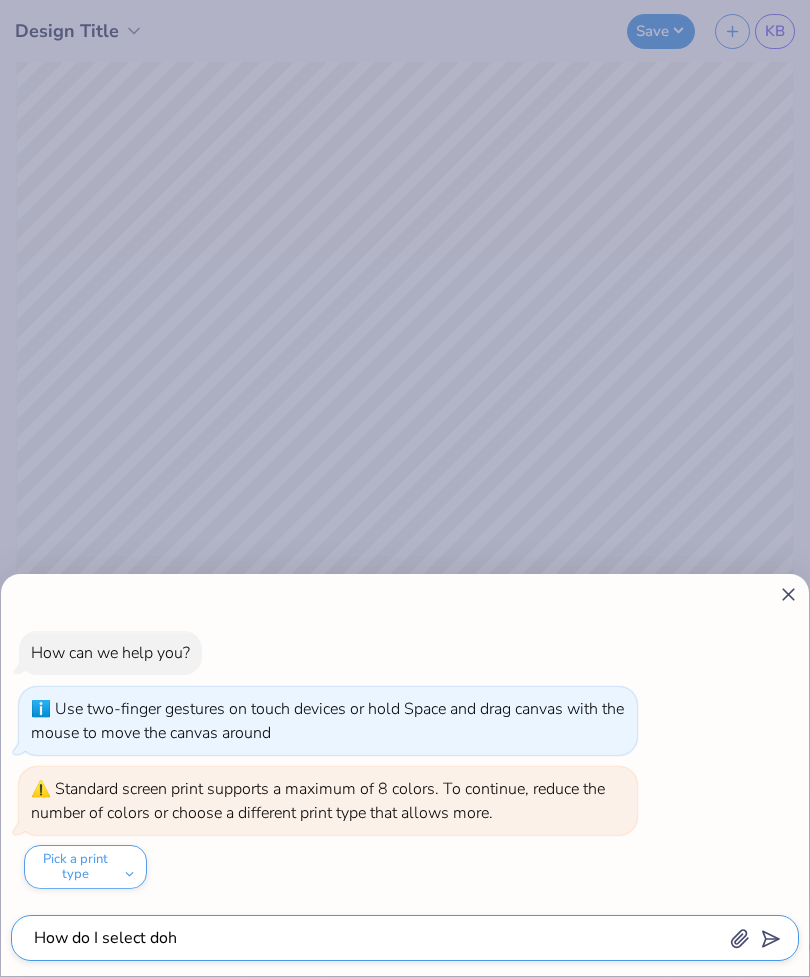 type on "How do I select dohi" 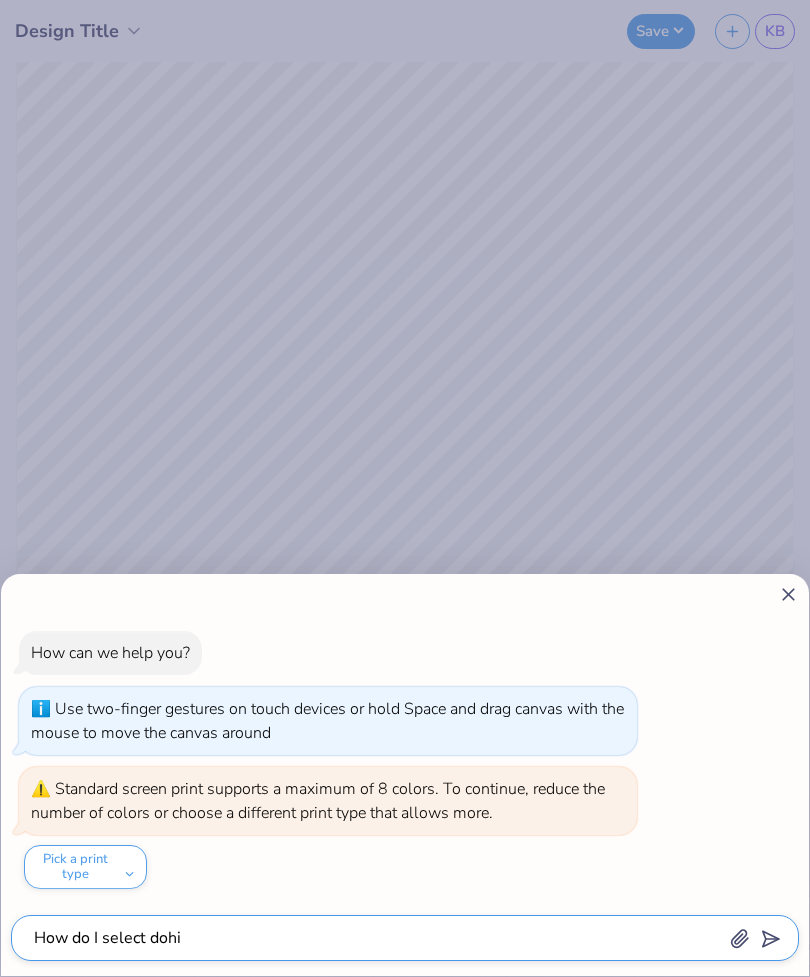 type on "x" 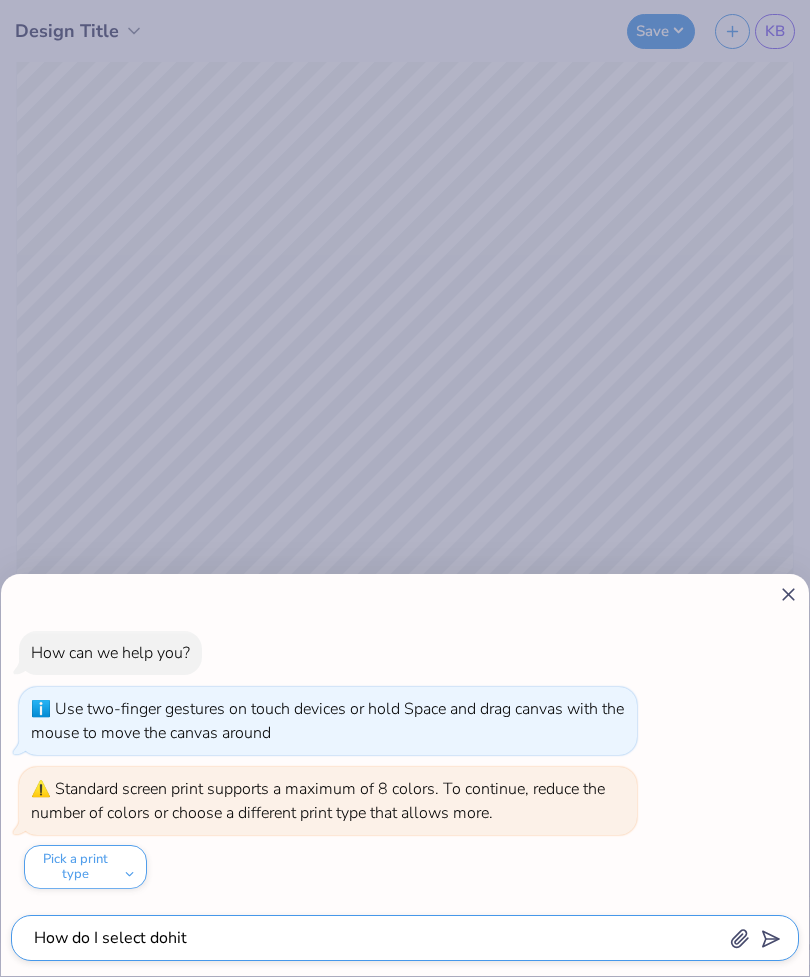 type on "How do I select dohita" 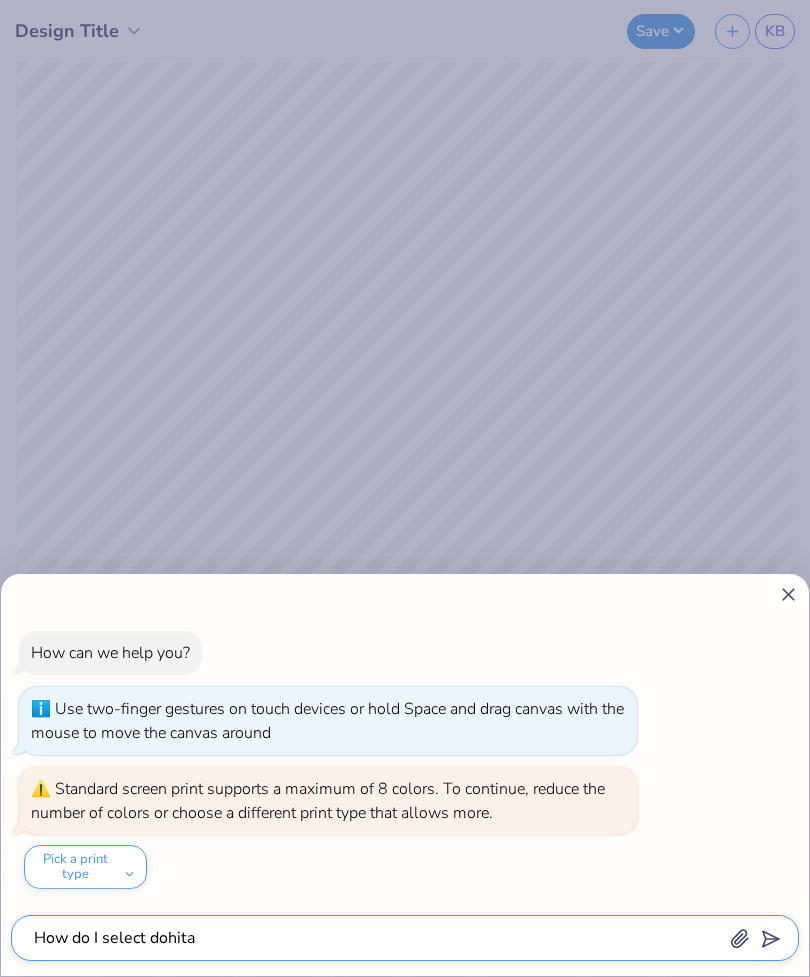 type on "x" 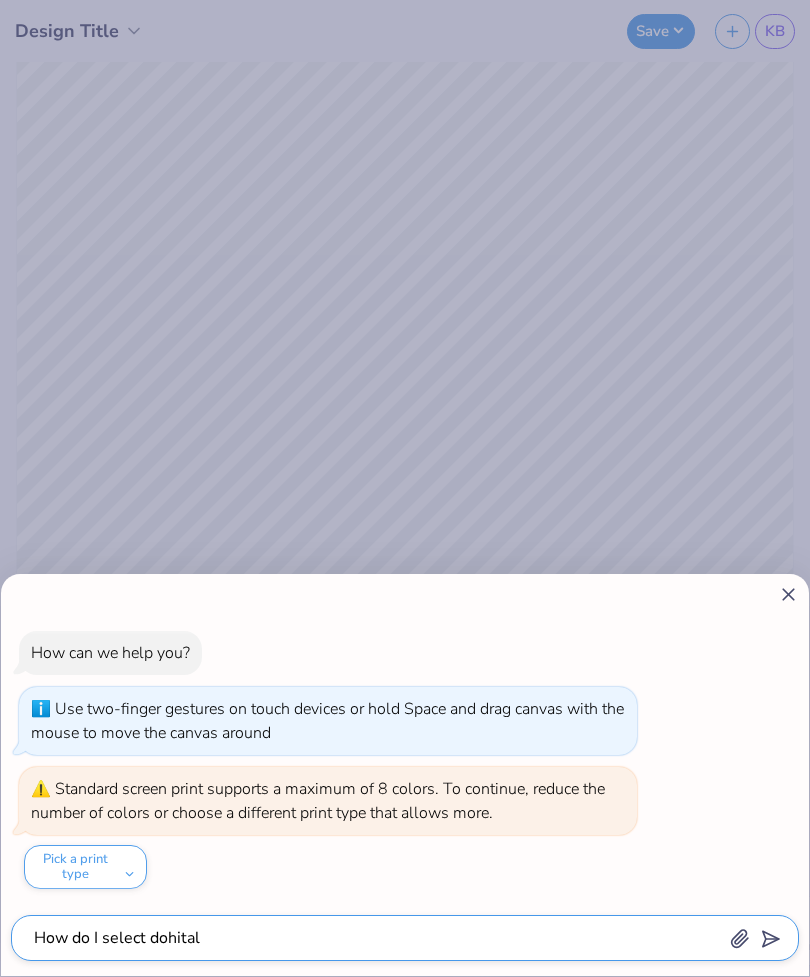 type on "x" 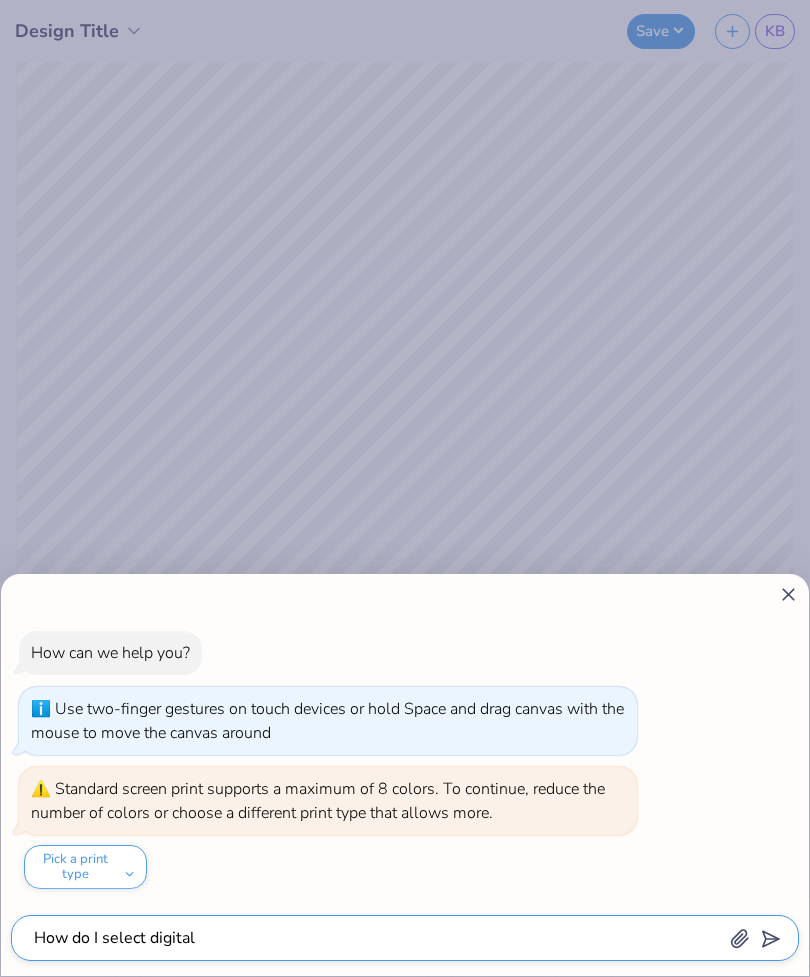 type on "How do I select digital" 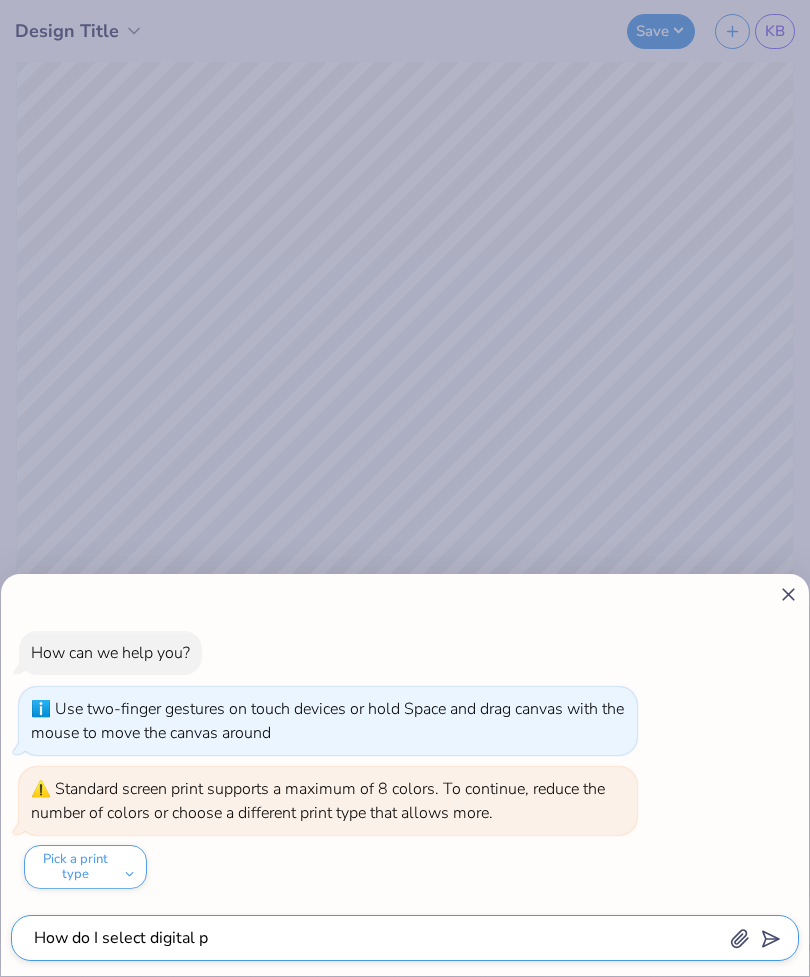 type on "x" 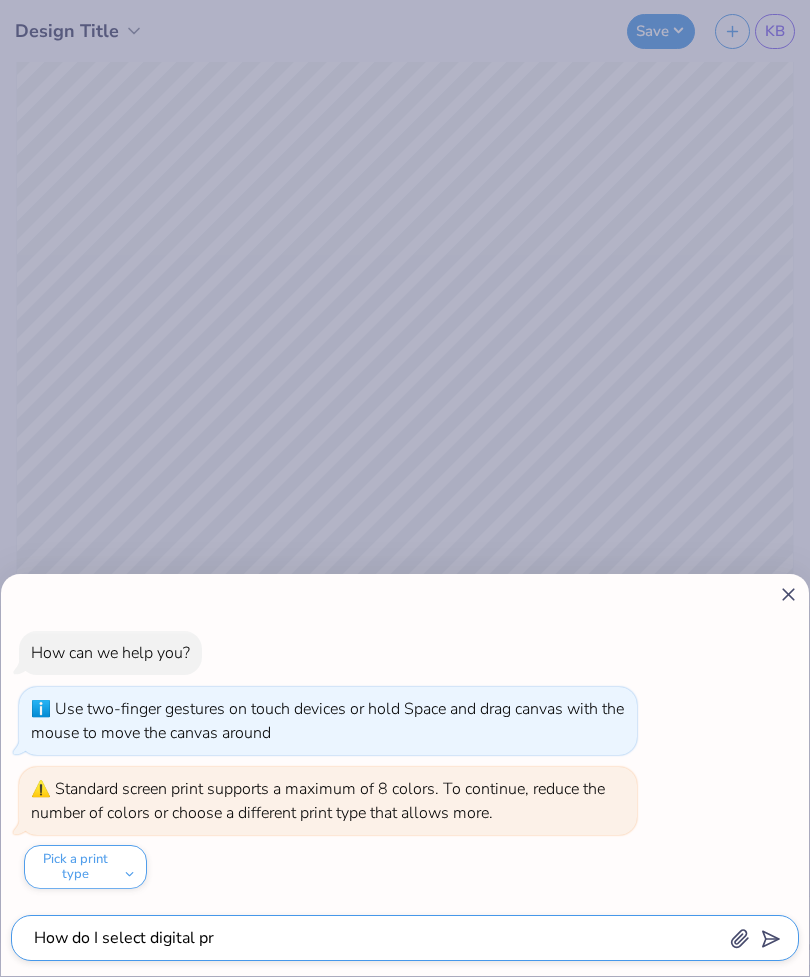 type on "x" 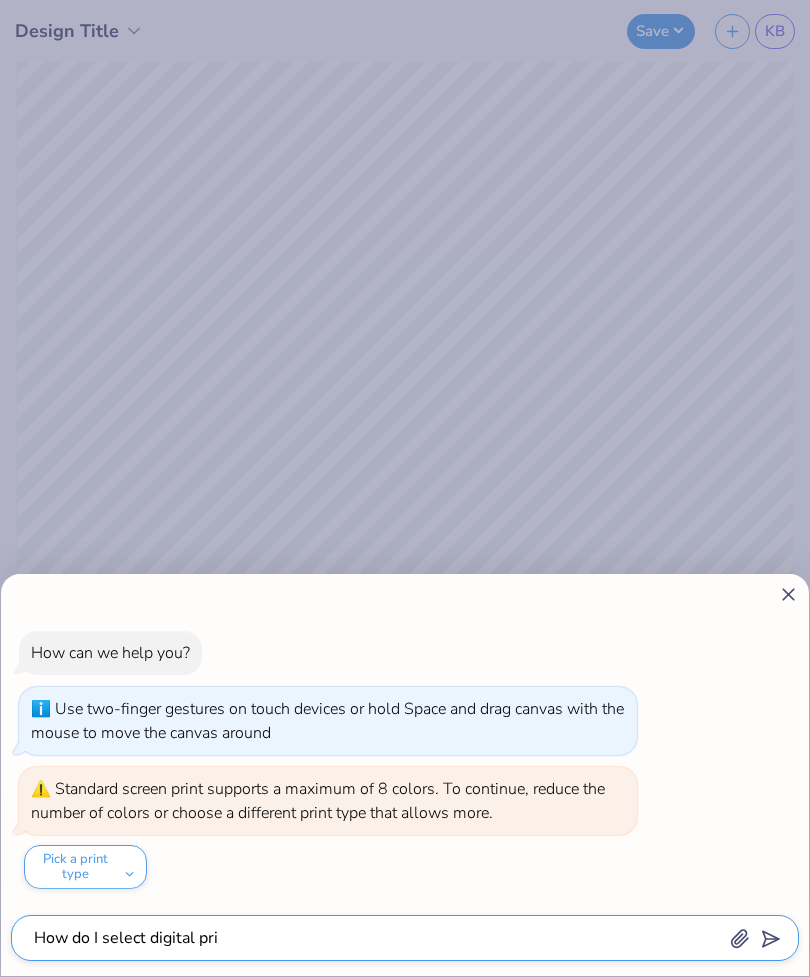 type on "x" 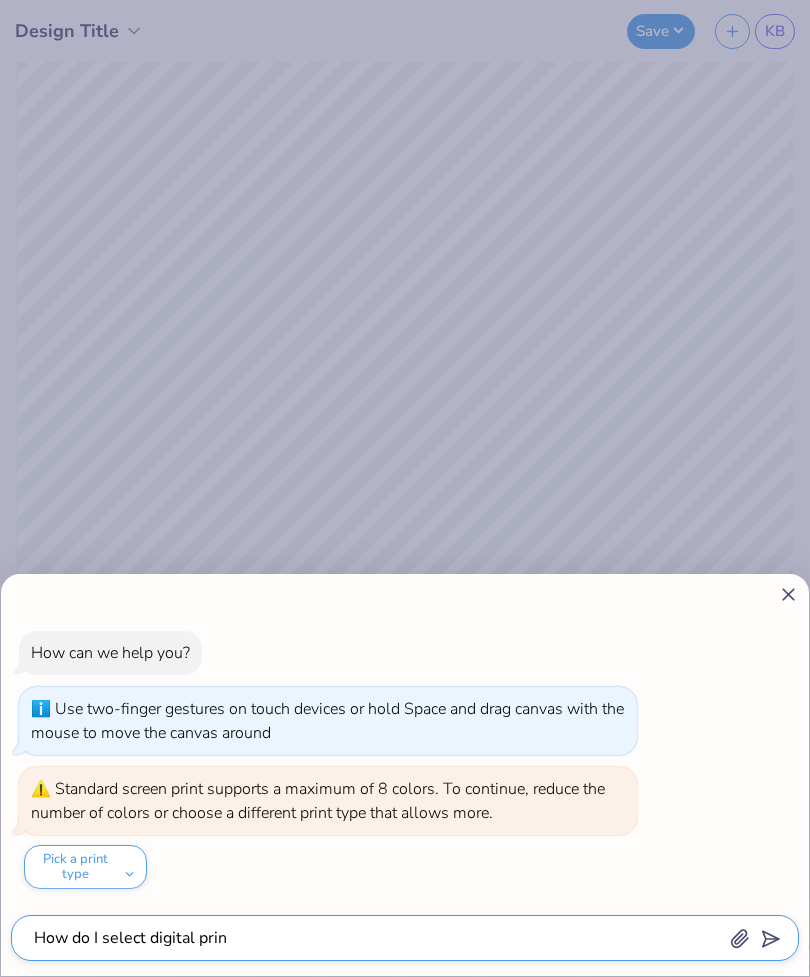 type on "How do I select digital print" 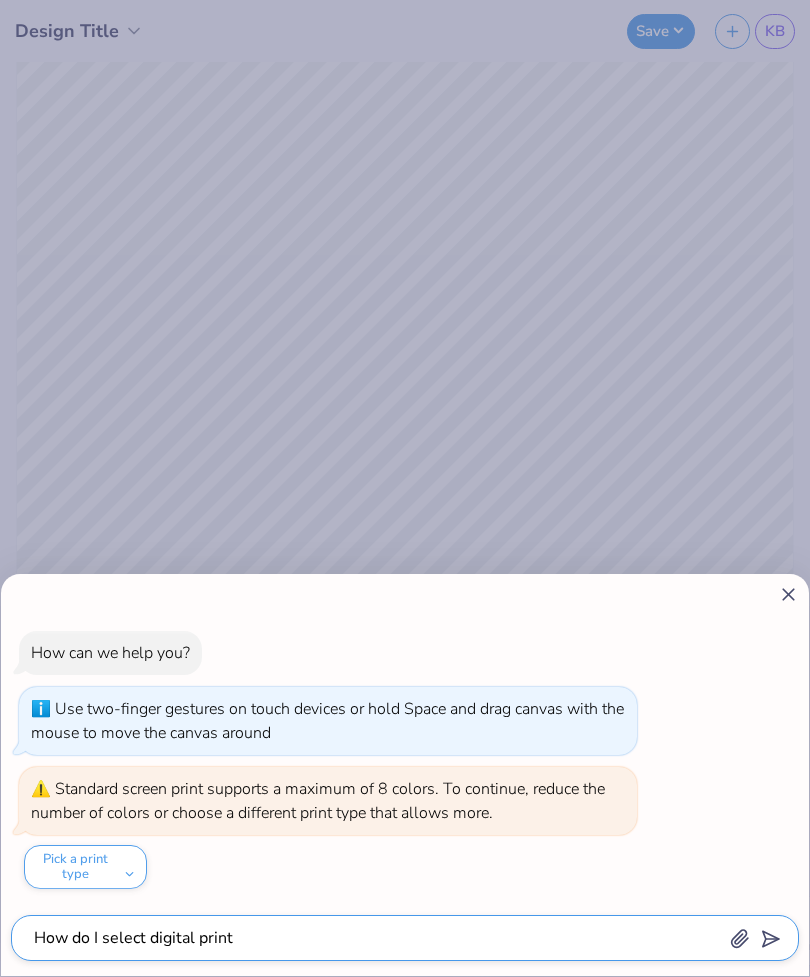 type on "x" 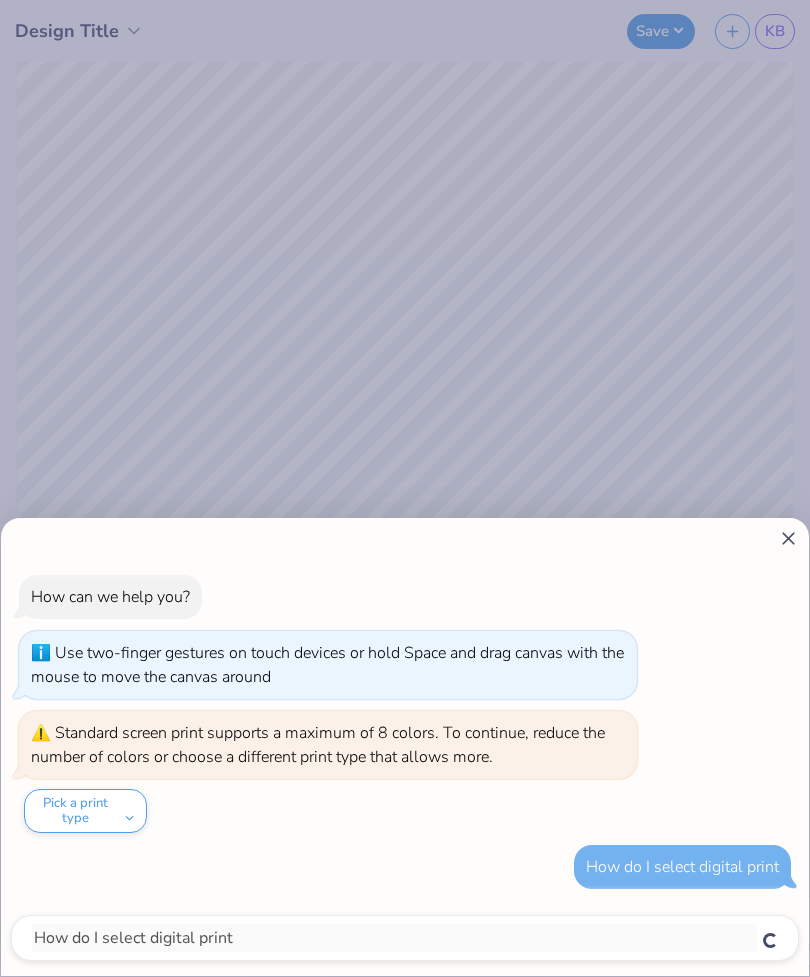 type on "x" 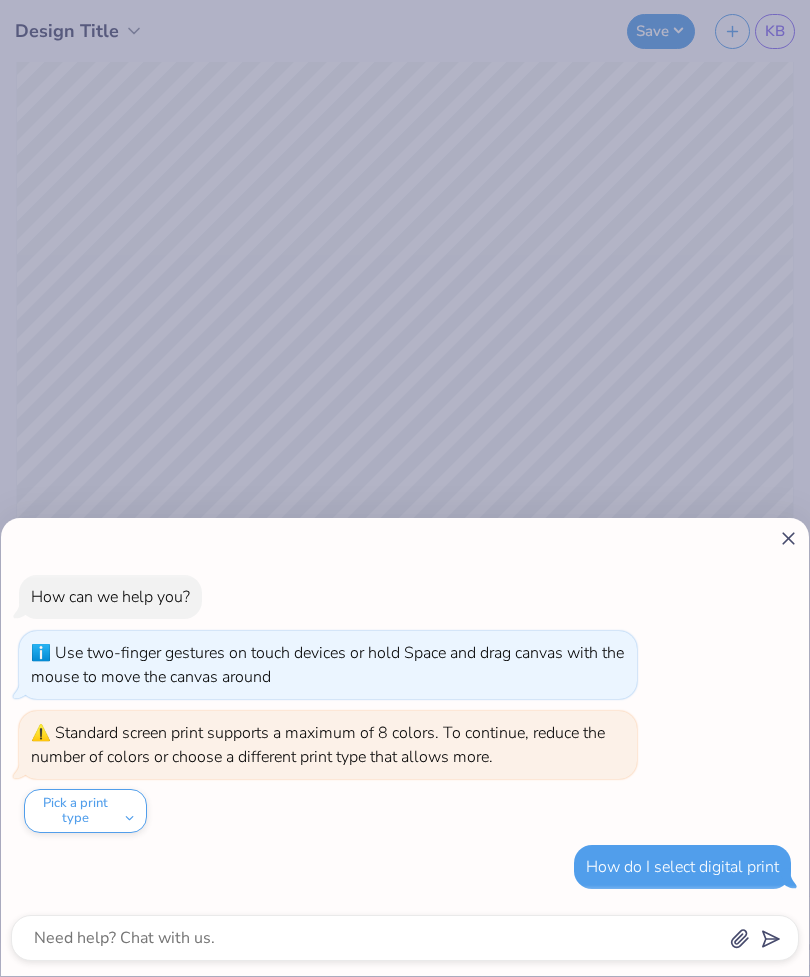 click on "Pick a print type" at bounding box center [85, 811] 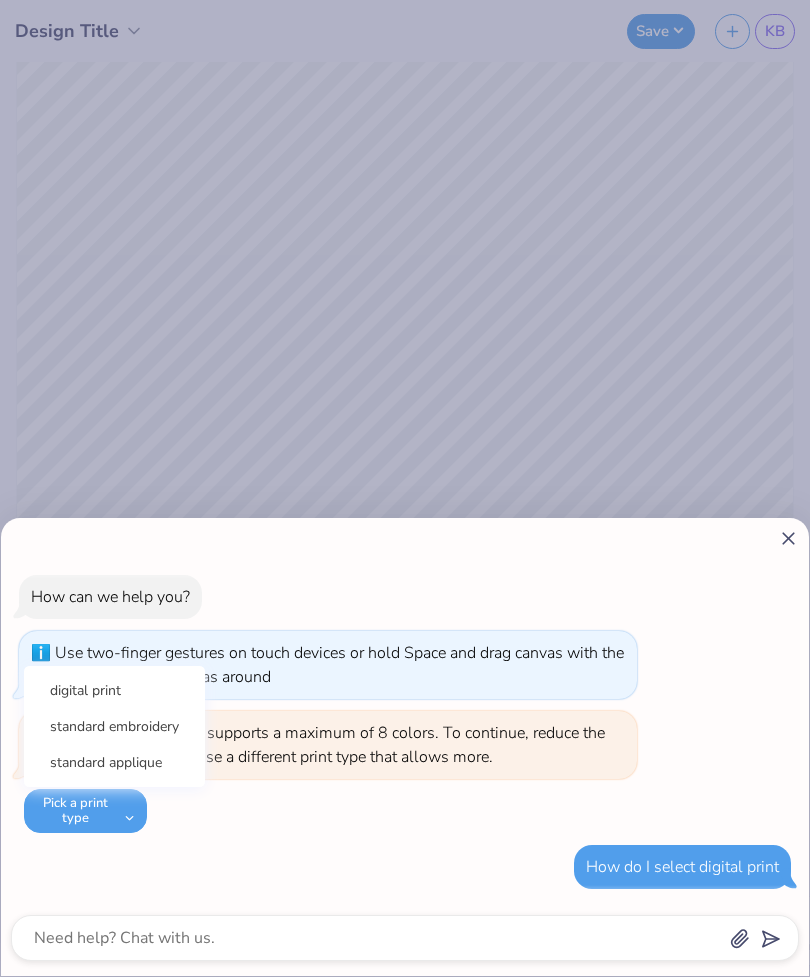 click on "digital print" at bounding box center (114, 690) 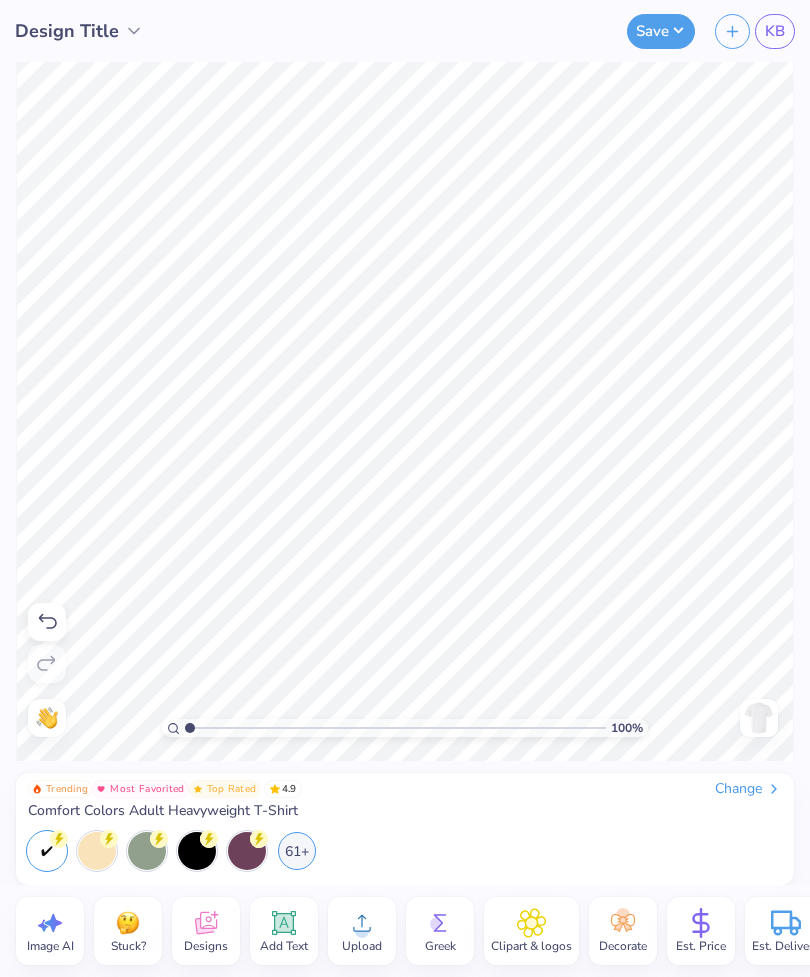 click 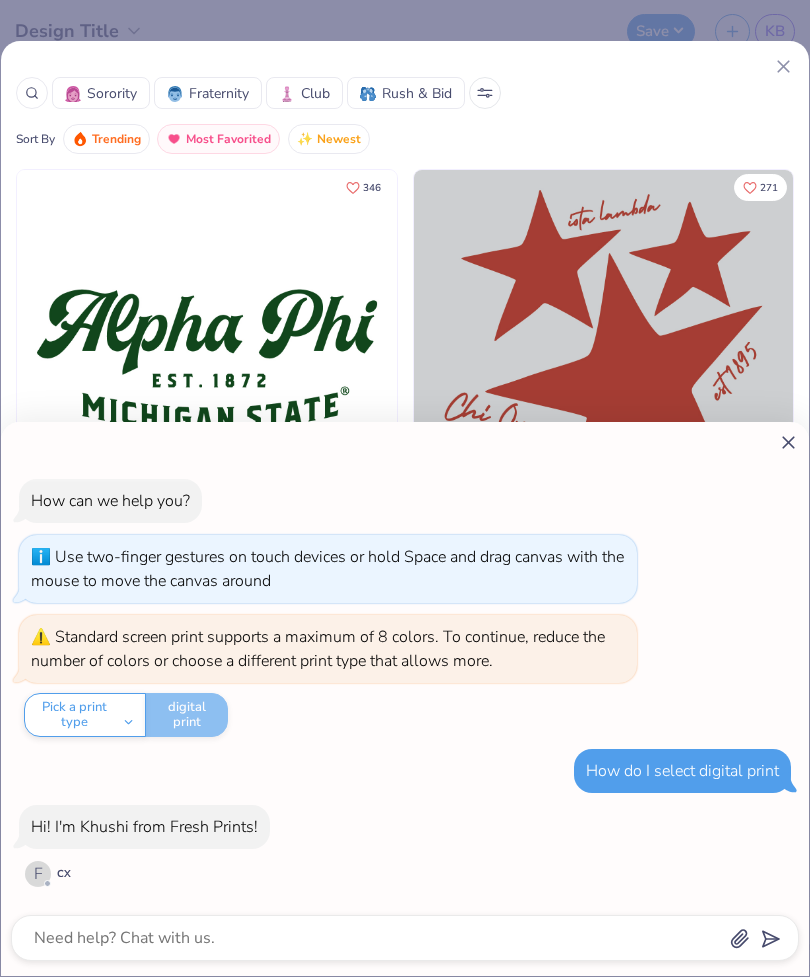click on "How can we help you? Use two-finger gestures on touch devices or hold Space and drag canvas with the mouse to move the canvas around Standard screen print supports a maximum of 8 colors. To continue, reduce the number of colors or choose a different print type that allows more. Pick a print type digital print How do I select digital print Hi! I'm Khushi from Fresh Prints! F CX" at bounding box center [405, 488] 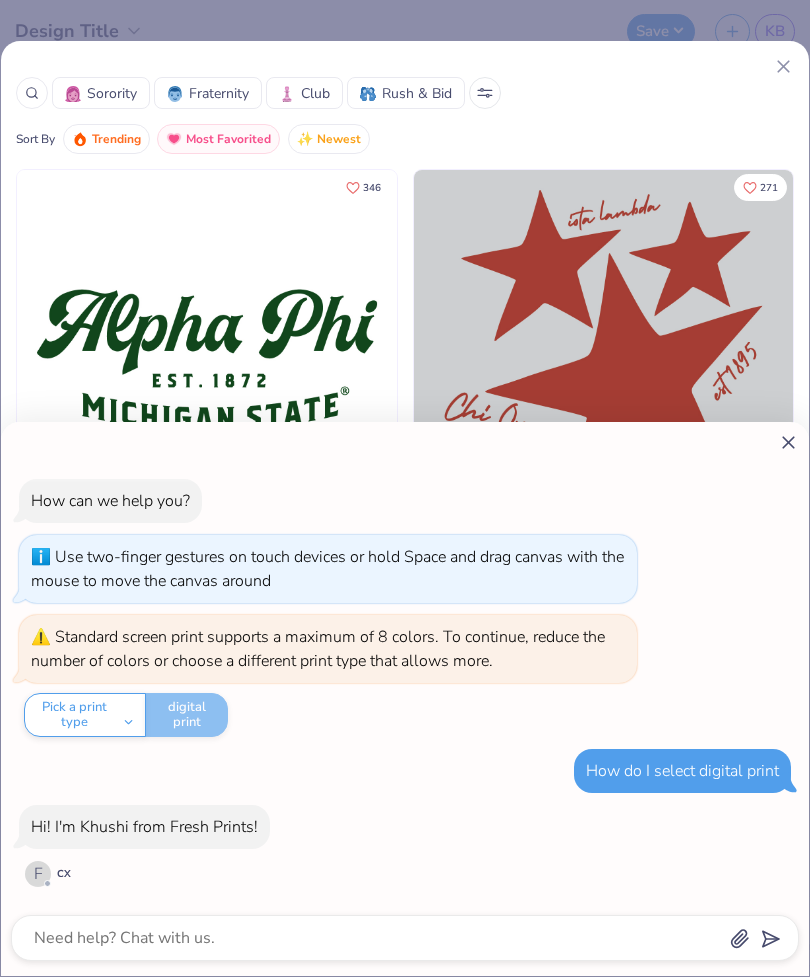 type on "x" 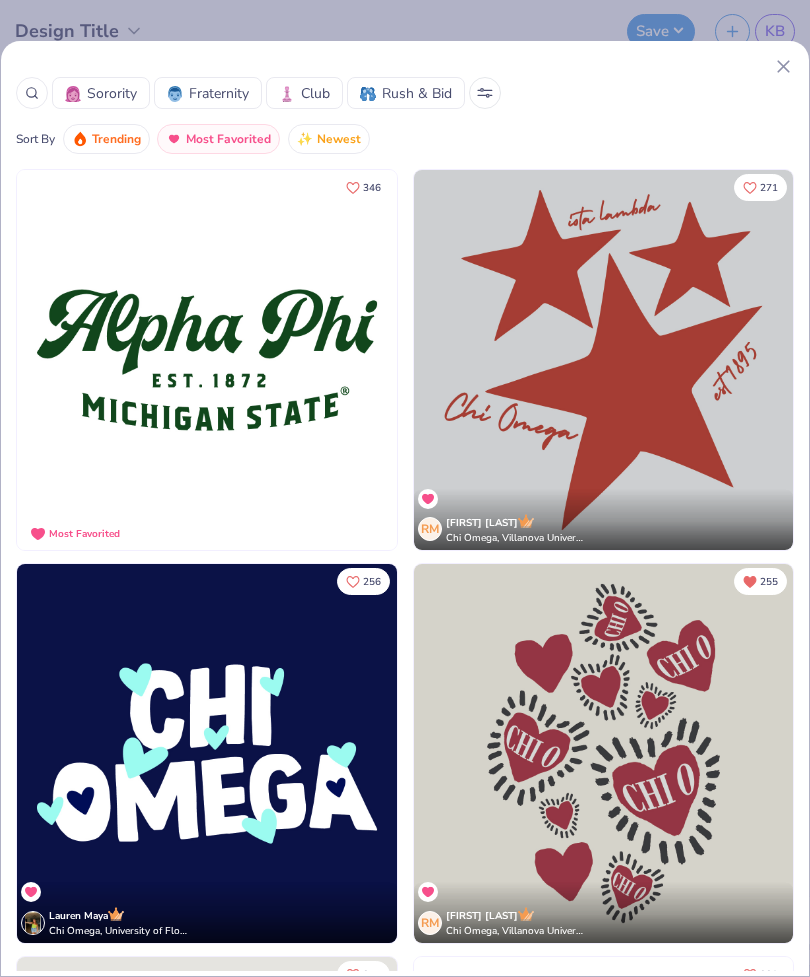 click on "Sorority" at bounding box center [101, 93] 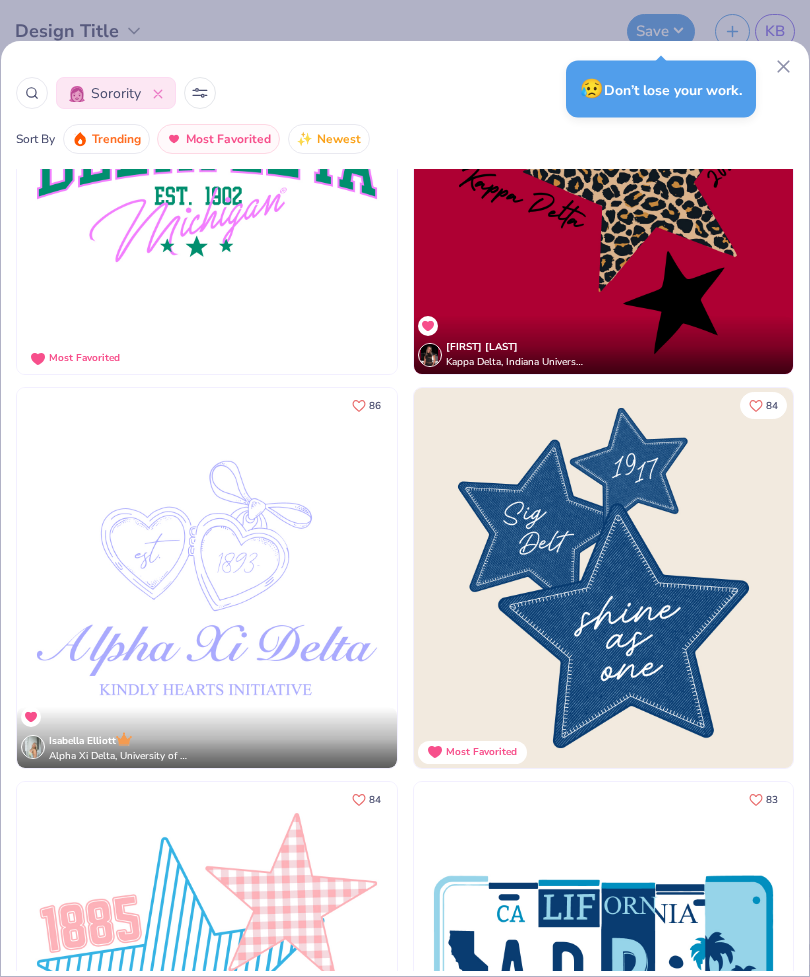 scroll, scrollTop: 6864, scrollLeft: 0, axis: vertical 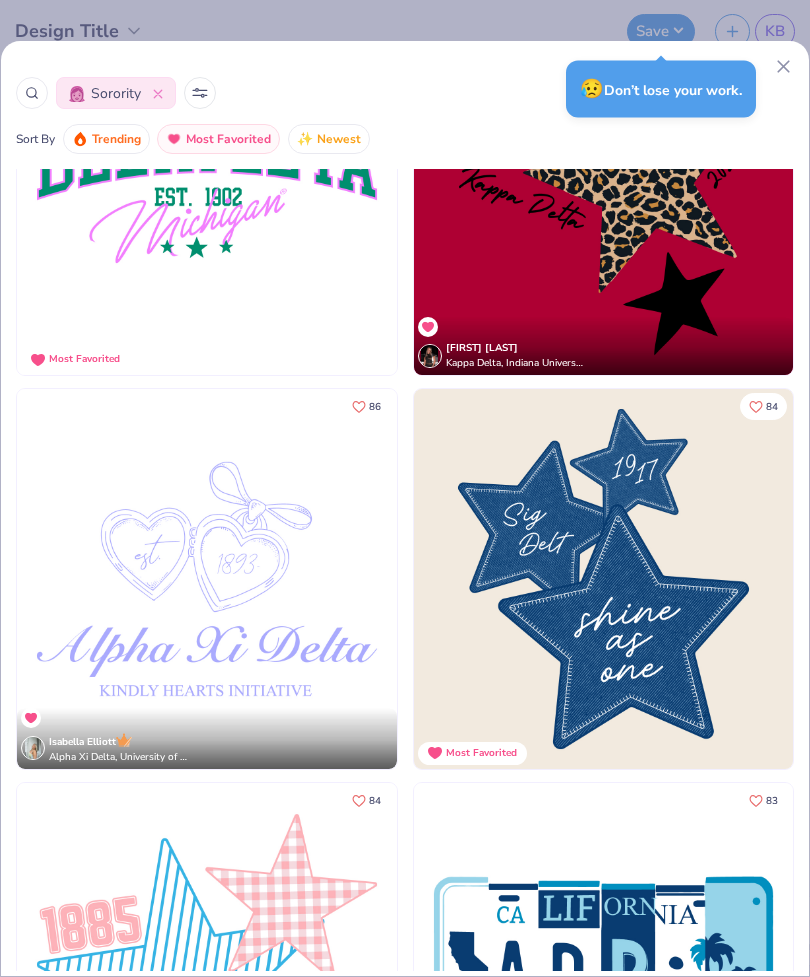 click 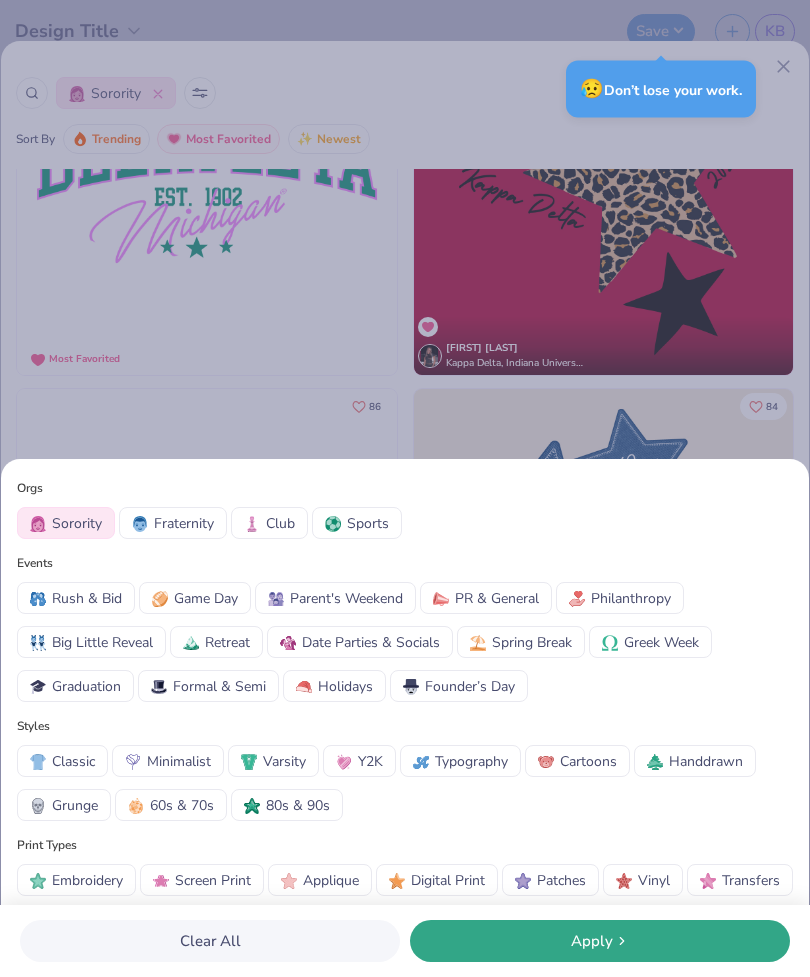 click on "Orgs Sorority Fraternity Club Sports Events Rush & Bid Game Day Parent's Weekend PR & General Philanthropy Big Little Reveal Retreat Date Parties & Socials Spring Break Greek Week Graduation Formal & Semi Holidays Founder’s Day Styles Classic Minimalist Varsity Y2K Typography Cartoons Handdrawn Grunge 60s & 70s 80s & 90s Print Types Embroidery Screen Print Applique Digital Print Patches Vinyl Transfers Clear All Apply" at bounding box center (405, 488) 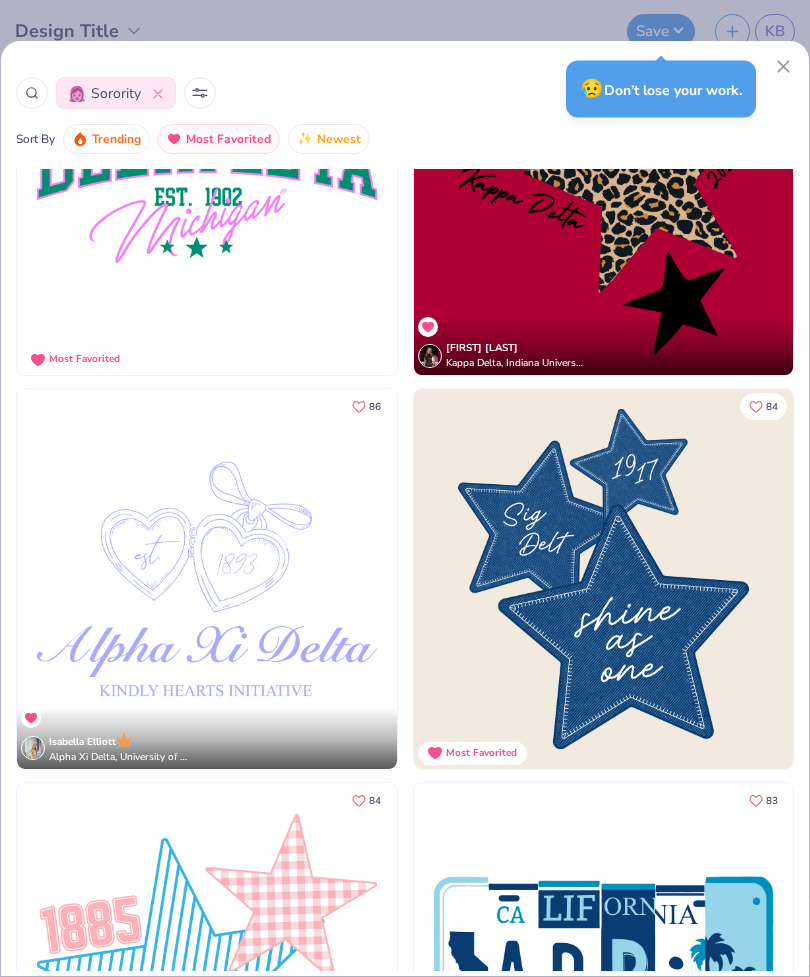 click at bounding box center (32, 93) 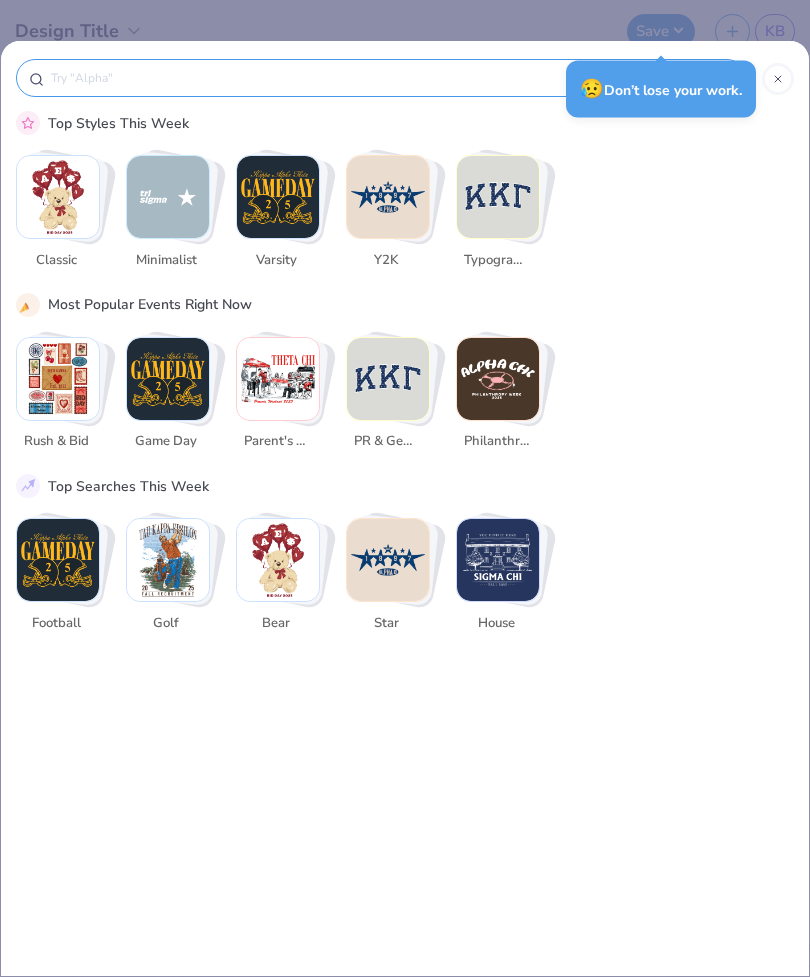 scroll, scrollTop: 0, scrollLeft: 0, axis: both 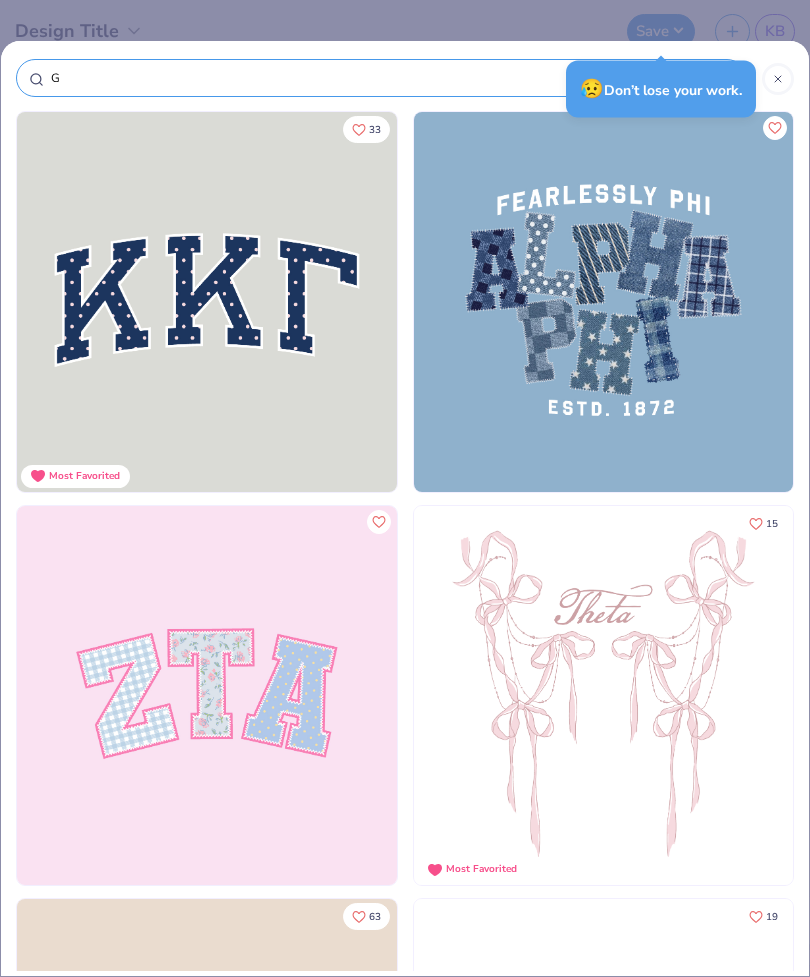 type on "Gr" 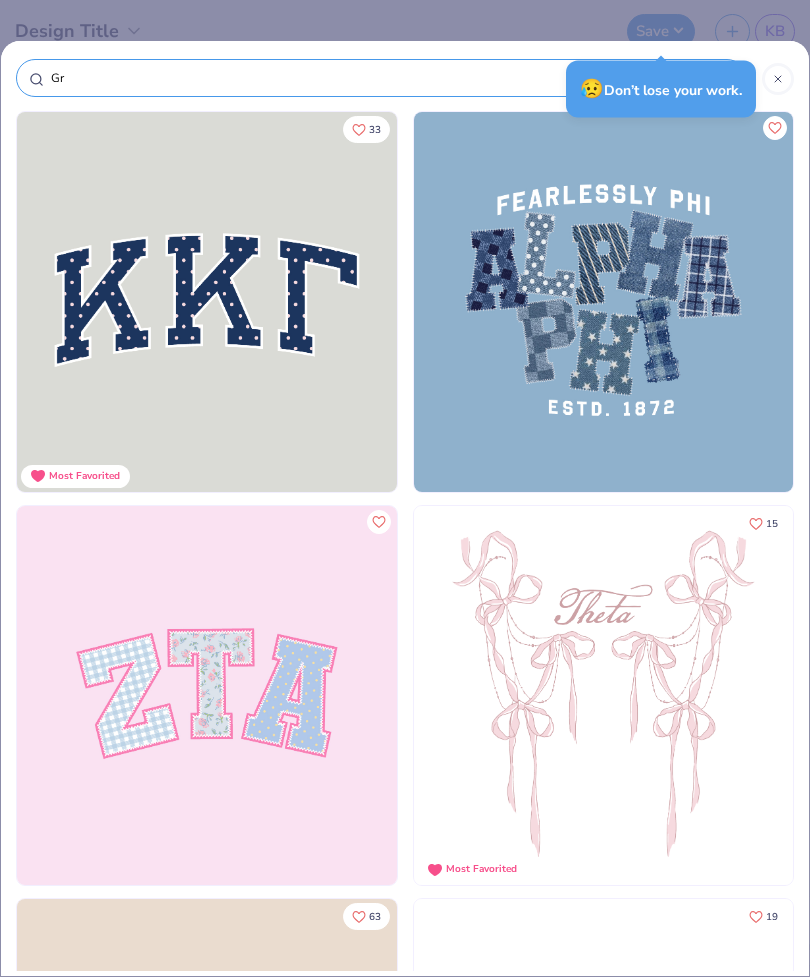 type on "Gr" 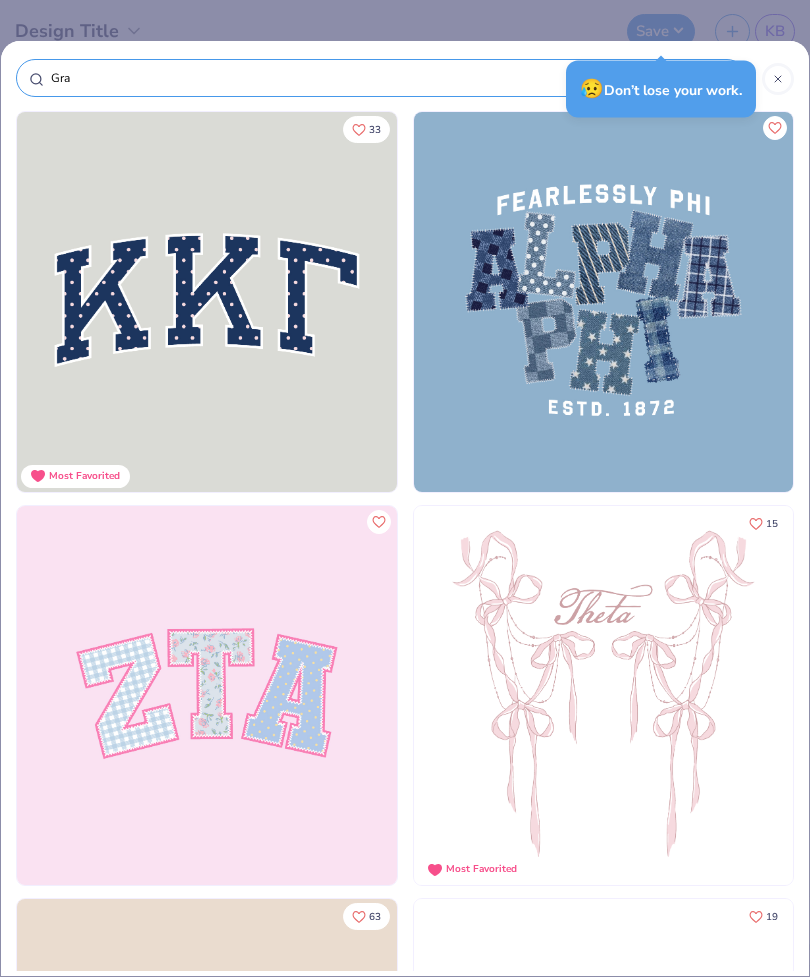 type on "Gra" 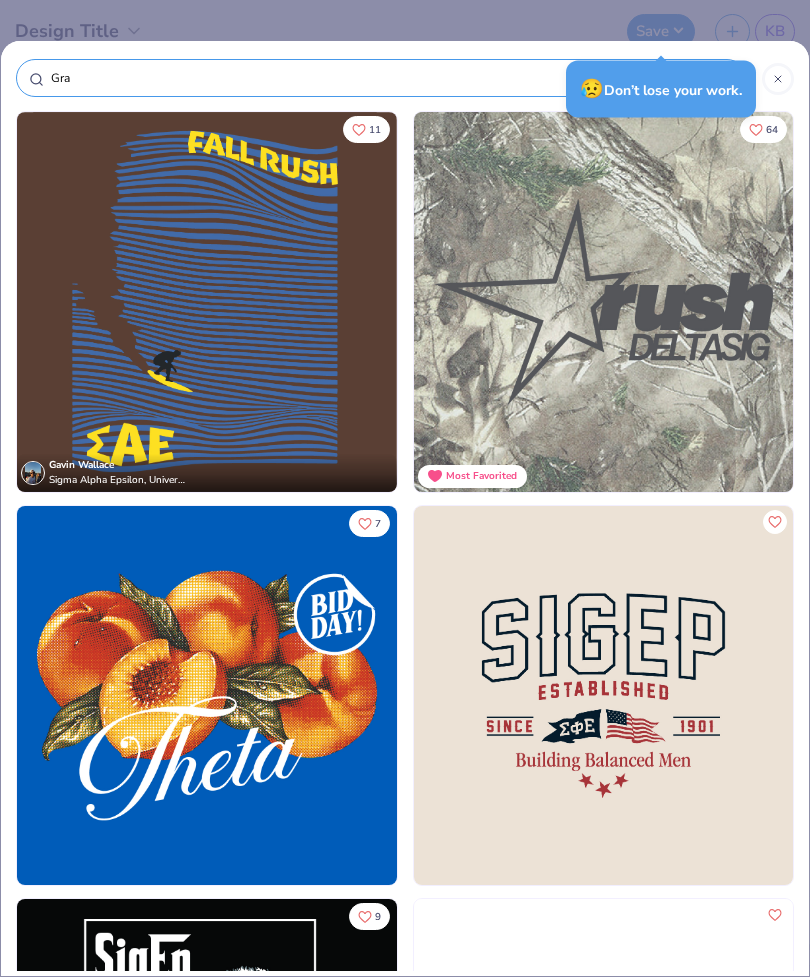type on "Grap" 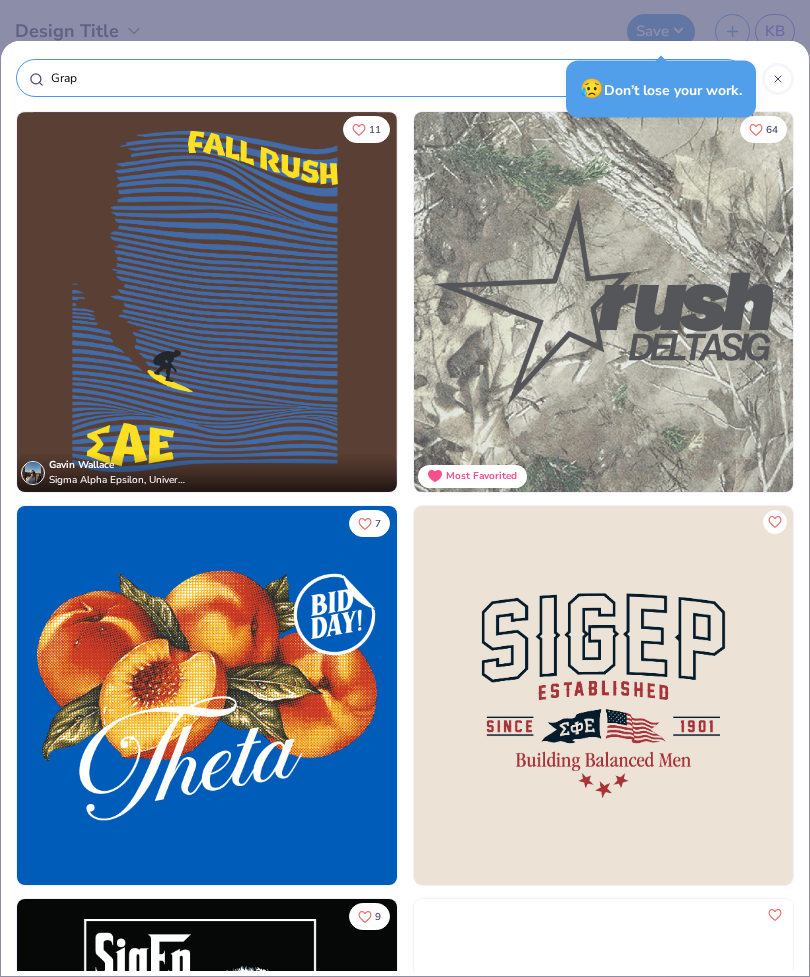type on "Grap" 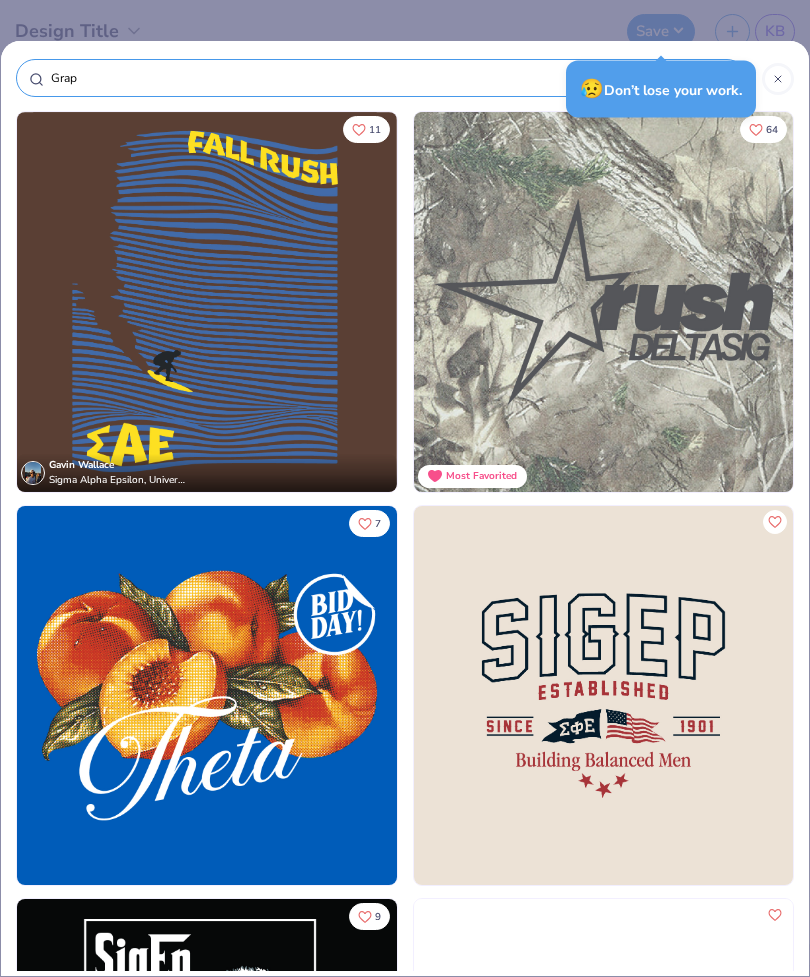 type on "Graph" 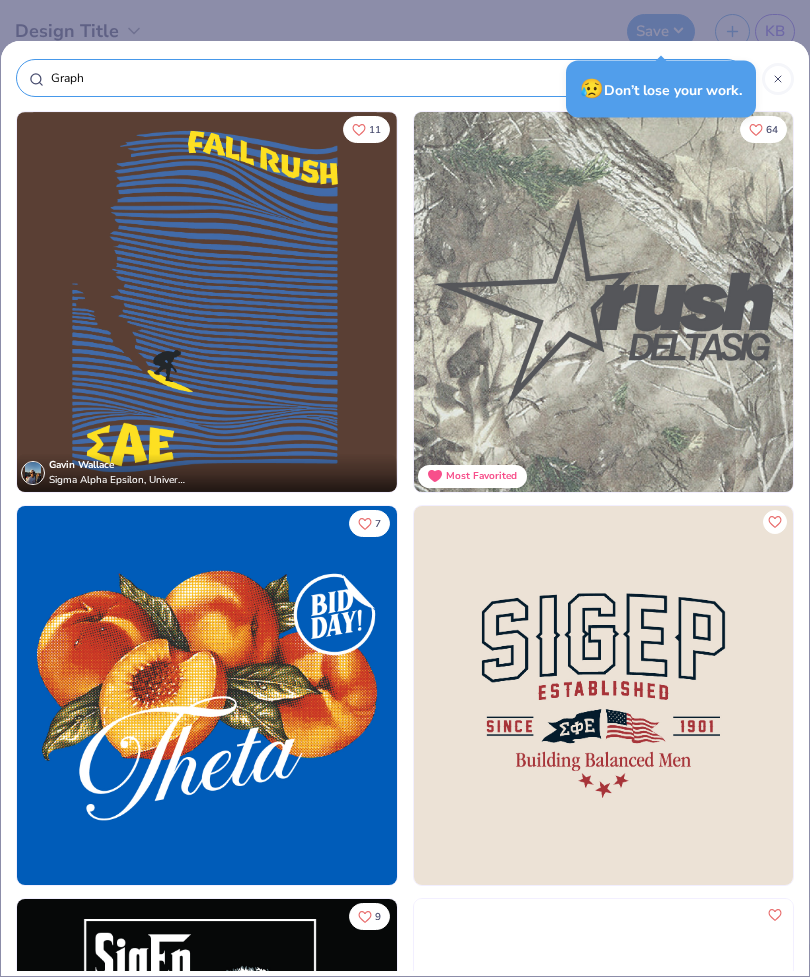 type on "Graph" 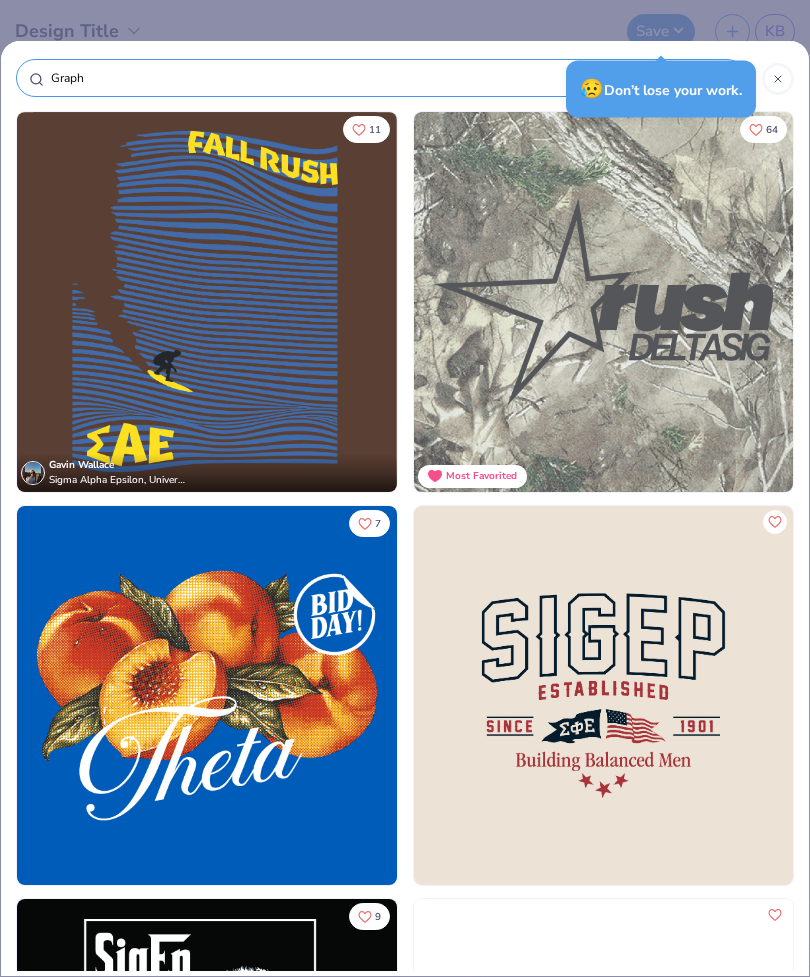type on "Graphi" 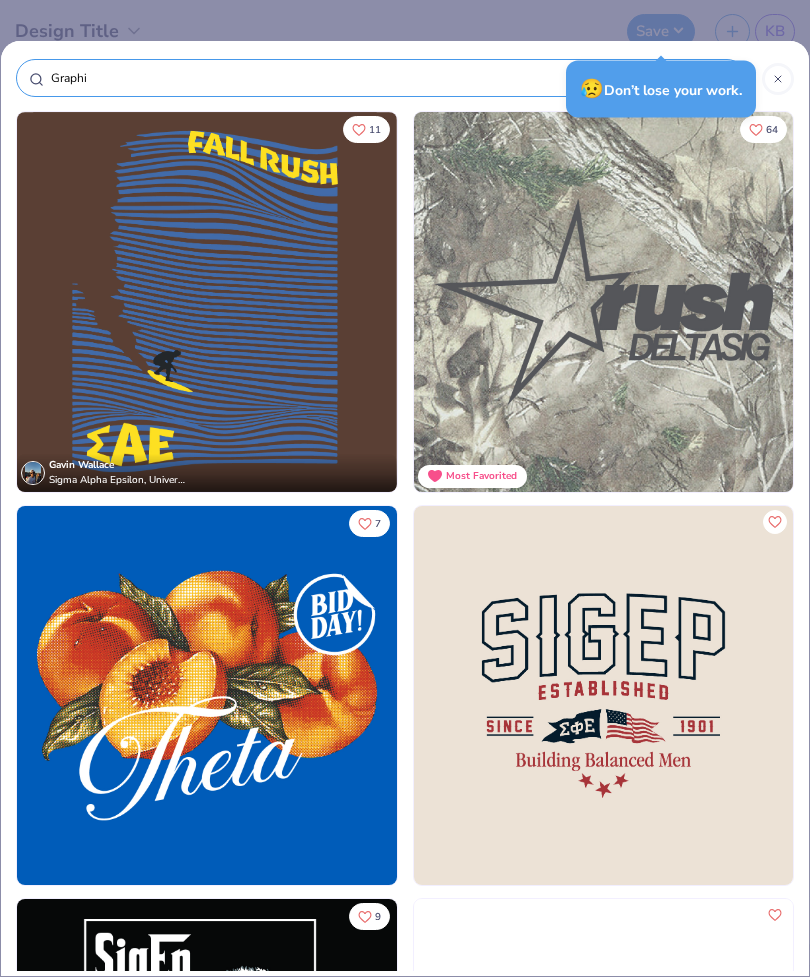type on "Graphi" 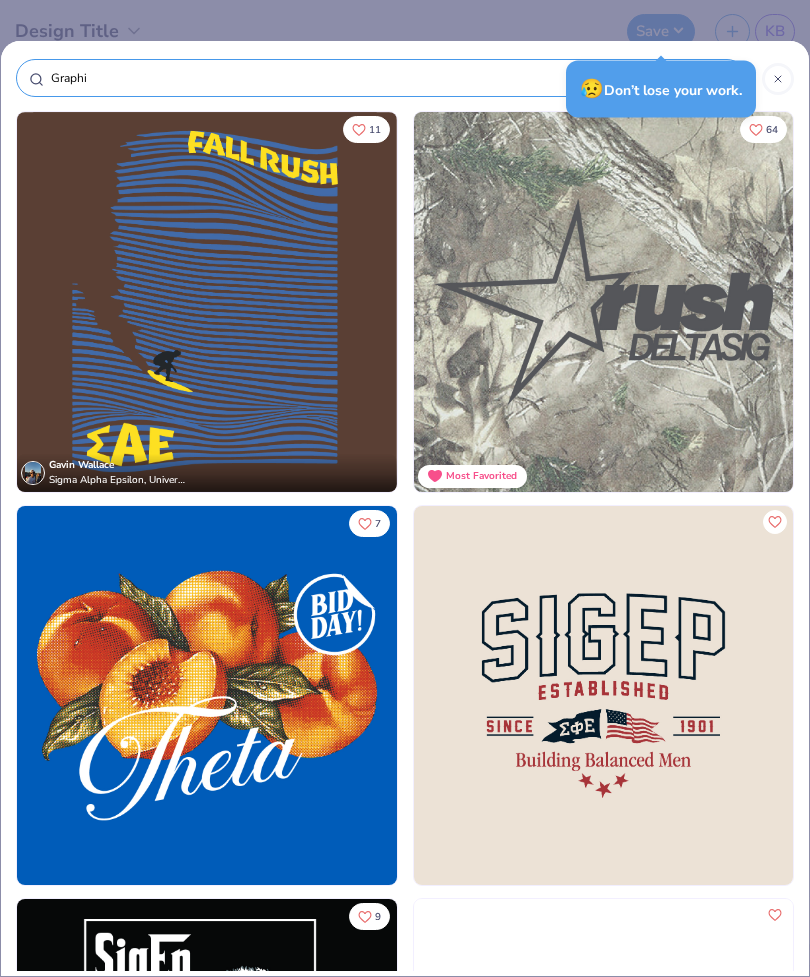 type on "Graphic" 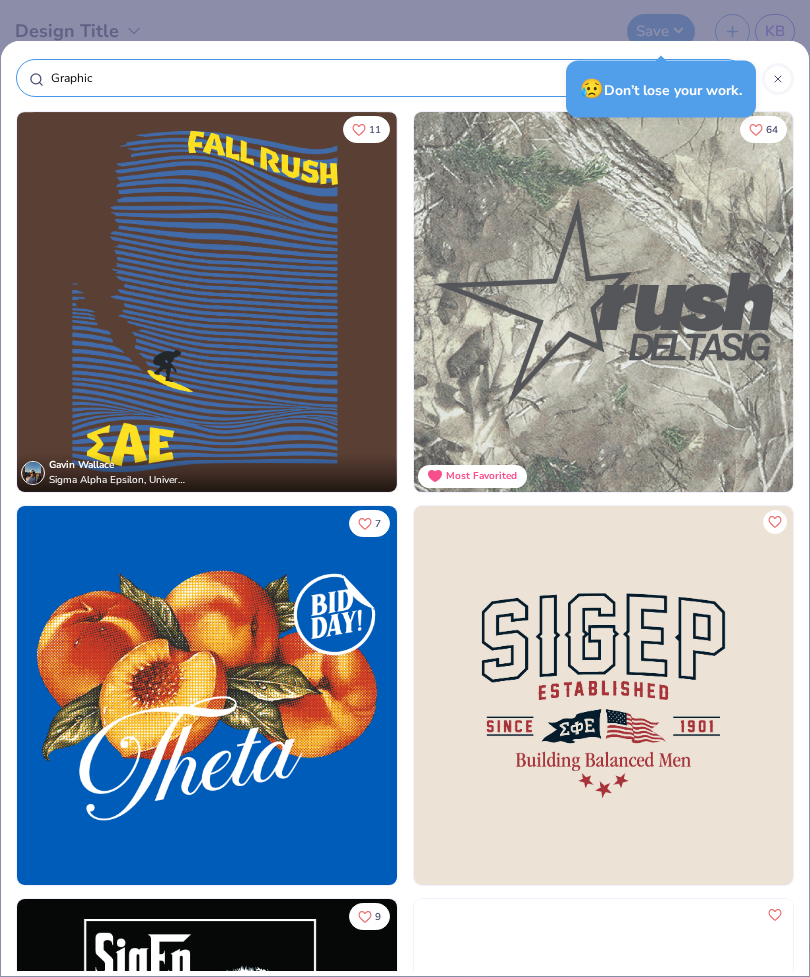 type on "Graphic" 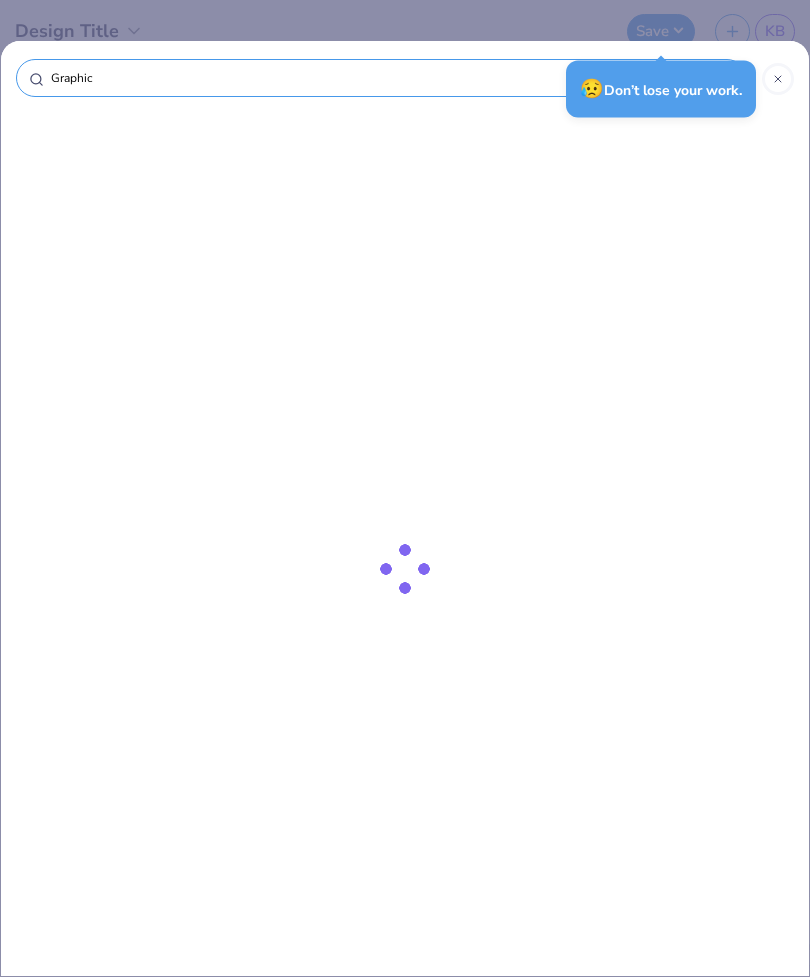 type on "Graphic" 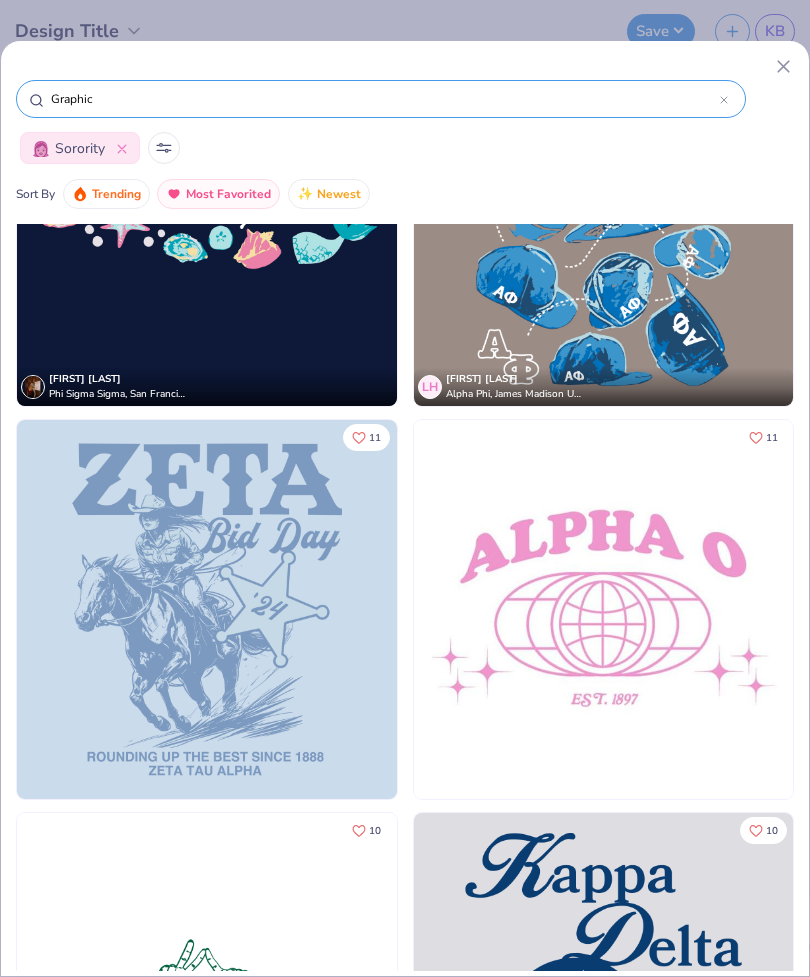 scroll, scrollTop: 6497, scrollLeft: 0, axis: vertical 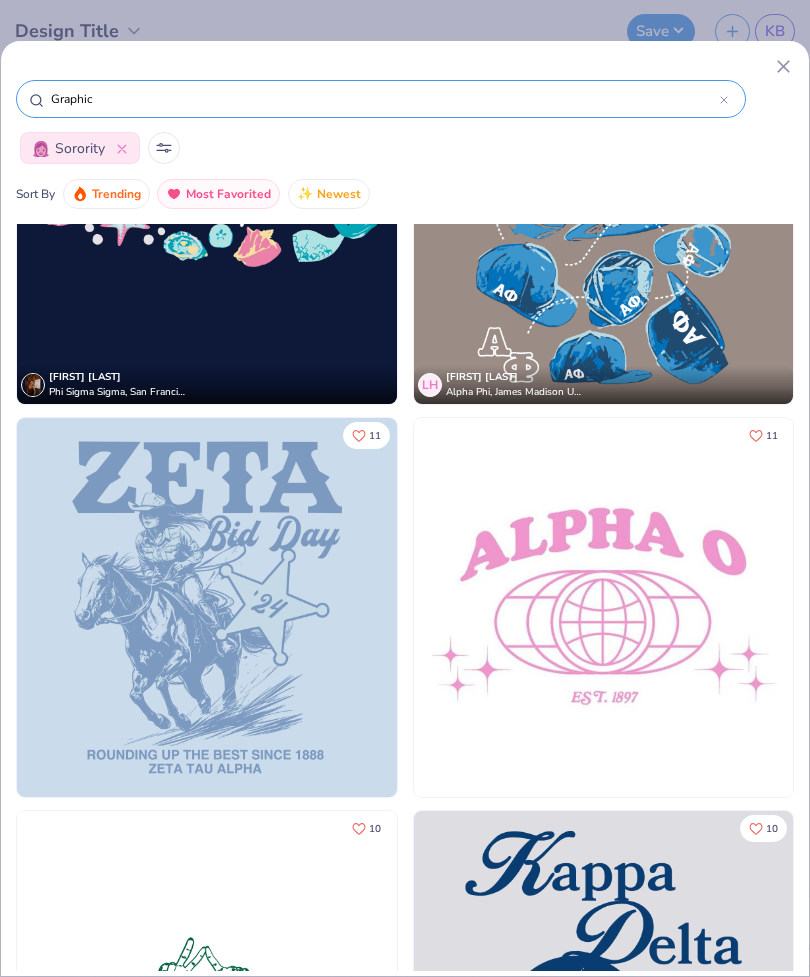 click at bounding box center (207, 608) 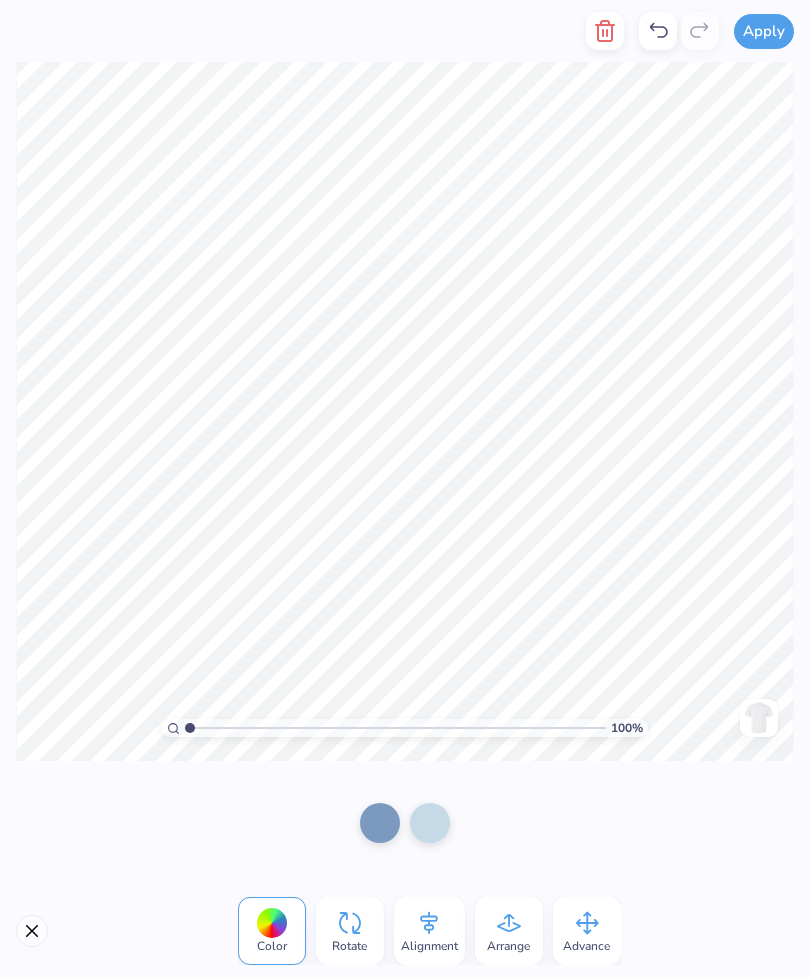 click 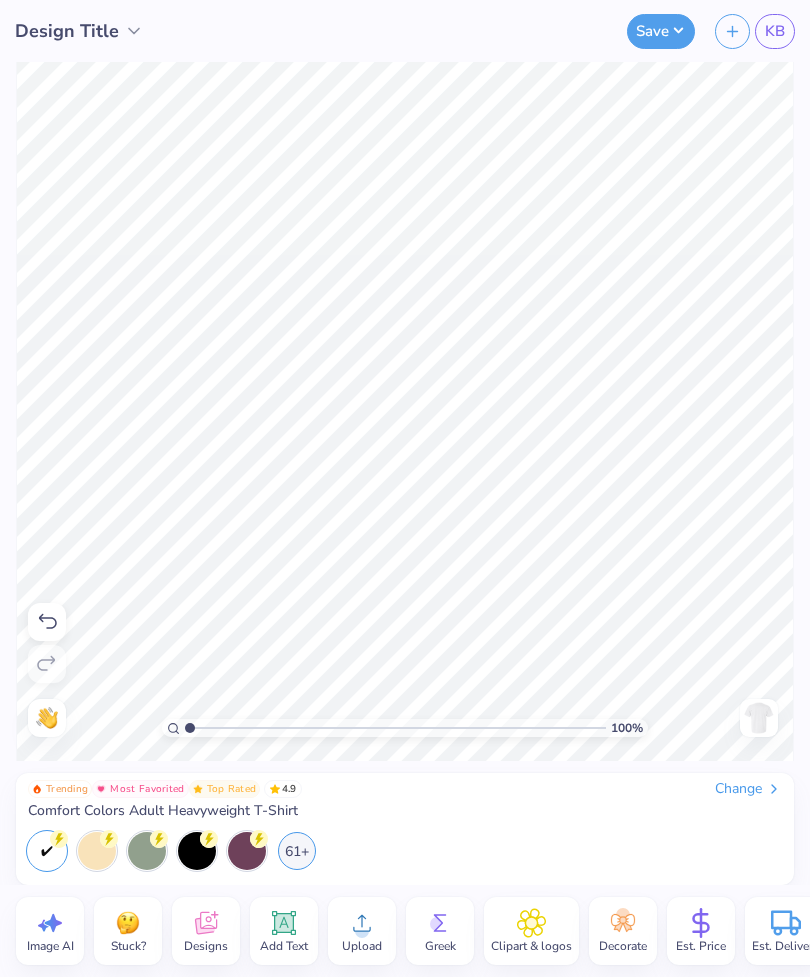 click on "Clipart & logos" at bounding box center [531, 931] 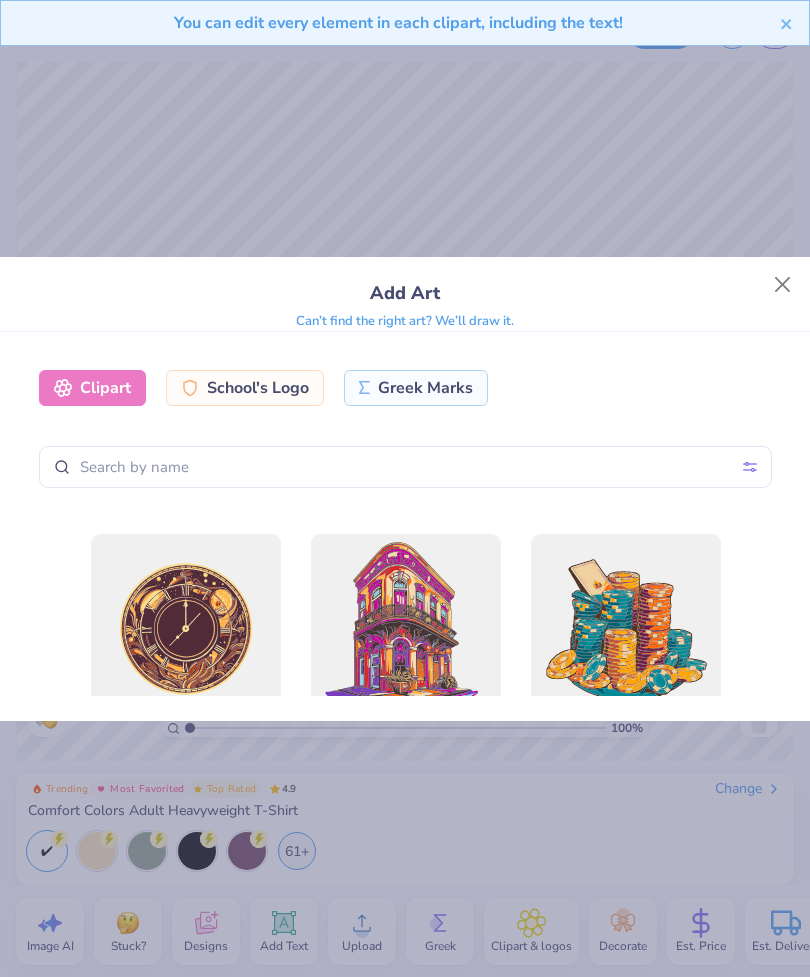 click at bounding box center [783, 284] 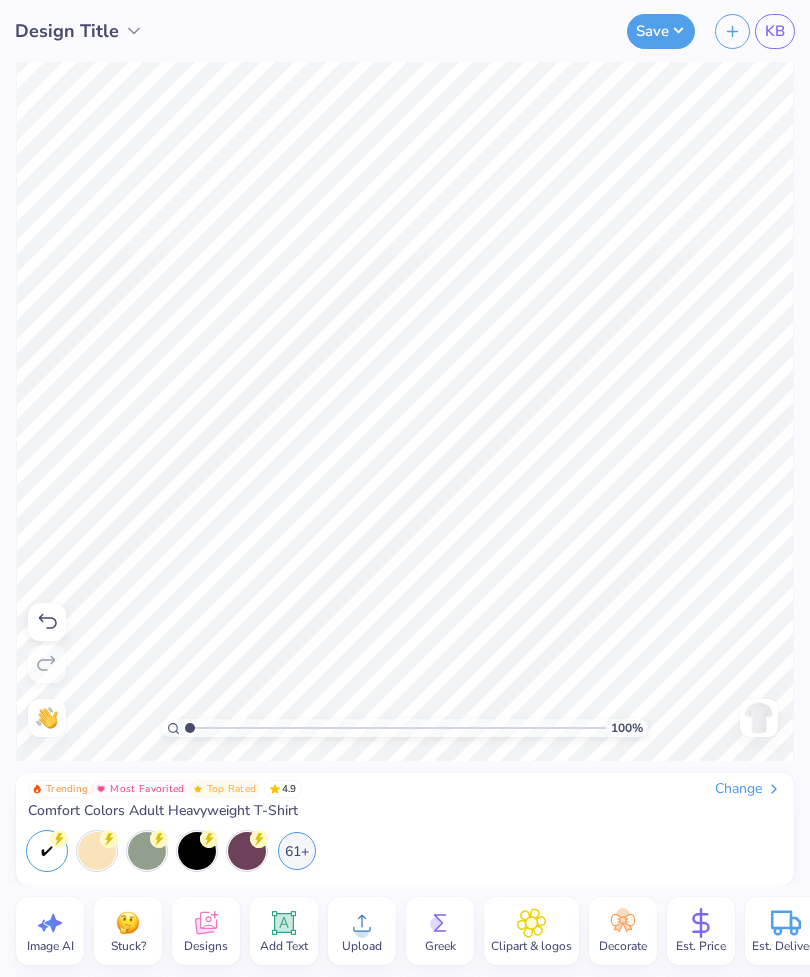 click 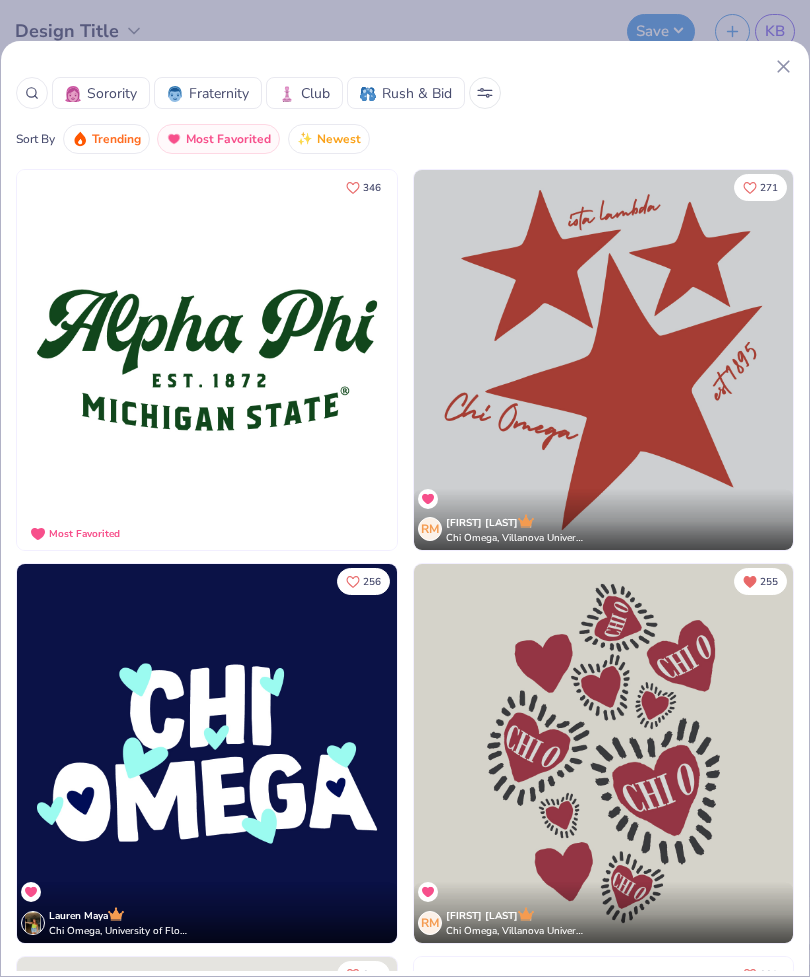 click on "Sorority" at bounding box center (112, 93) 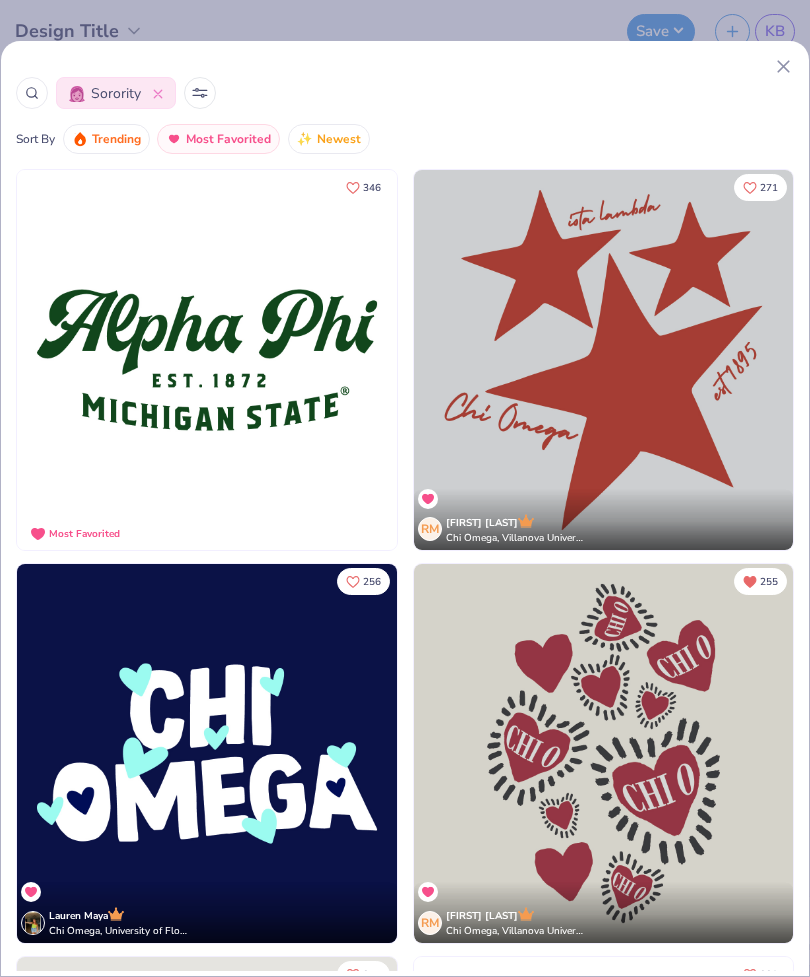 scroll, scrollTop: 0, scrollLeft: 0, axis: both 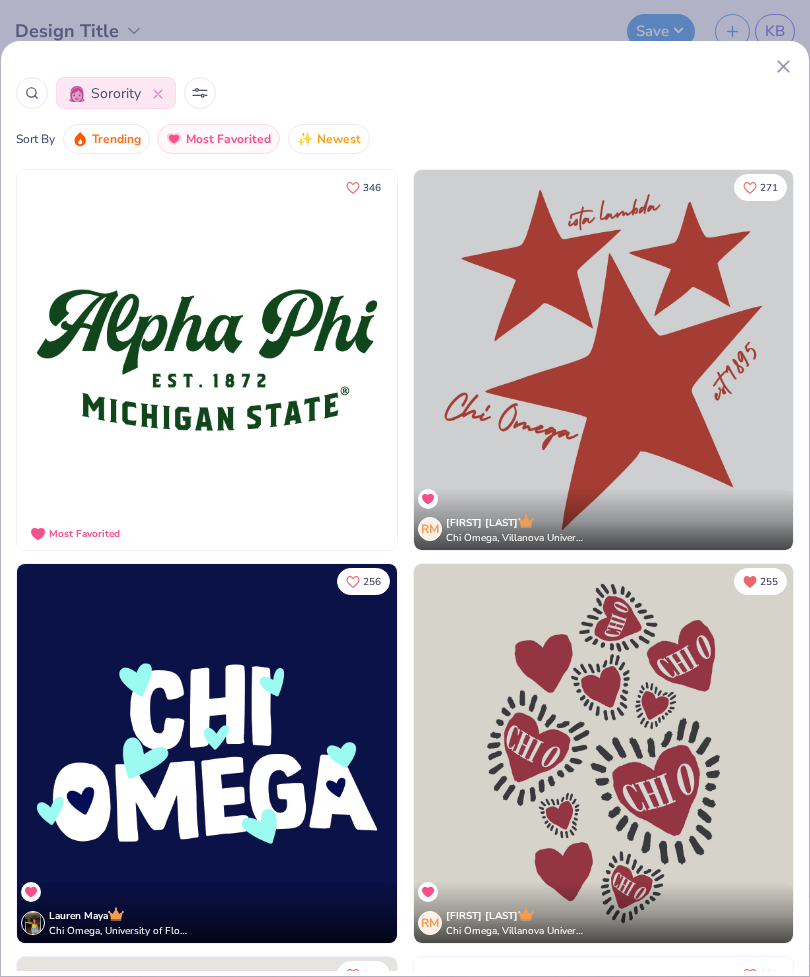 click 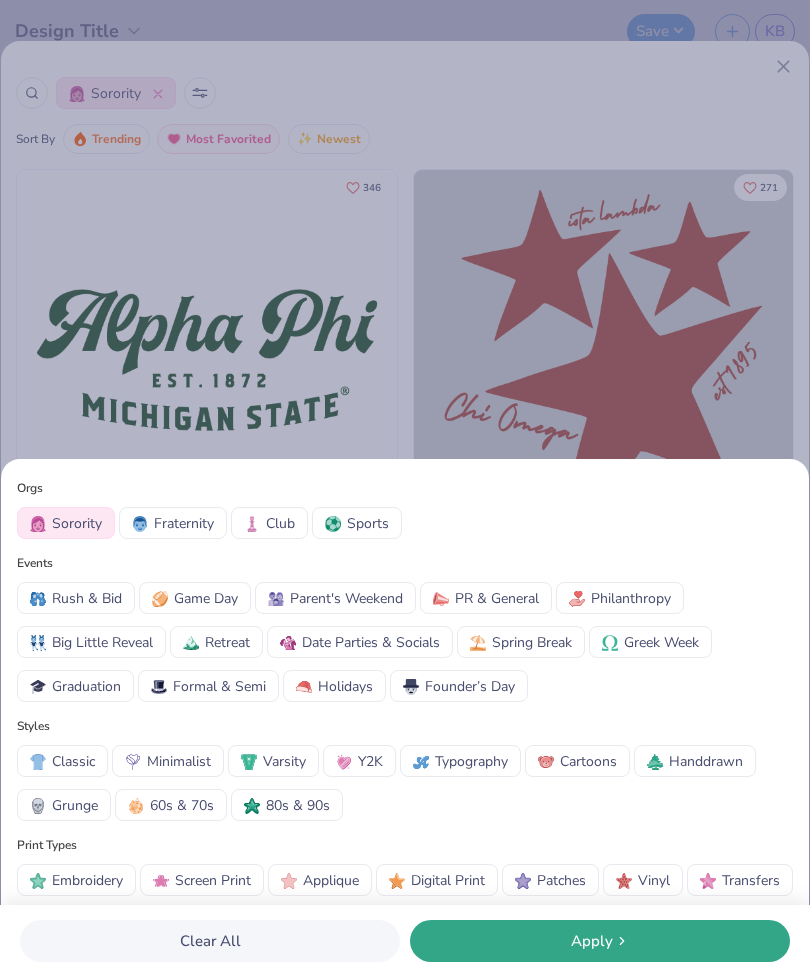 click on "Handdrawn" at bounding box center (706, 761) 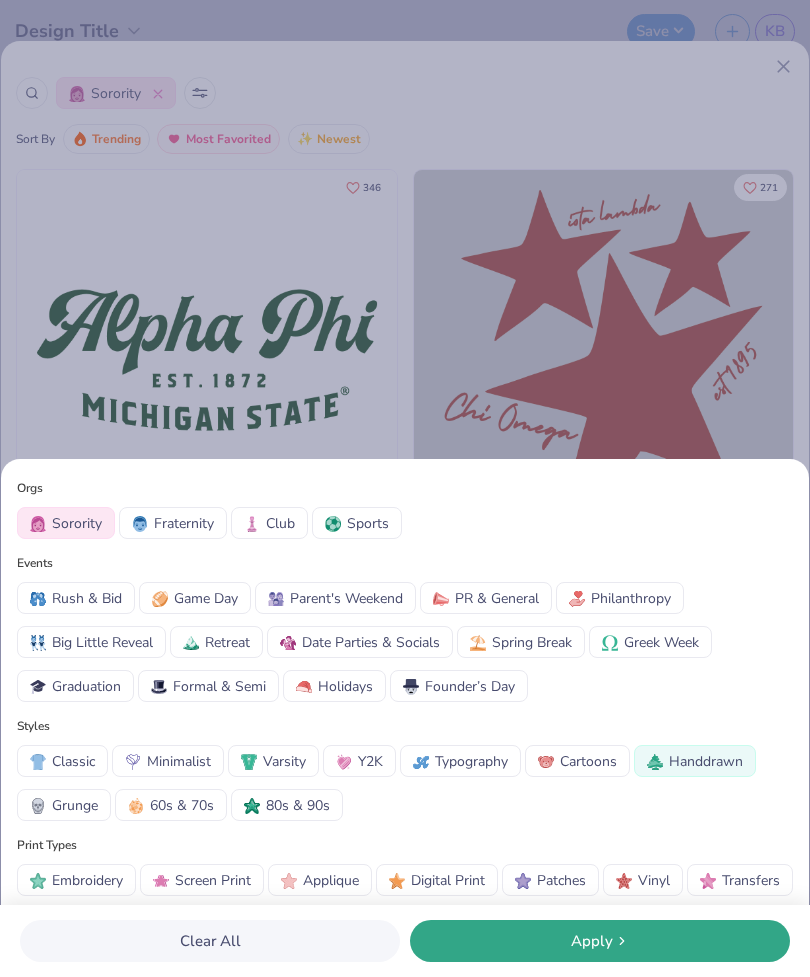 click on "Apply" at bounding box center [600, 941] 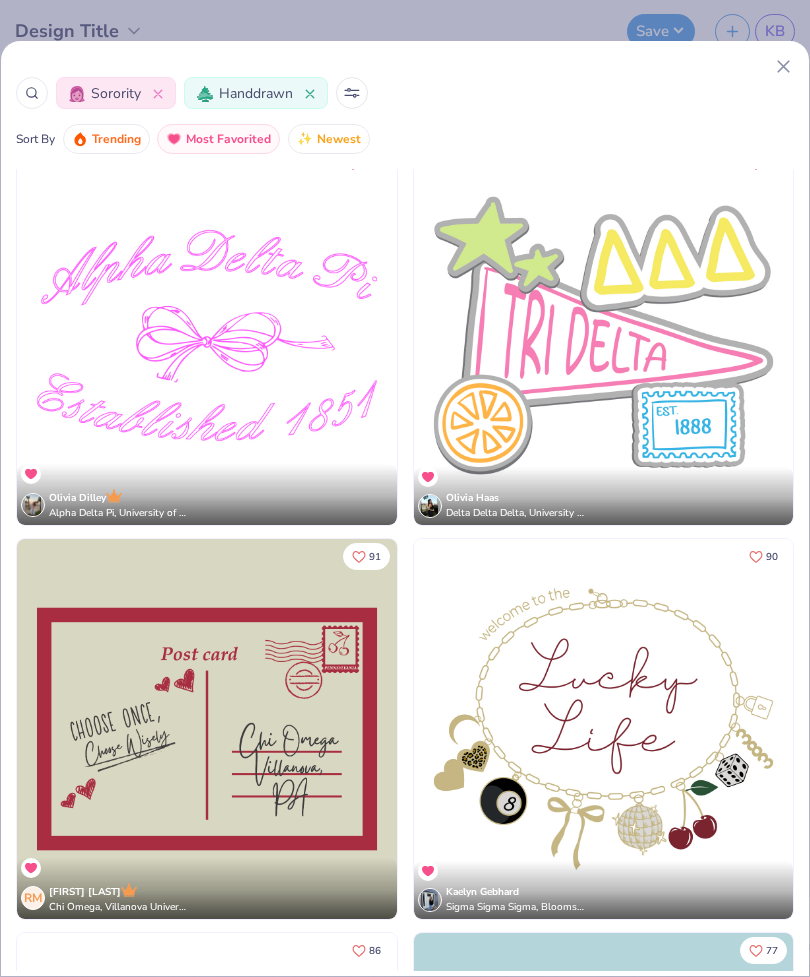 scroll, scrollTop: 1991, scrollLeft: 0, axis: vertical 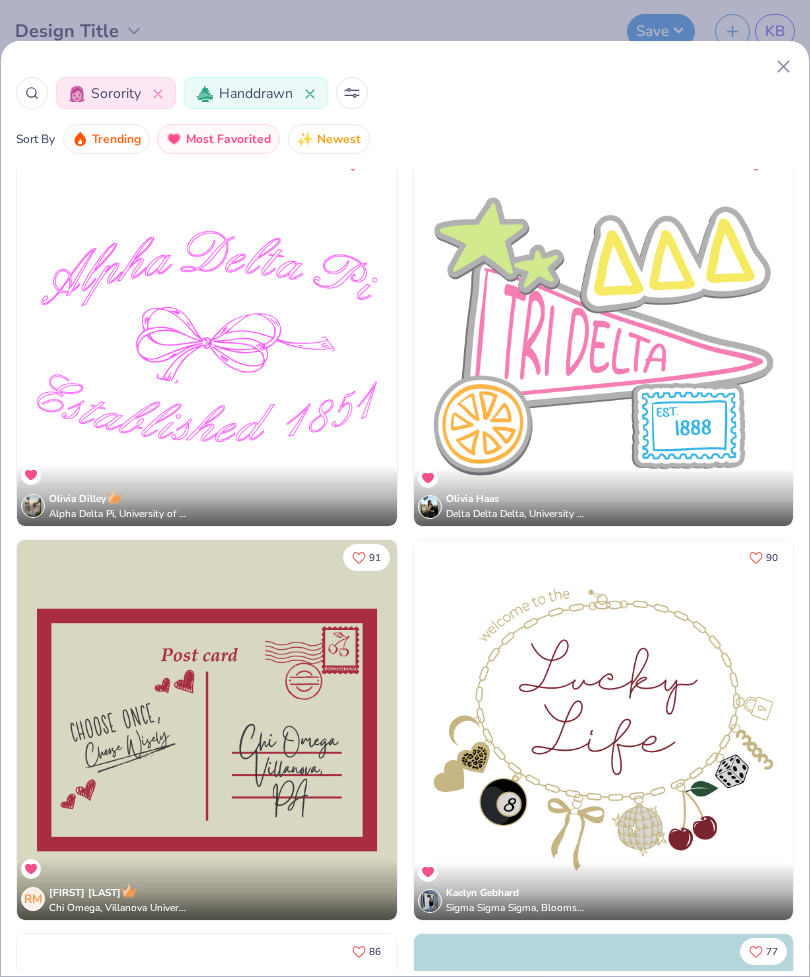click 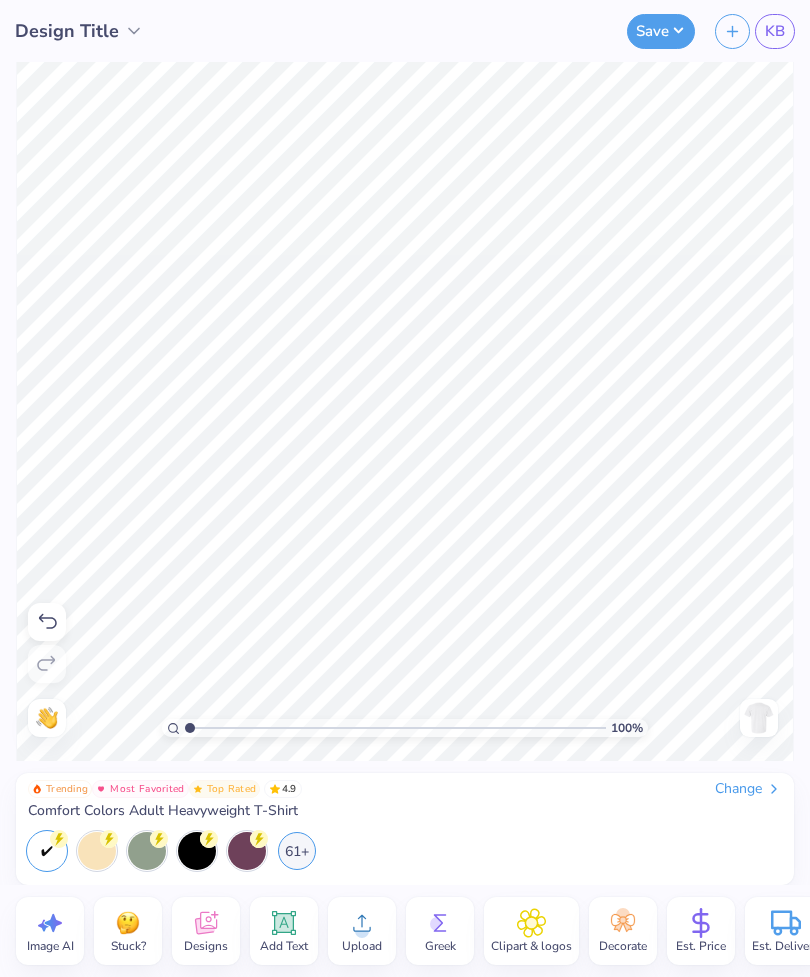 click on "100  % Need help?  Chat with us. Back" at bounding box center [405, 411] 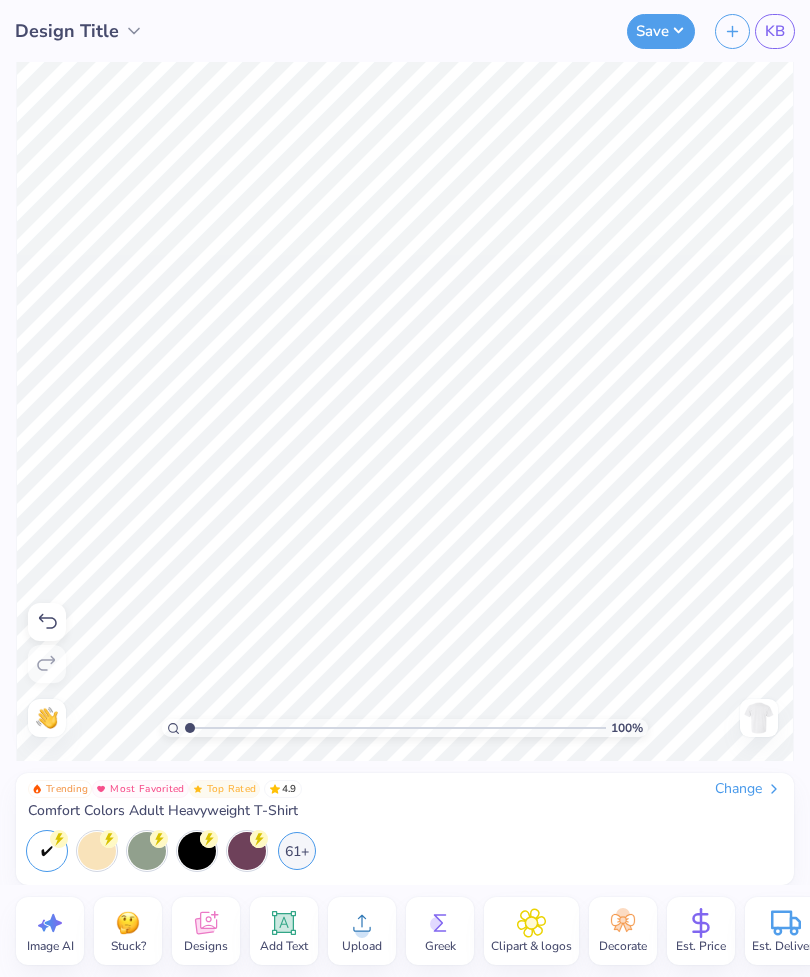 click at bounding box center (759, 718) 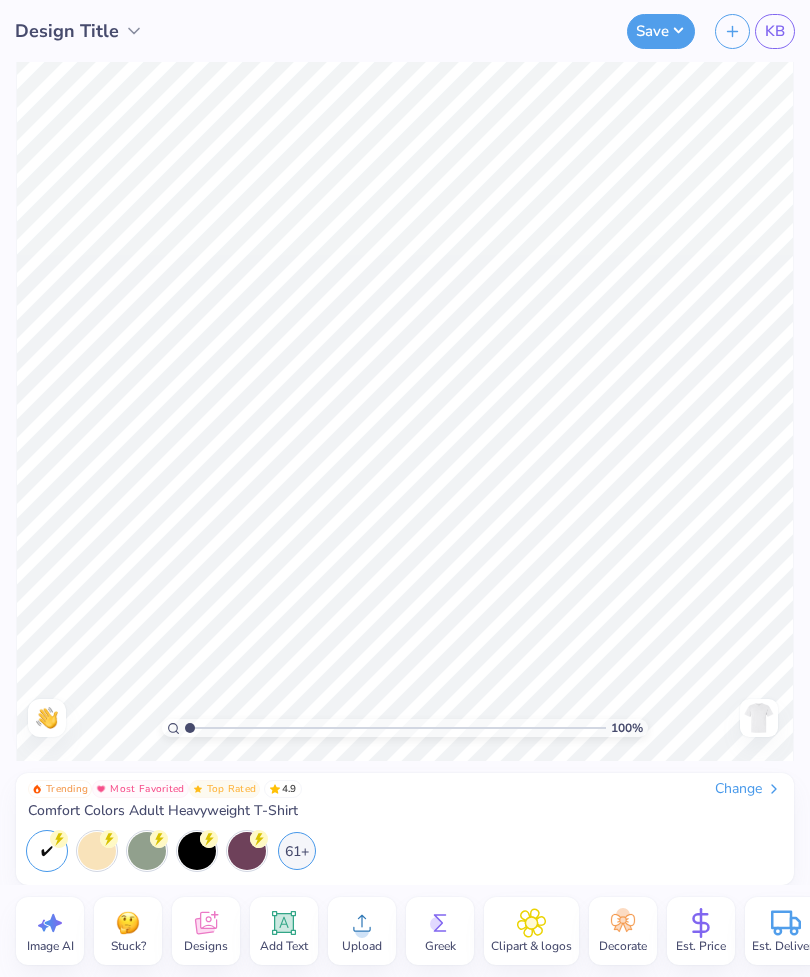 click 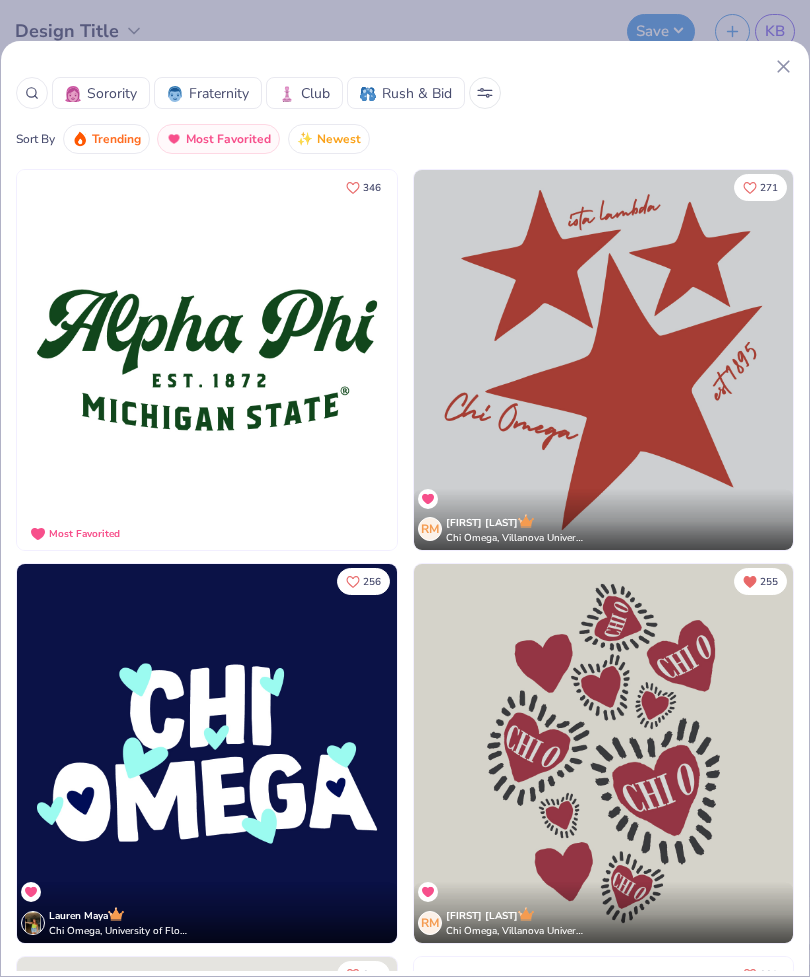 click at bounding box center [604, 754] 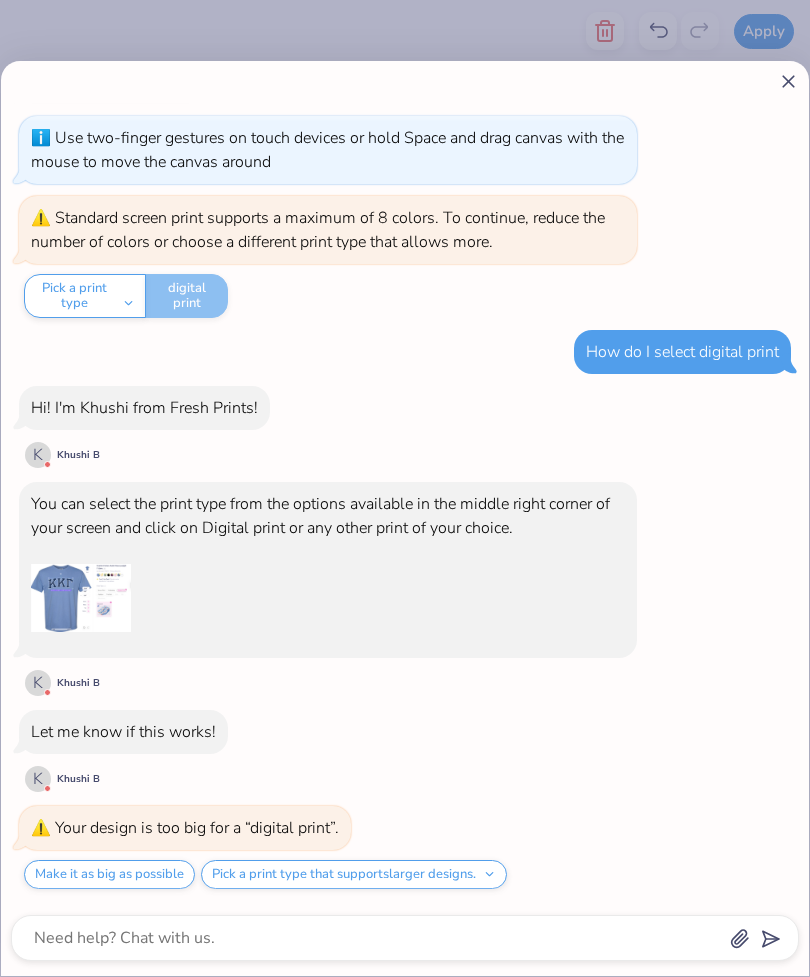 scroll, scrollTop: 58, scrollLeft: 0, axis: vertical 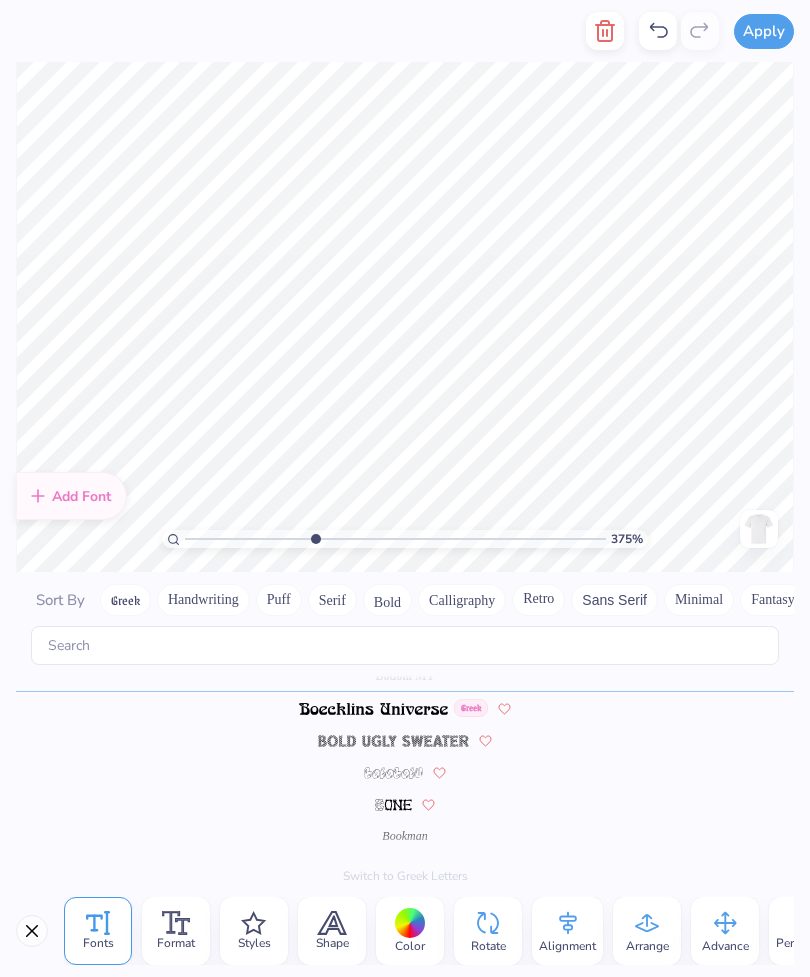 type on "3.75471675335143" 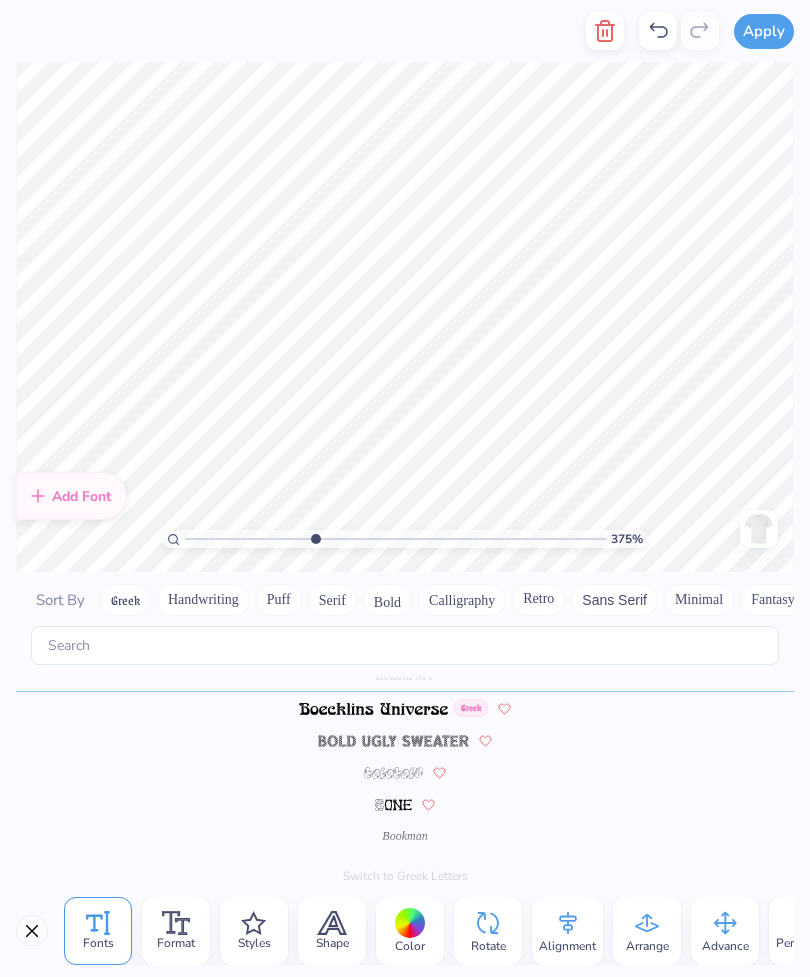 scroll, scrollTop: 0, scrollLeft: 1, axis: horizontal 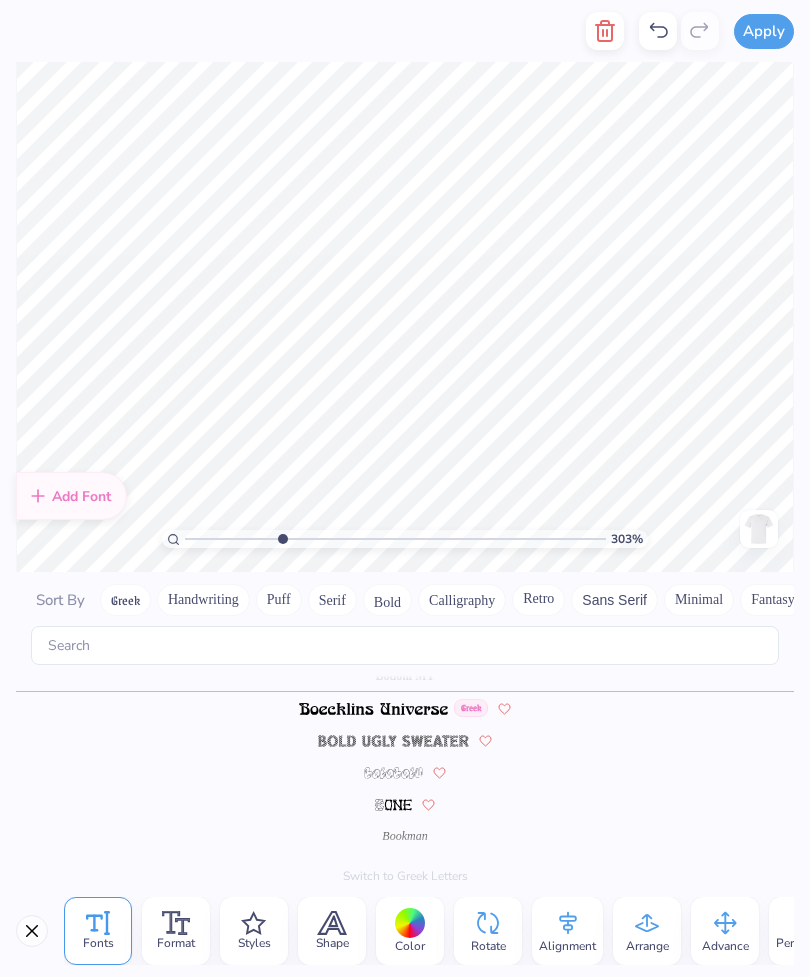 type on "3.03008450653551" 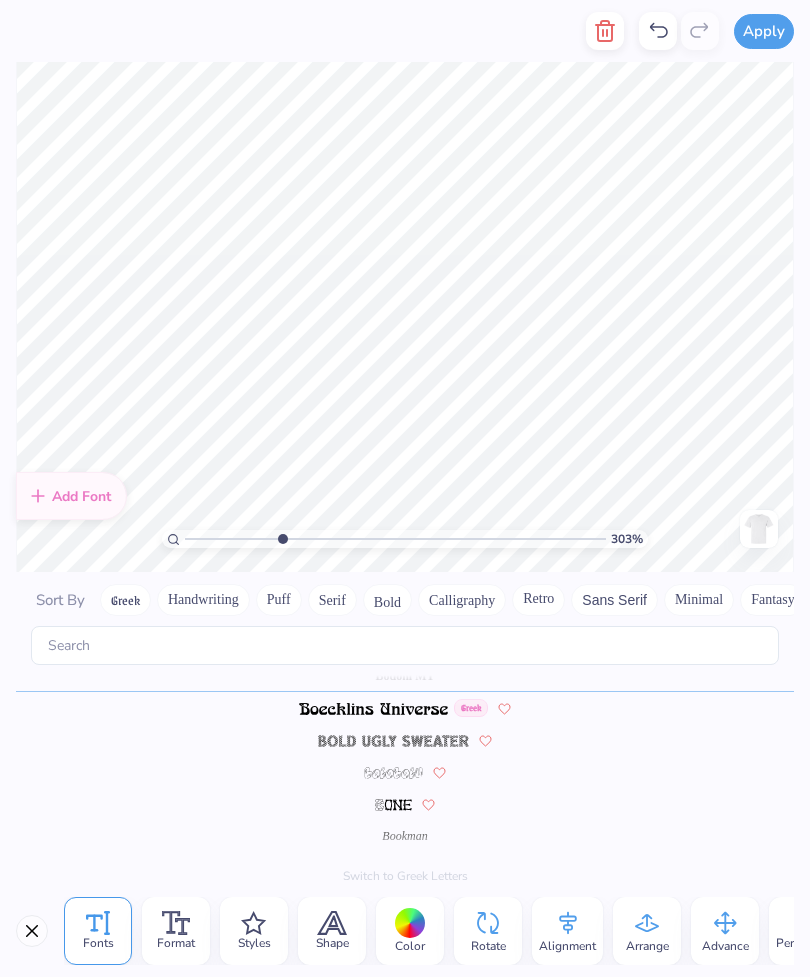 scroll, scrollTop: 1, scrollLeft: 1, axis: both 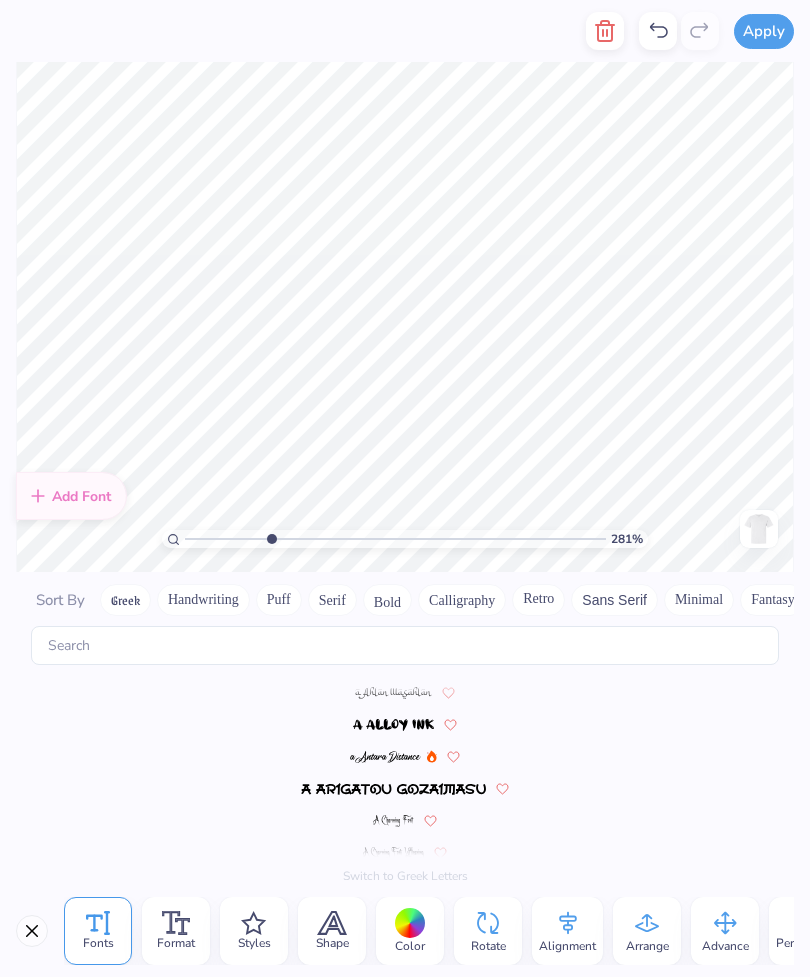 type on "2.80534467514825" 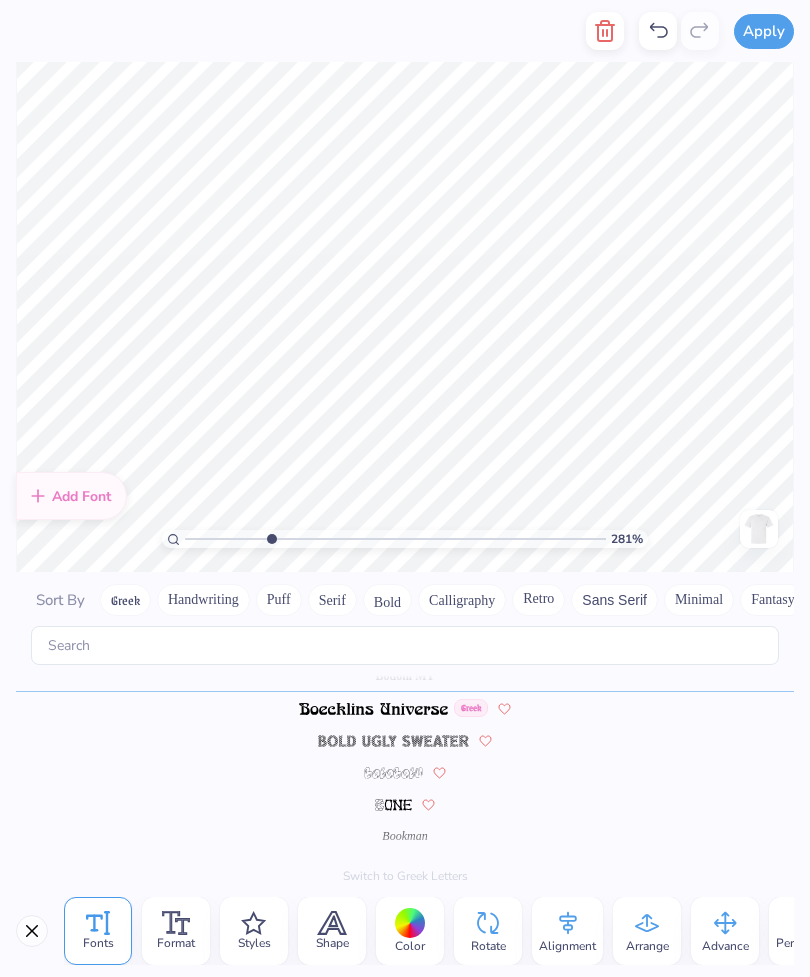 scroll, scrollTop: 1, scrollLeft: 1, axis: both 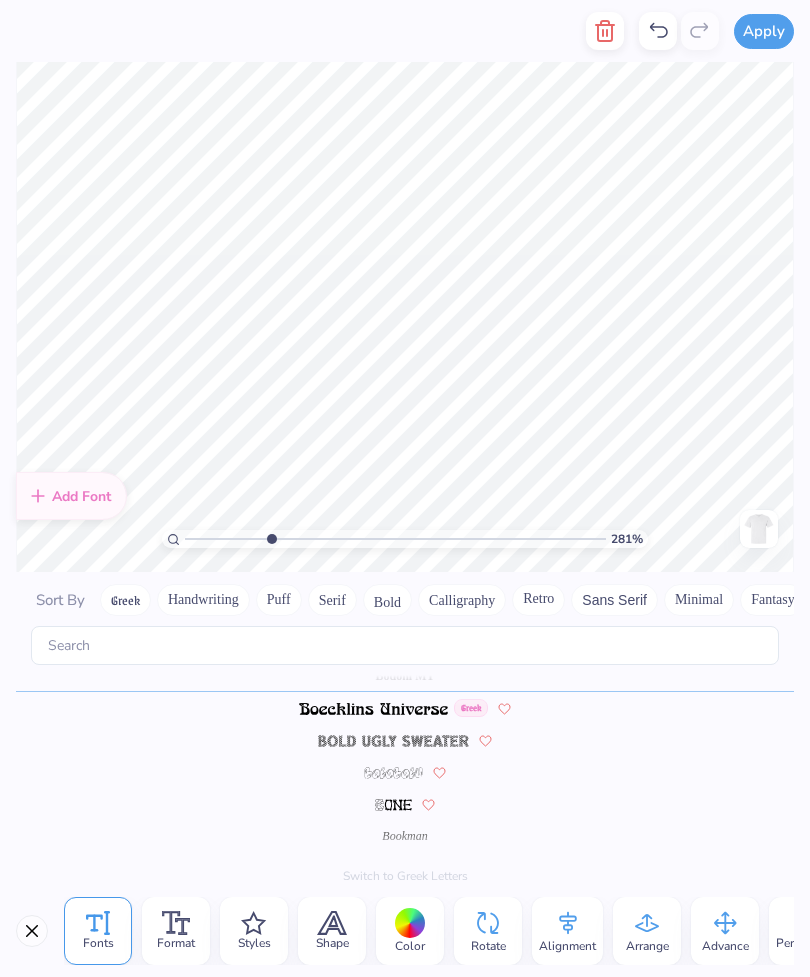 type on "EKT" 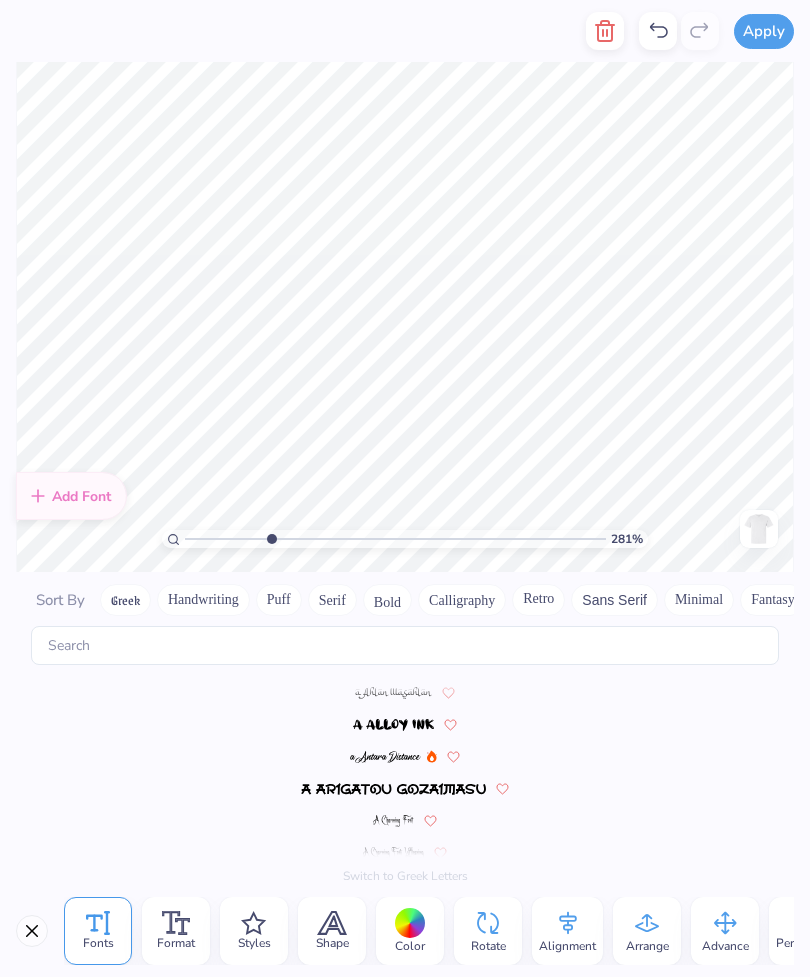 scroll, scrollTop: 1040, scrollLeft: 0, axis: vertical 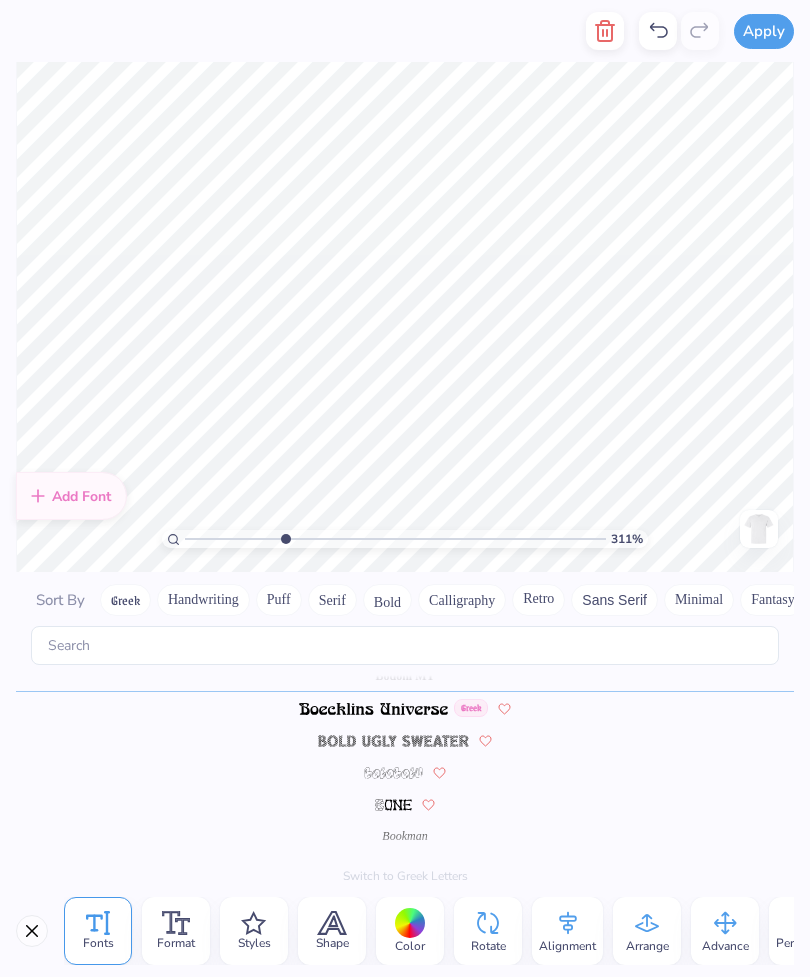 type on "3.10617048687076" 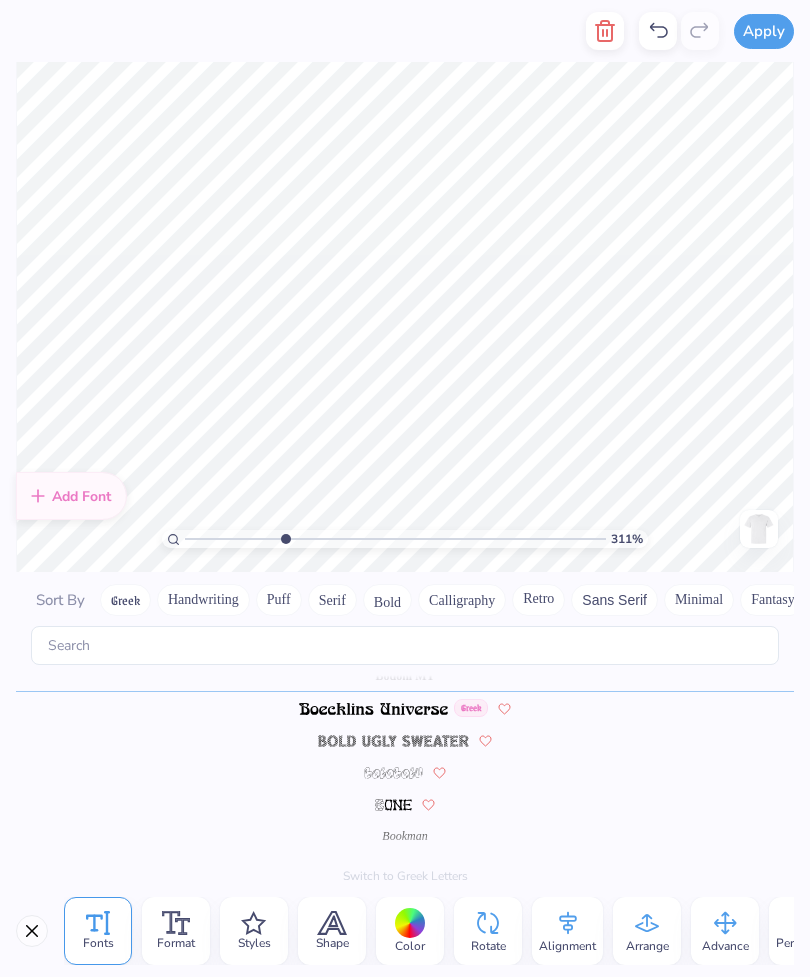 scroll, scrollTop: 1, scrollLeft: 1, axis: both 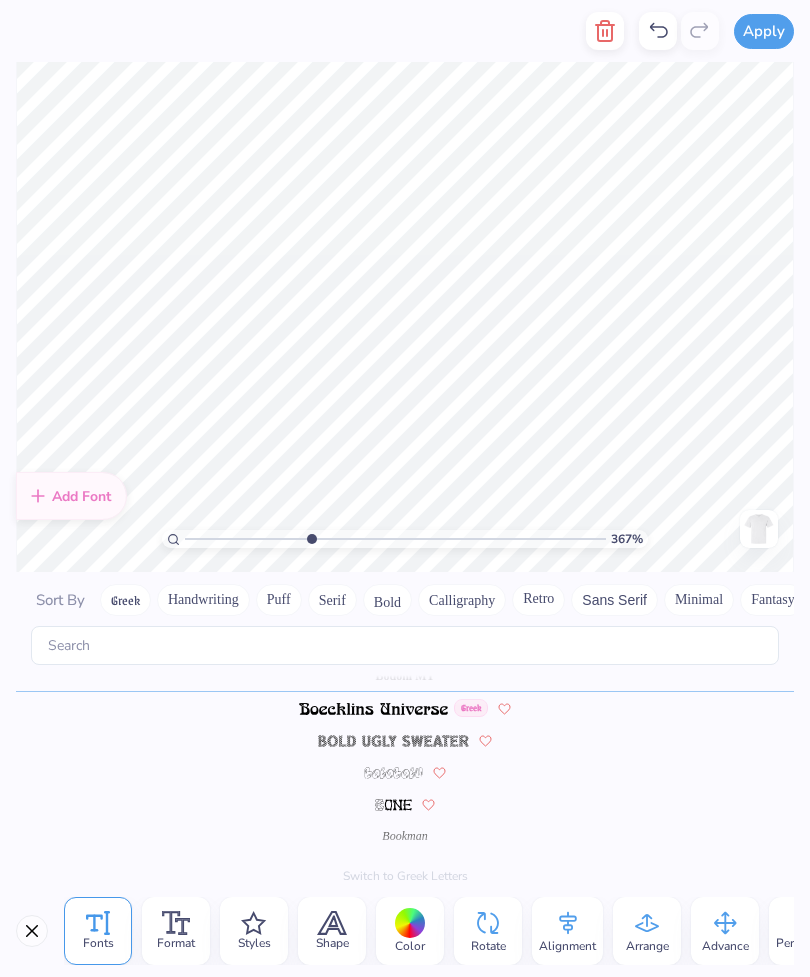 type on "3.66552711951483" 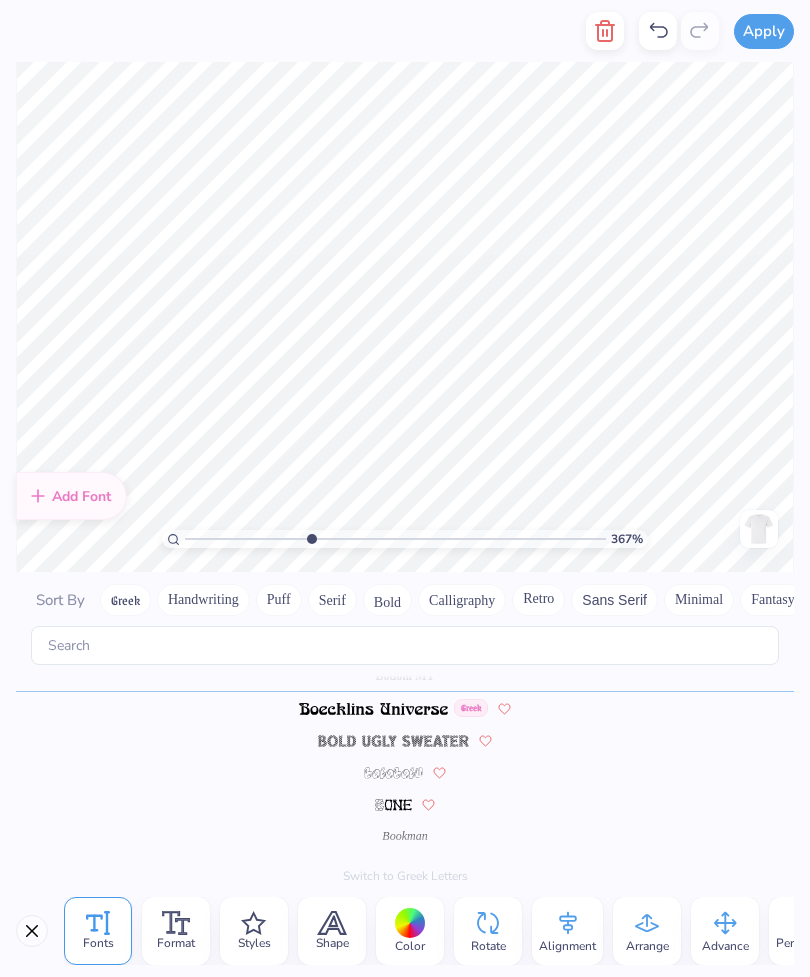 type on "C" 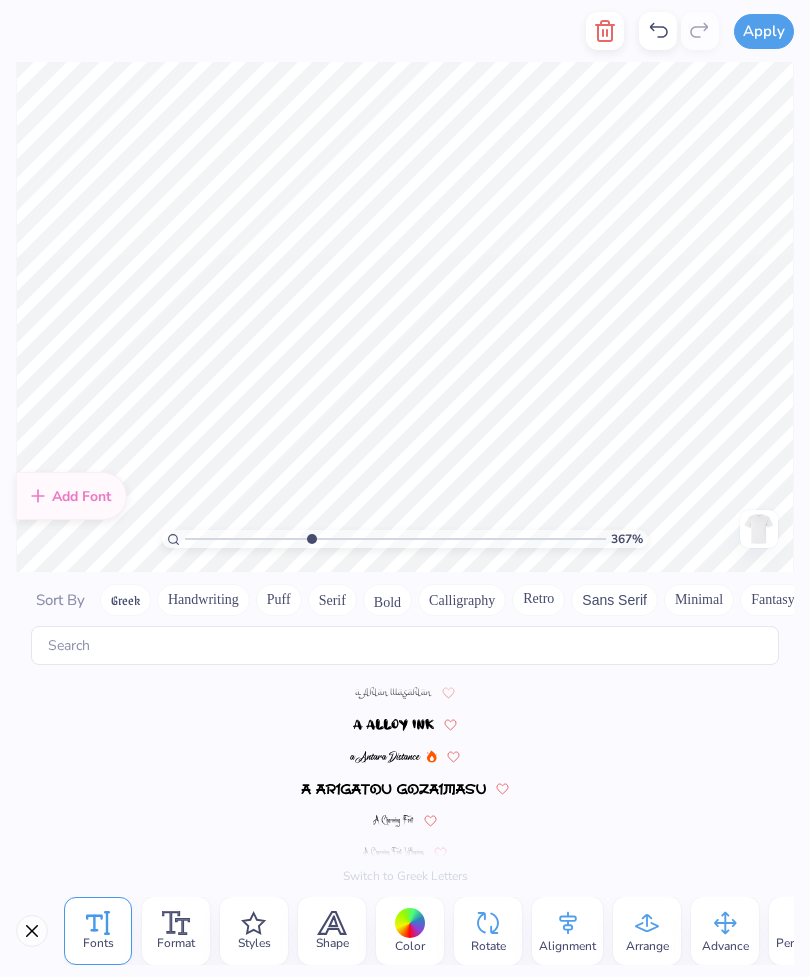 scroll, scrollTop: 1040, scrollLeft: 0, axis: vertical 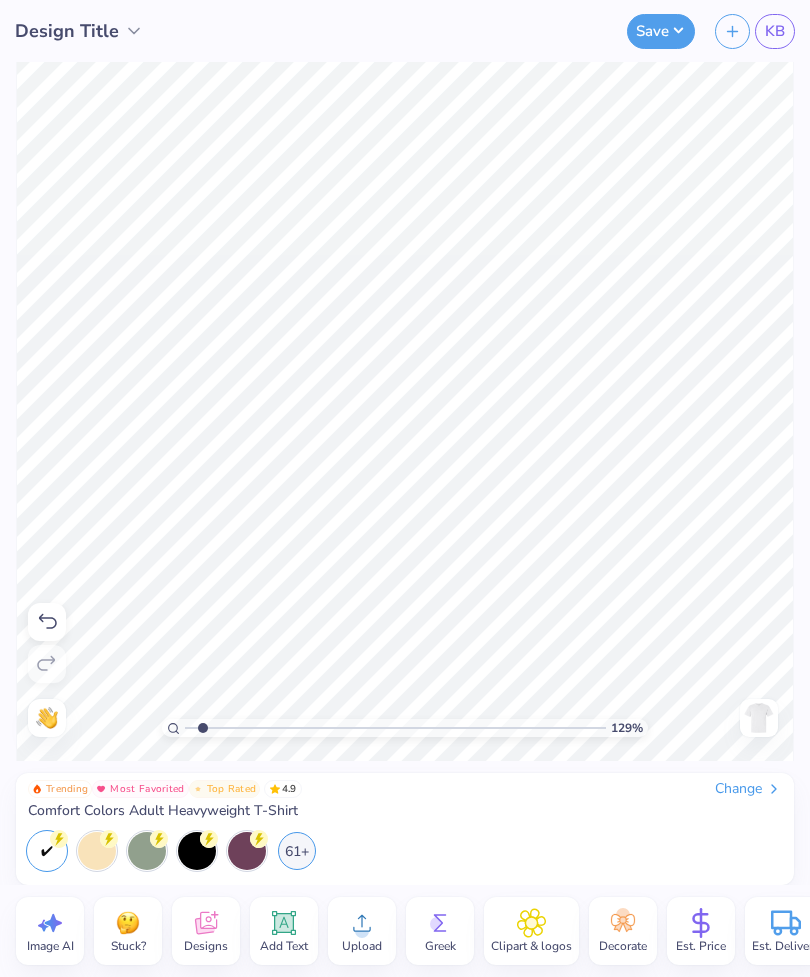 type on "1" 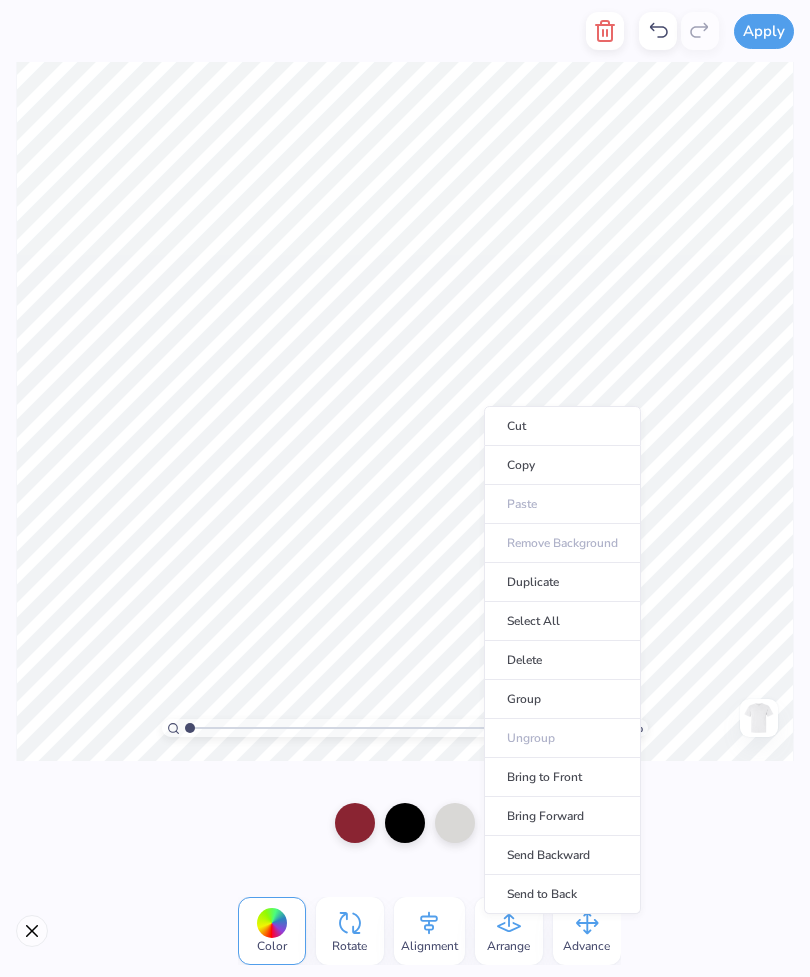 click on "Copy" at bounding box center [562, 465] 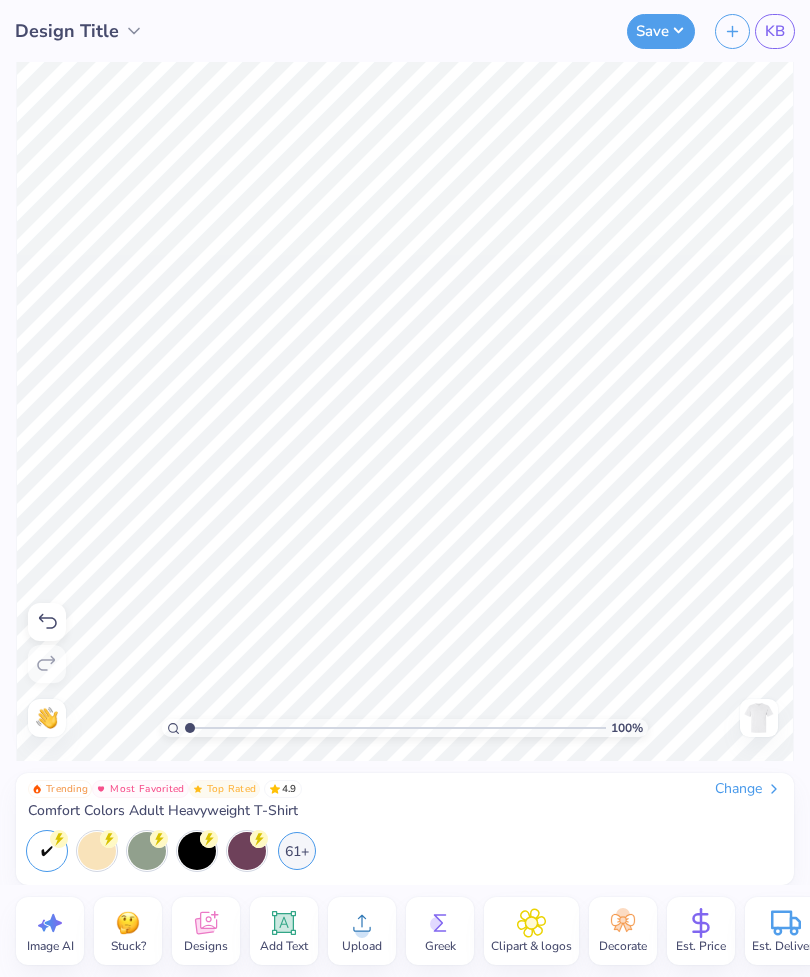 click at bounding box center (759, 718) 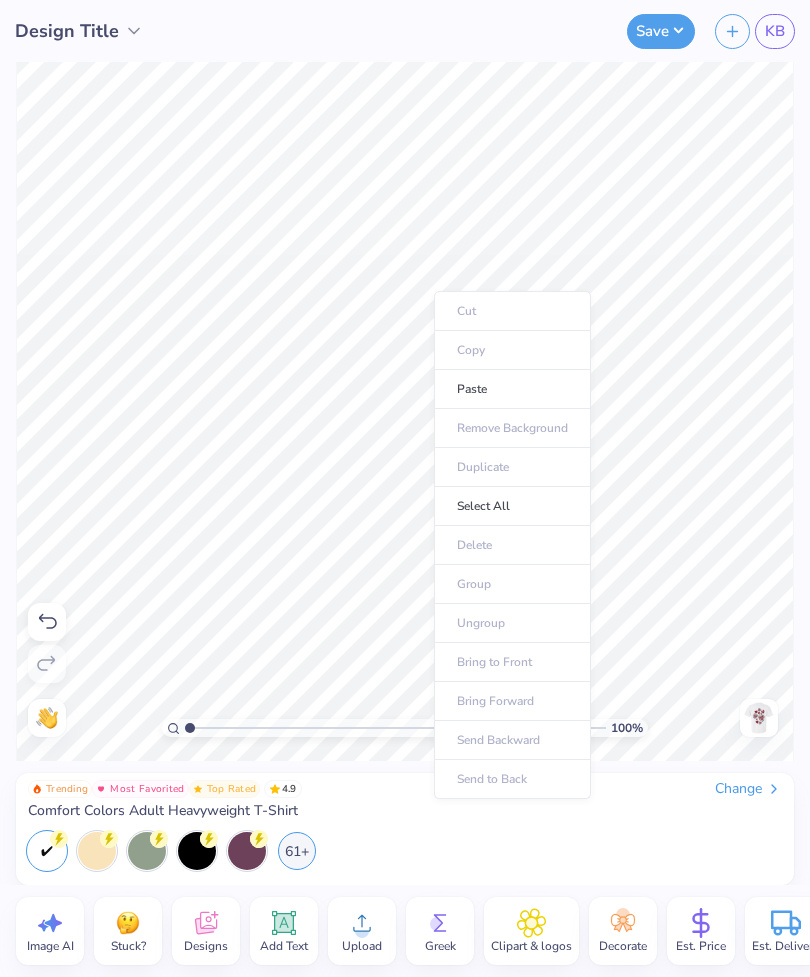 click on "Paste" at bounding box center (512, 389) 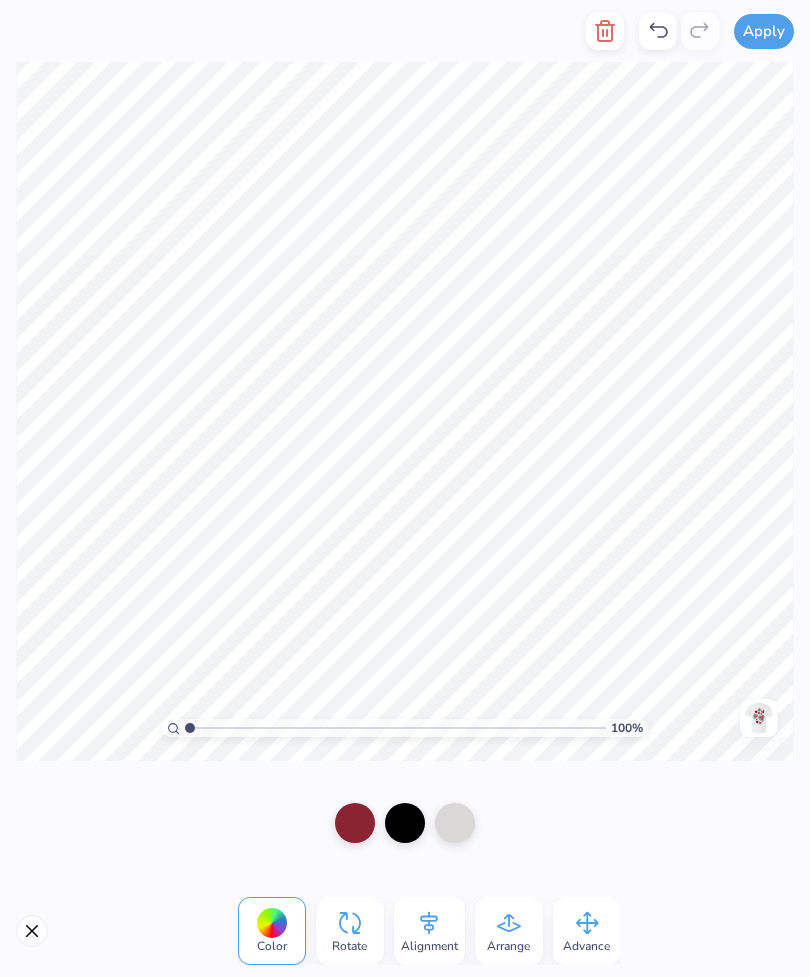 click 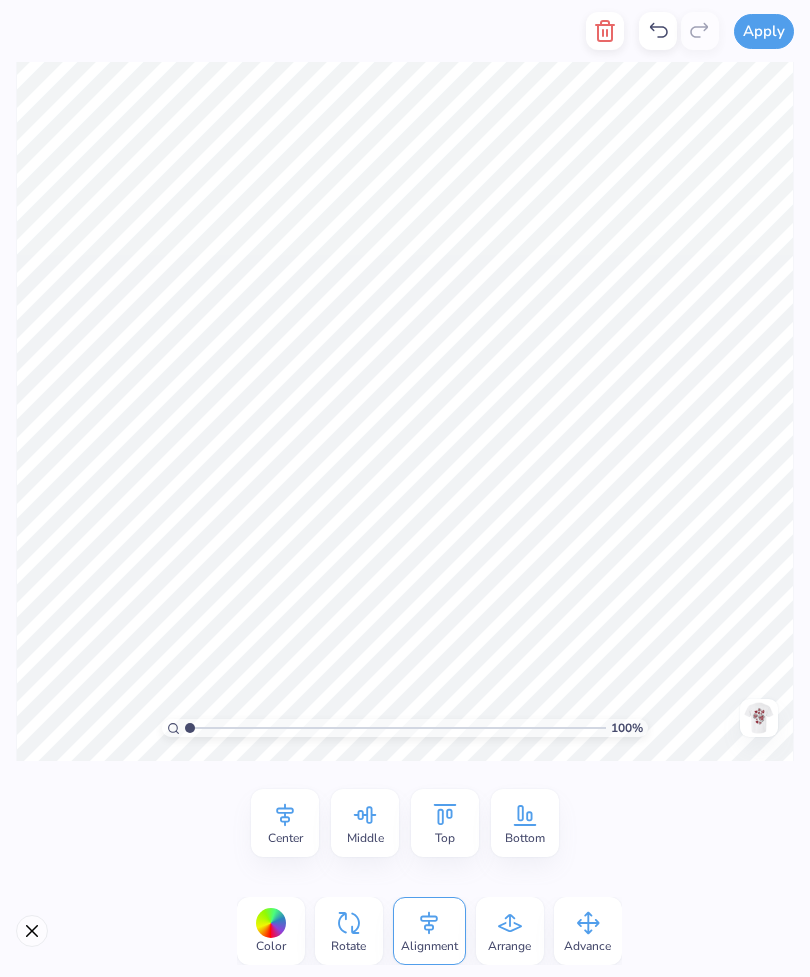 click 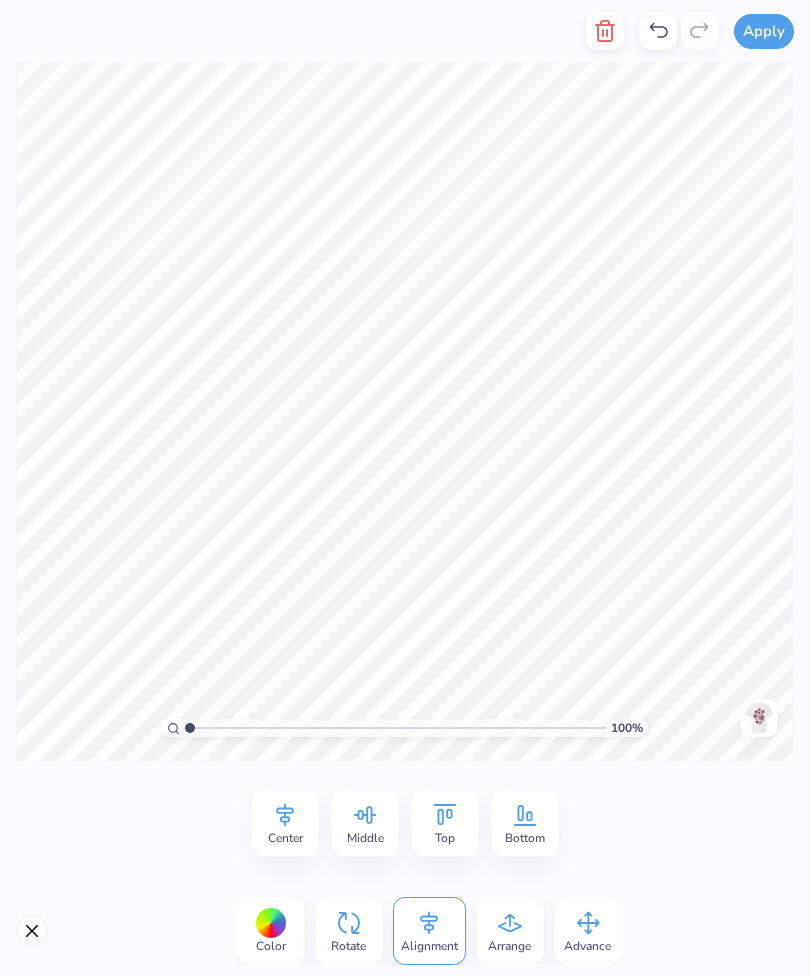 click on "Center" at bounding box center (285, 838) 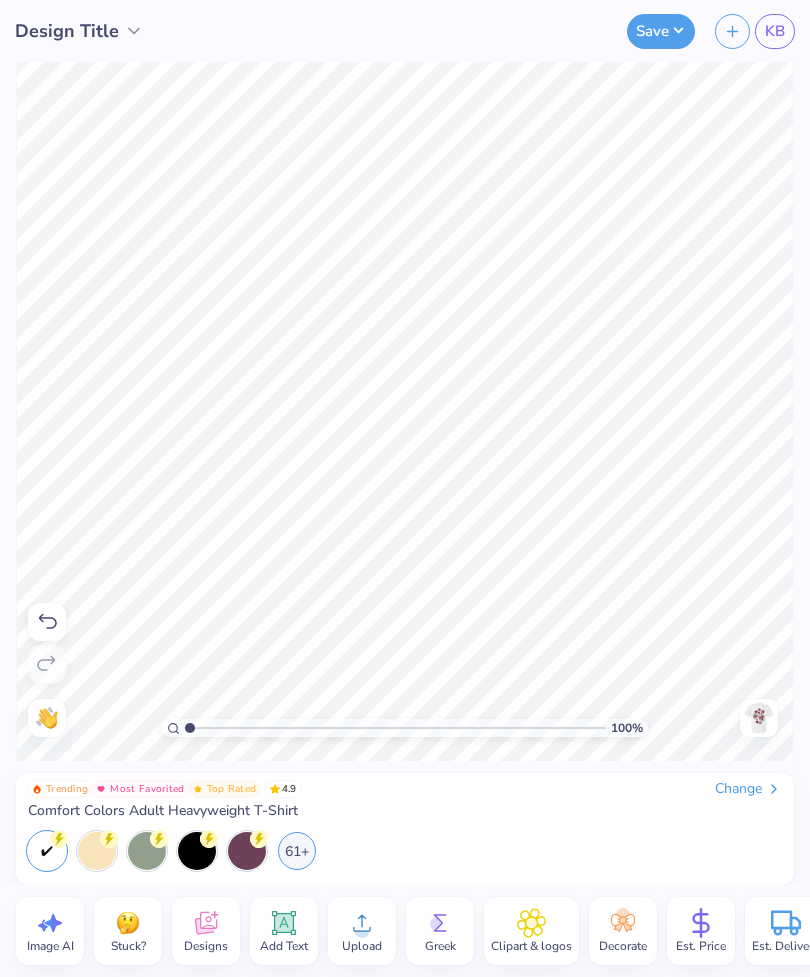 click at bounding box center (759, 718) 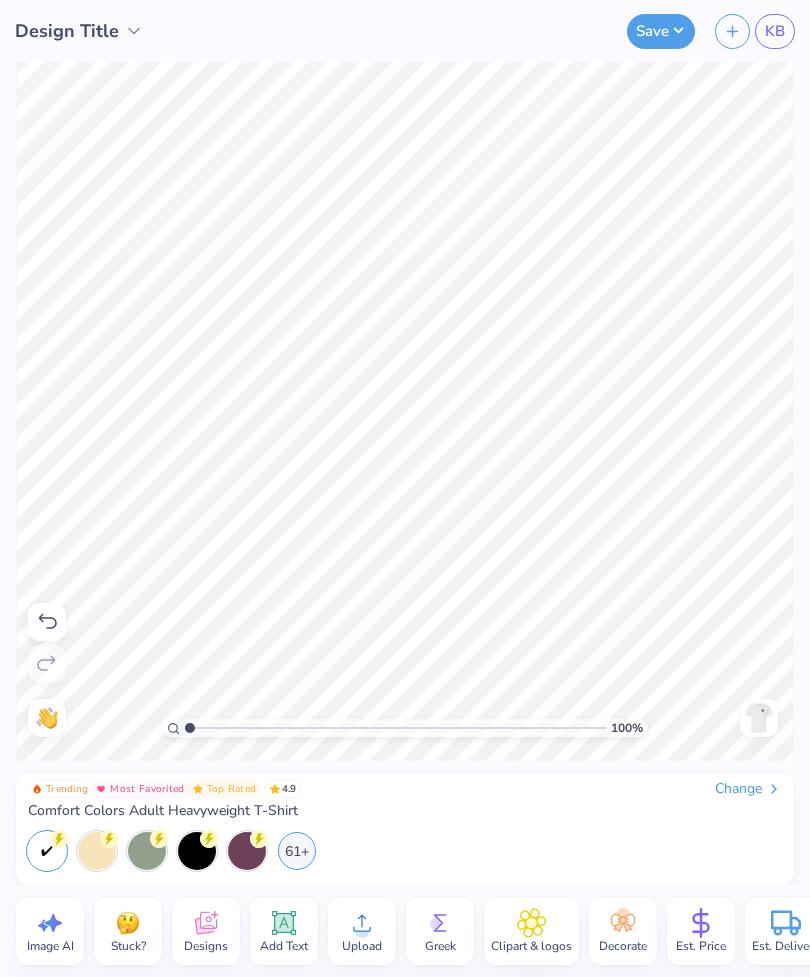 click on "Save" at bounding box center [661, 31] 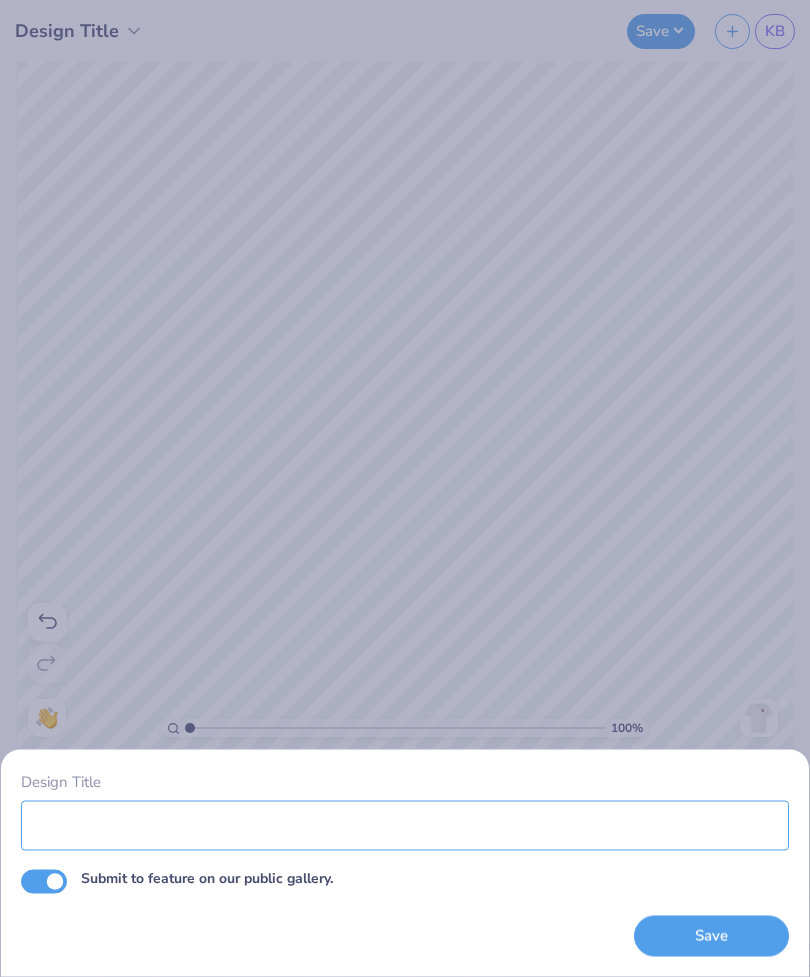 click on "Design Title" at bounding box center [405, 825] 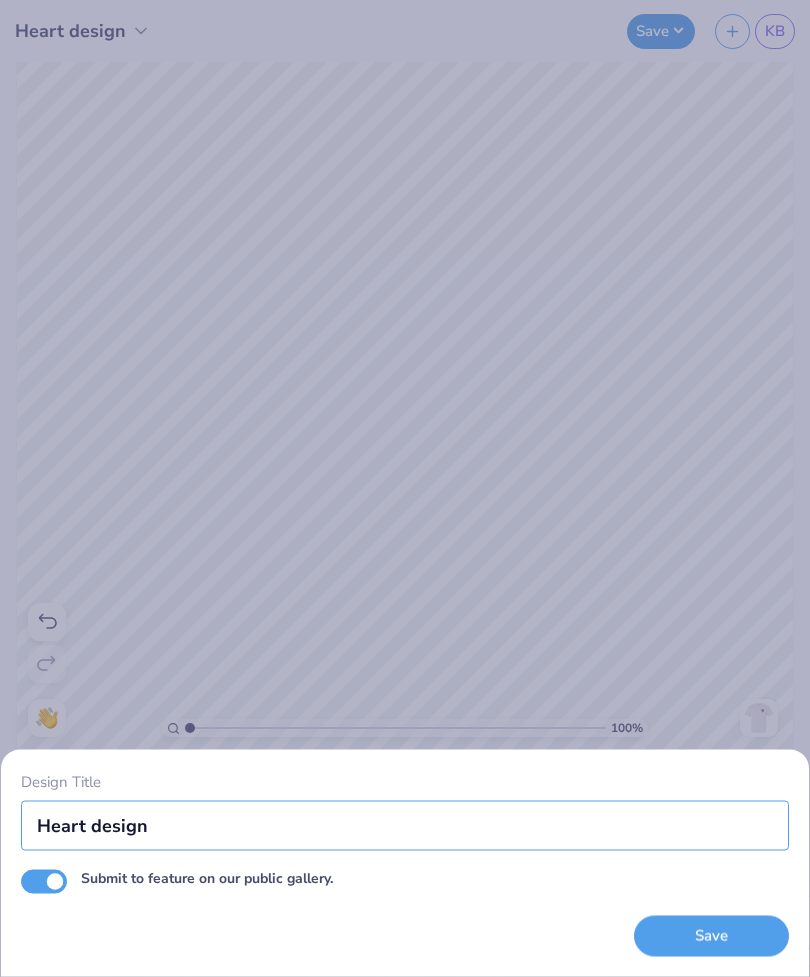 type on "Heart design" 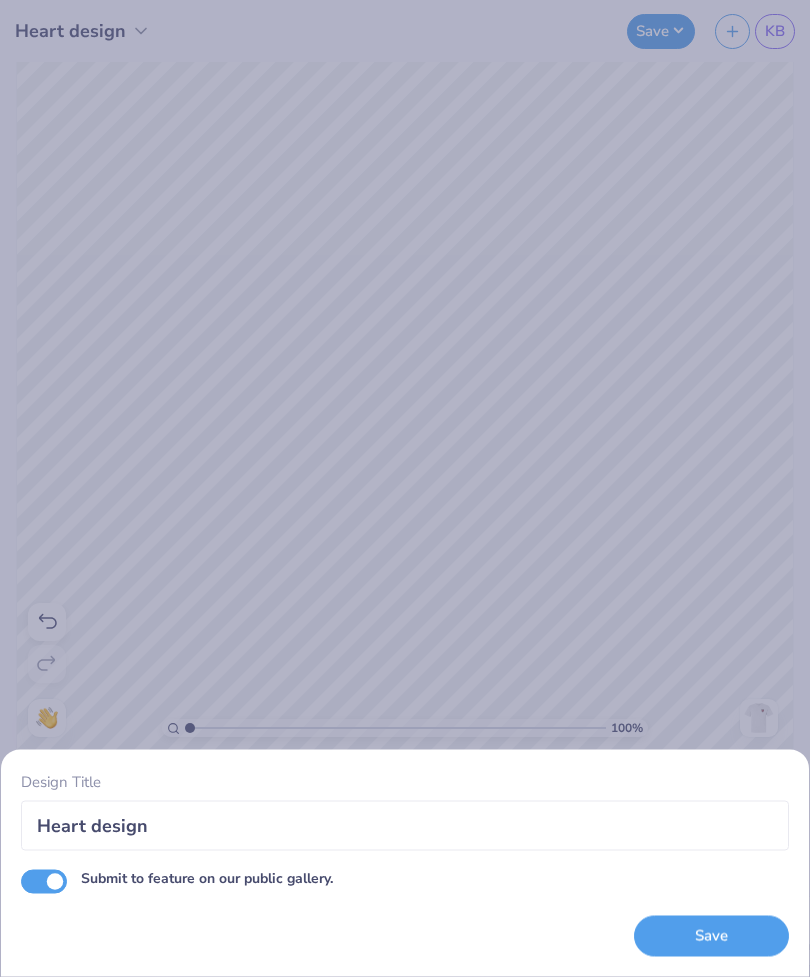 click on "Design Title Heart design Submit to feature on our public gallery. Save" at bounding box center (405, 488) 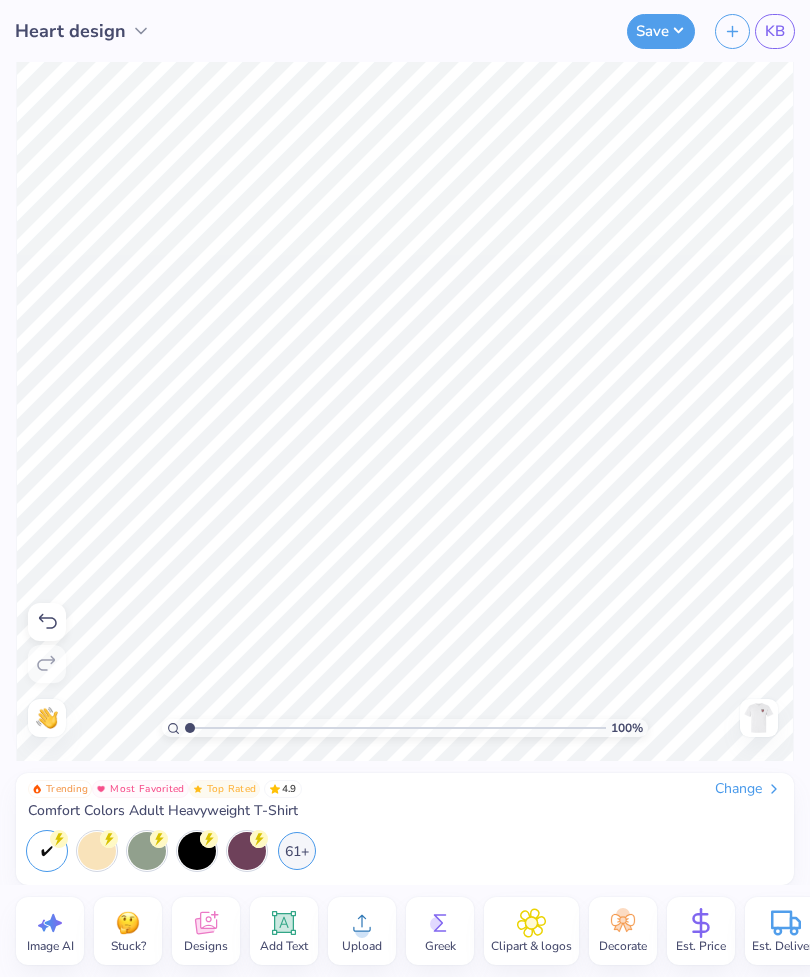click on "Save" at bounding box center (661, 31) 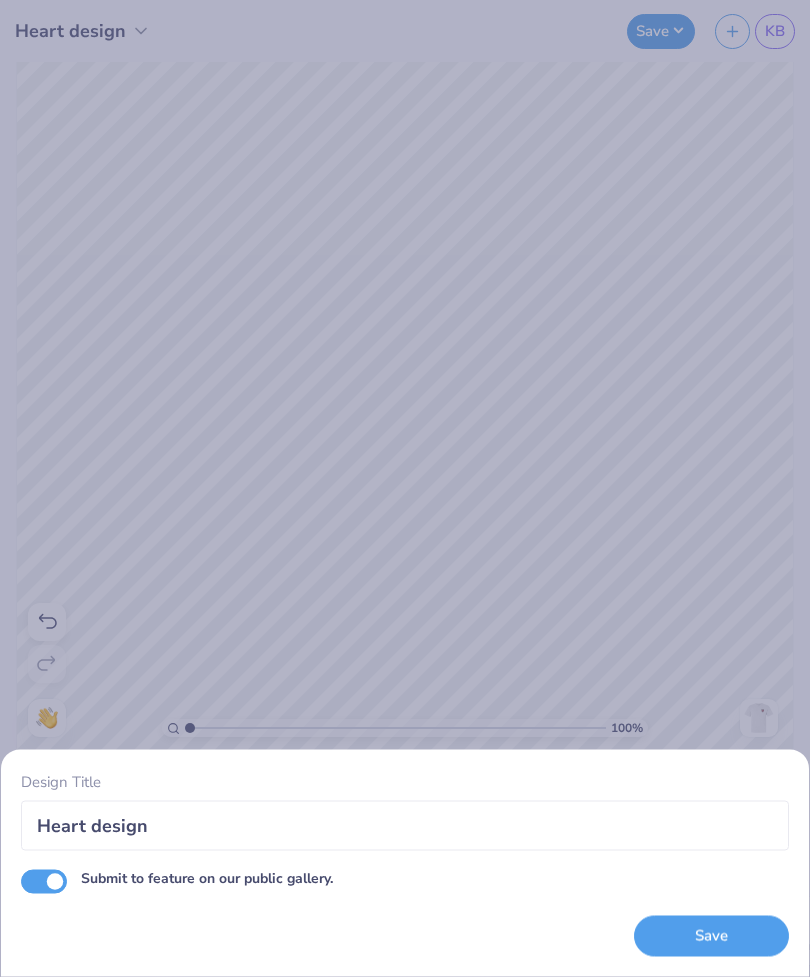 click on "Save" at bounding box center (711, 936) 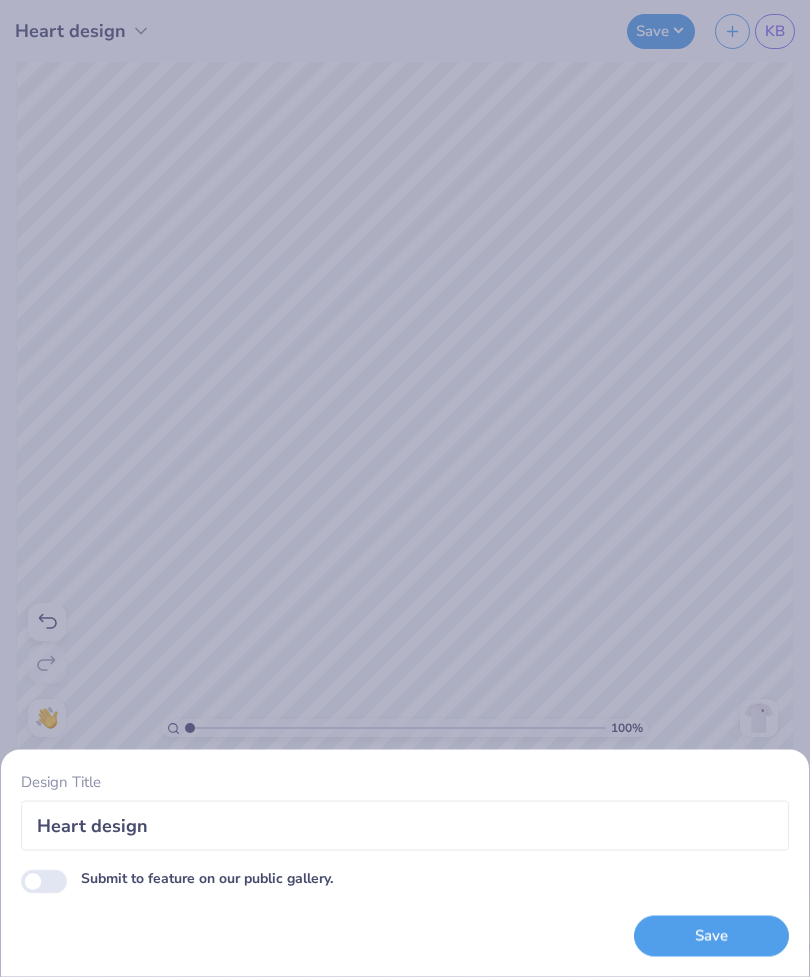 checkbox on "false" 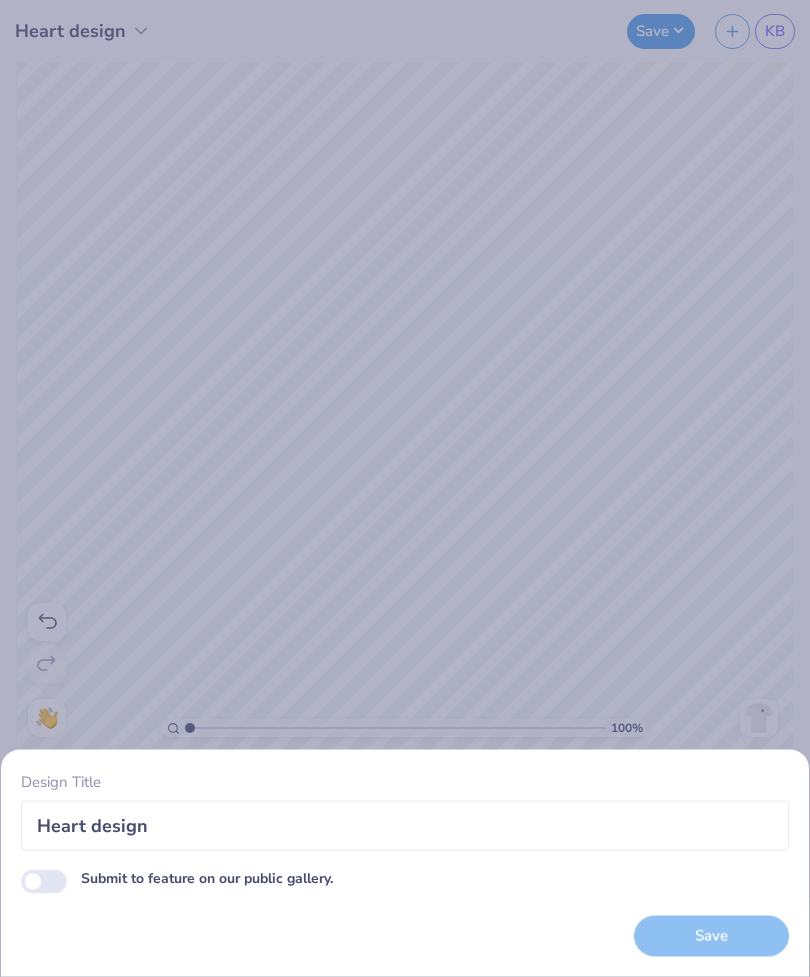 click on "Save" at bounding box center (711, 936) 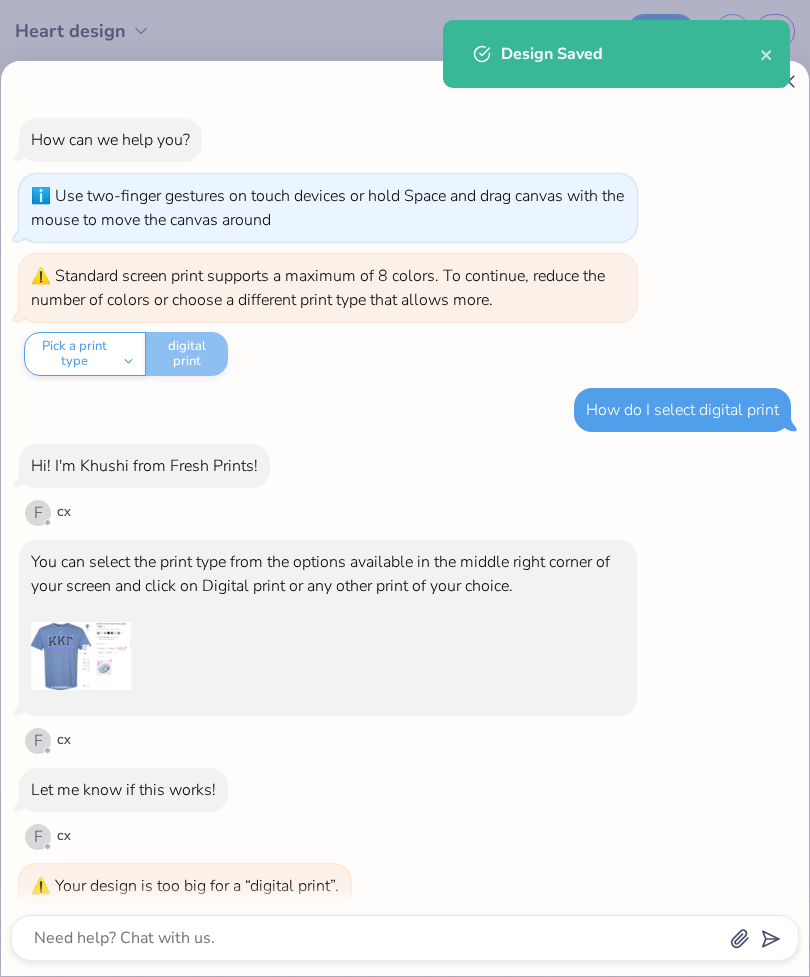 scroll, scrollTop: 154, scrollLeft: 0, axis: vertical 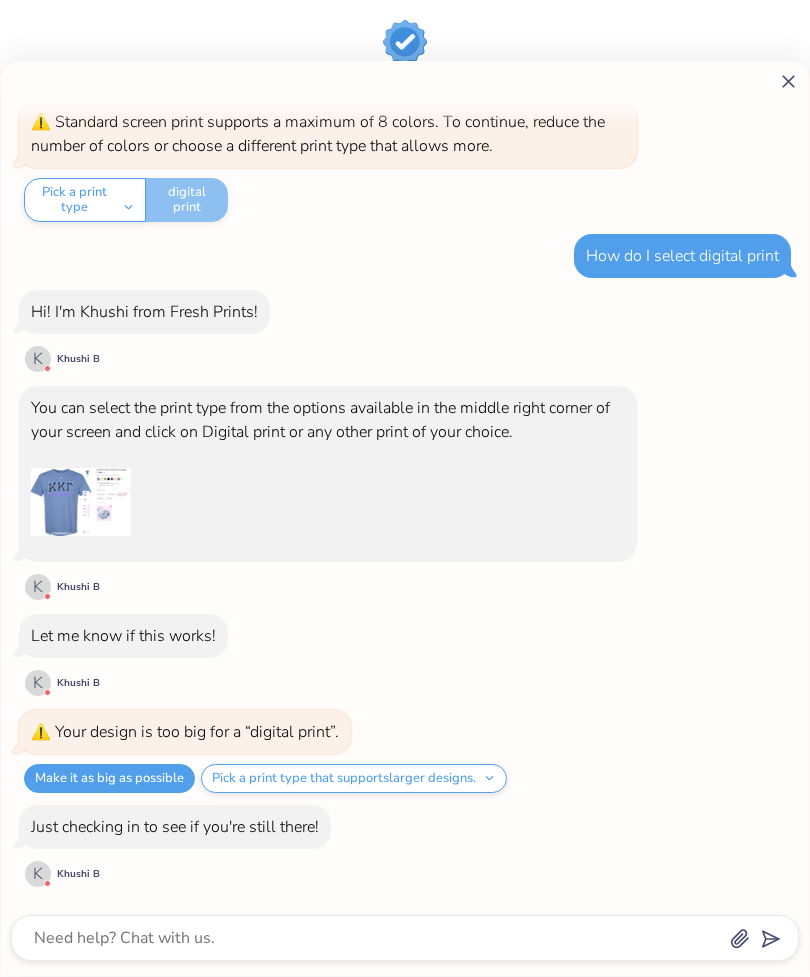 click 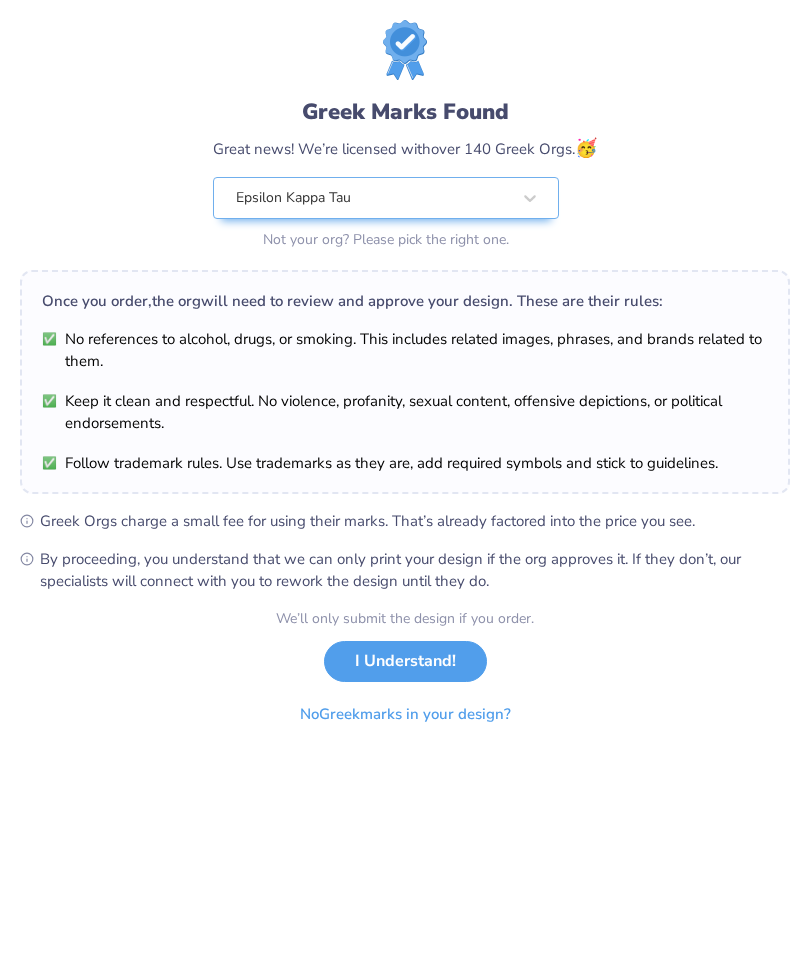 click on "I Understand!" at bounding box center [405, 661] 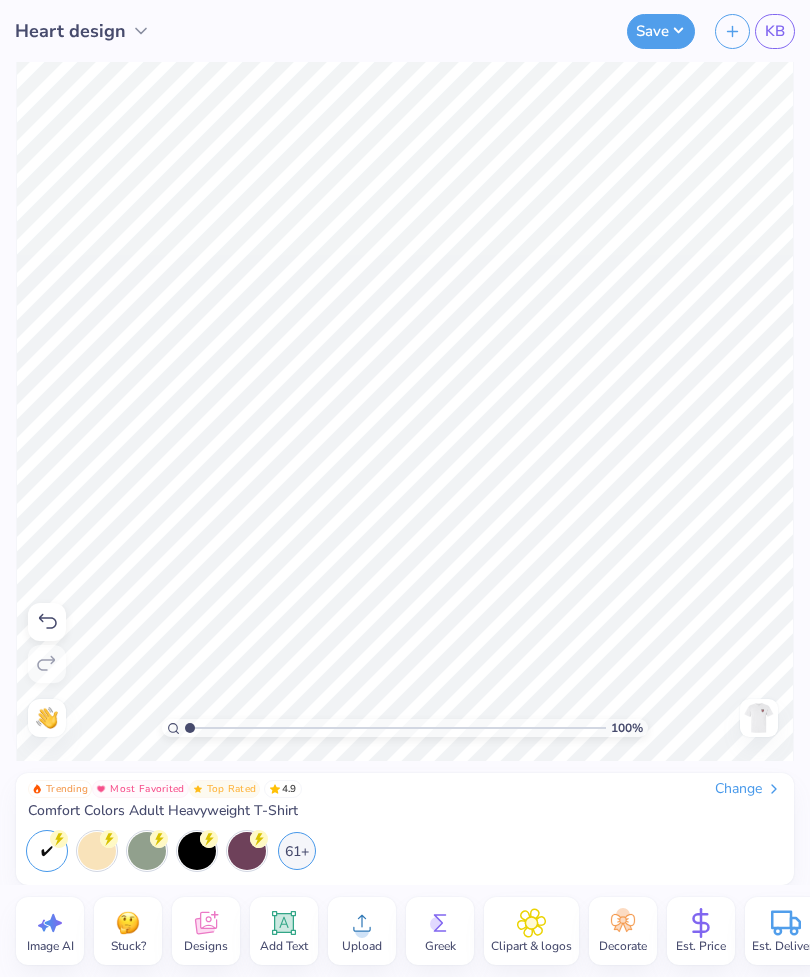 click on "Save" at bounding box center [661, 31] 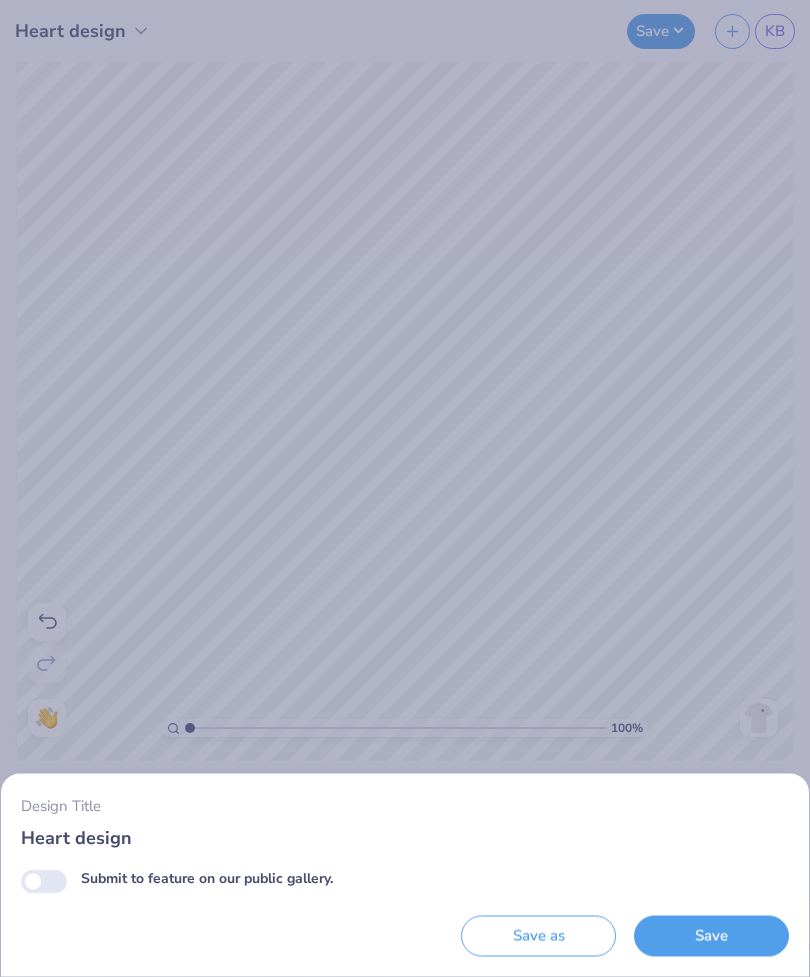 click on "Save" at bounding box center (711, 936) 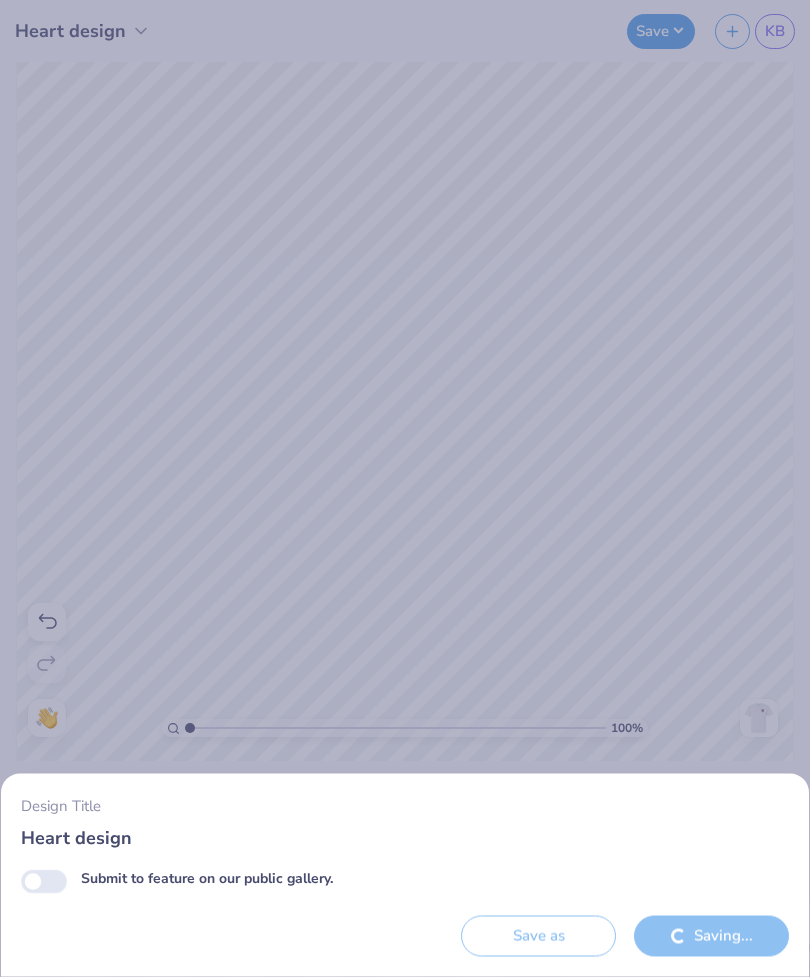 click on "Save as" at bounding box center (538, 936) 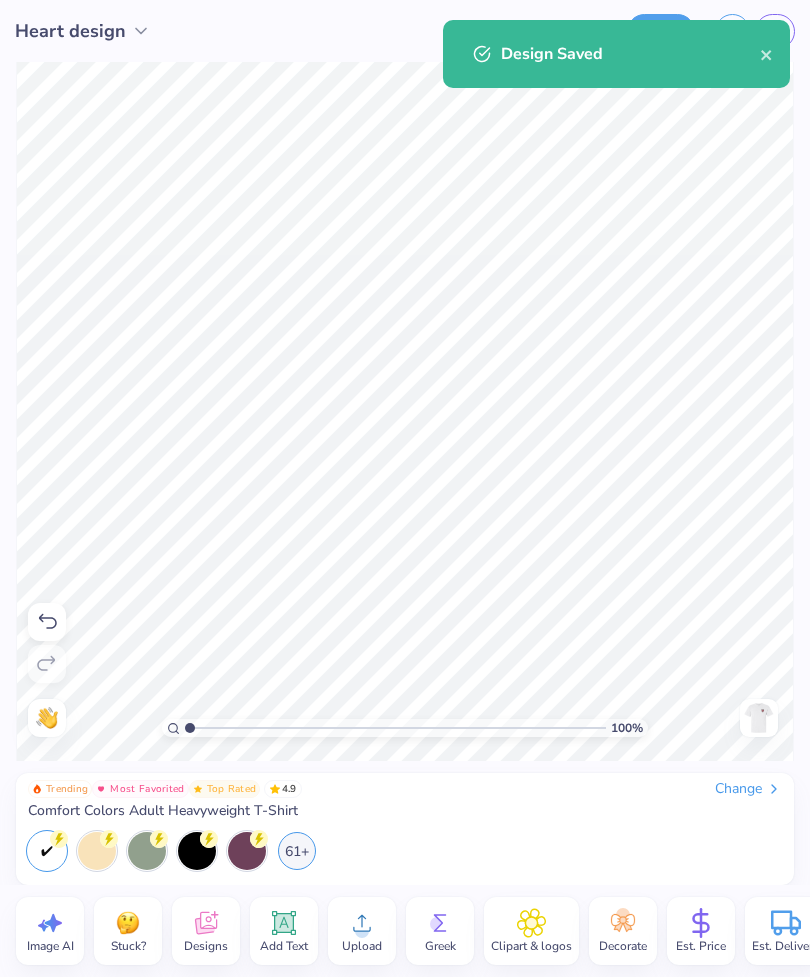 click 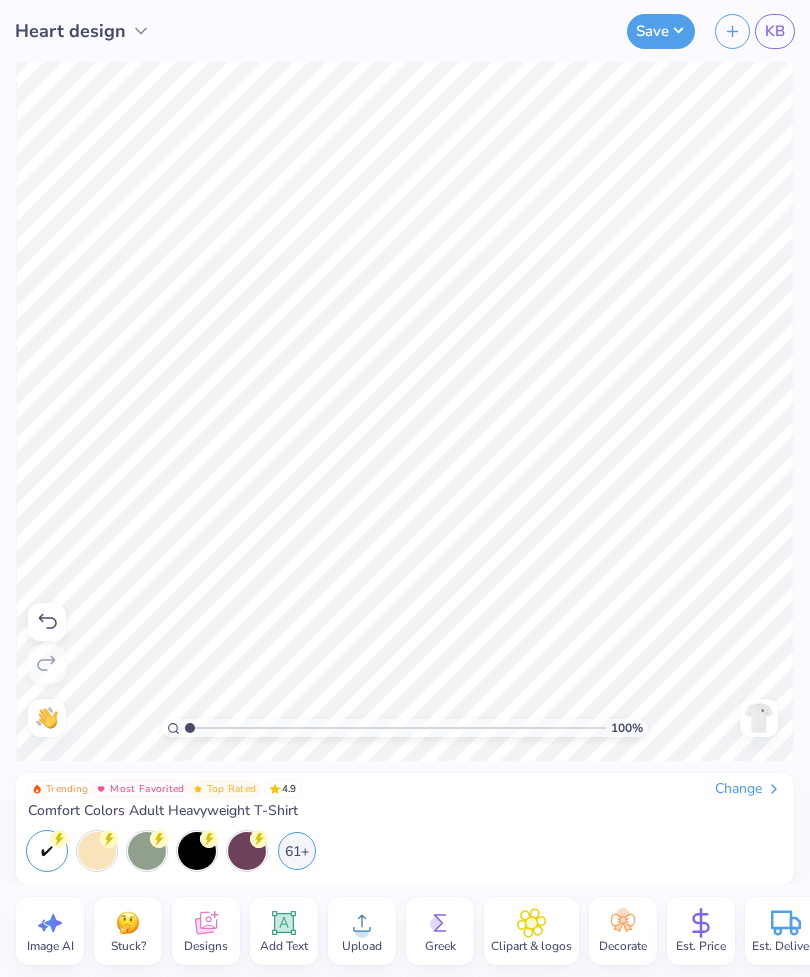 click on "Save" at bounding box center (661, 31) 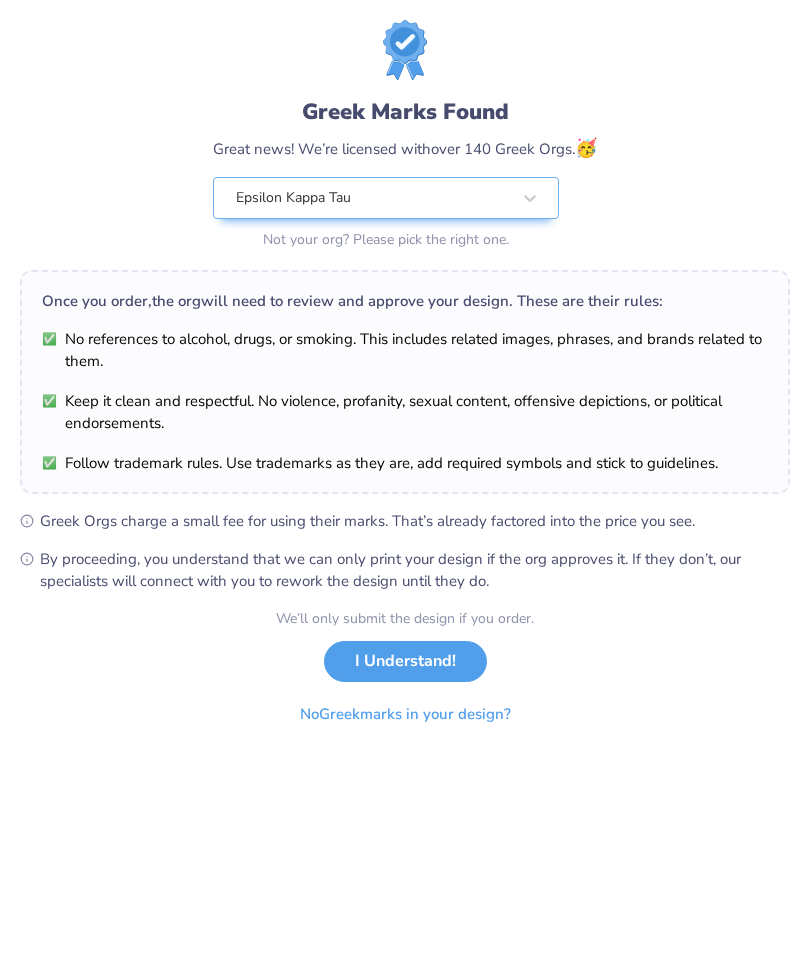 click on "Greek Marks Found Great news! We’re licensed with over 140 Greek Orgs. 🥳 Epsilon Kappa Tau Not your org? Please pick the right one. Once you order, the org will need to review and approve your design. These are their rules: No references to alcohol, drugs, or smoking. This includes related images, phrases, and brands related to them. Keep it clean and respectful. No violence, profanity, sexual content, offensive depictions, or political endorsements. Follow trademark rules. Use trademarks as they are, add required symbols and stick to guidelines. Greek Orgs charge a small fee for using their marks. That’s already factored into the price you see. By proceeding, you understand that we can only print your design if the org approves it. If they don’t, our specialists will connect with you to rework the design until they do. We’ll only submit the design if you order. I Understand! No Greek marks in your design?" at bounding box center (405, 377) 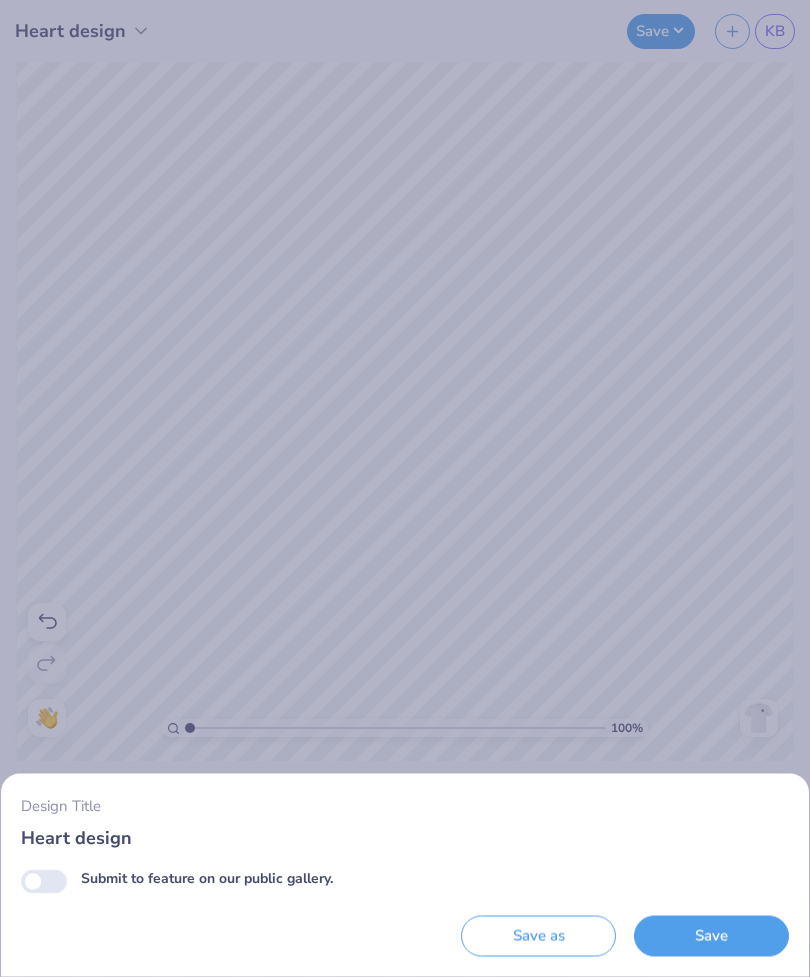 click on "Save as" at bounding box center [538, 936] 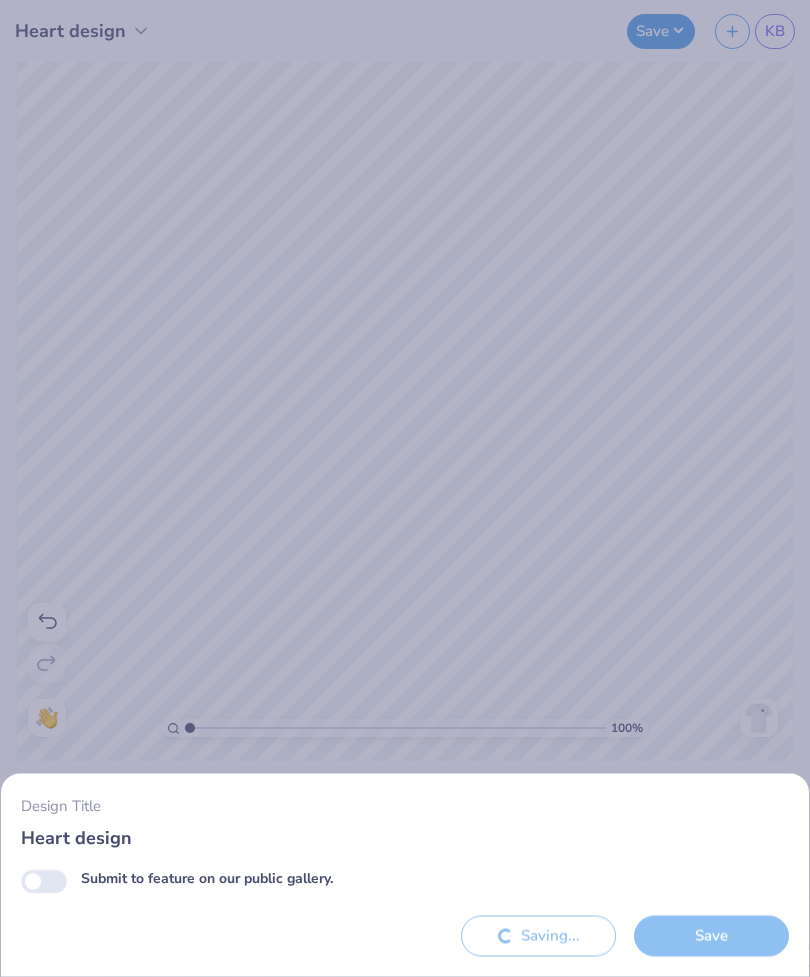 click on "Saving..." at bounding box center (538, 936) 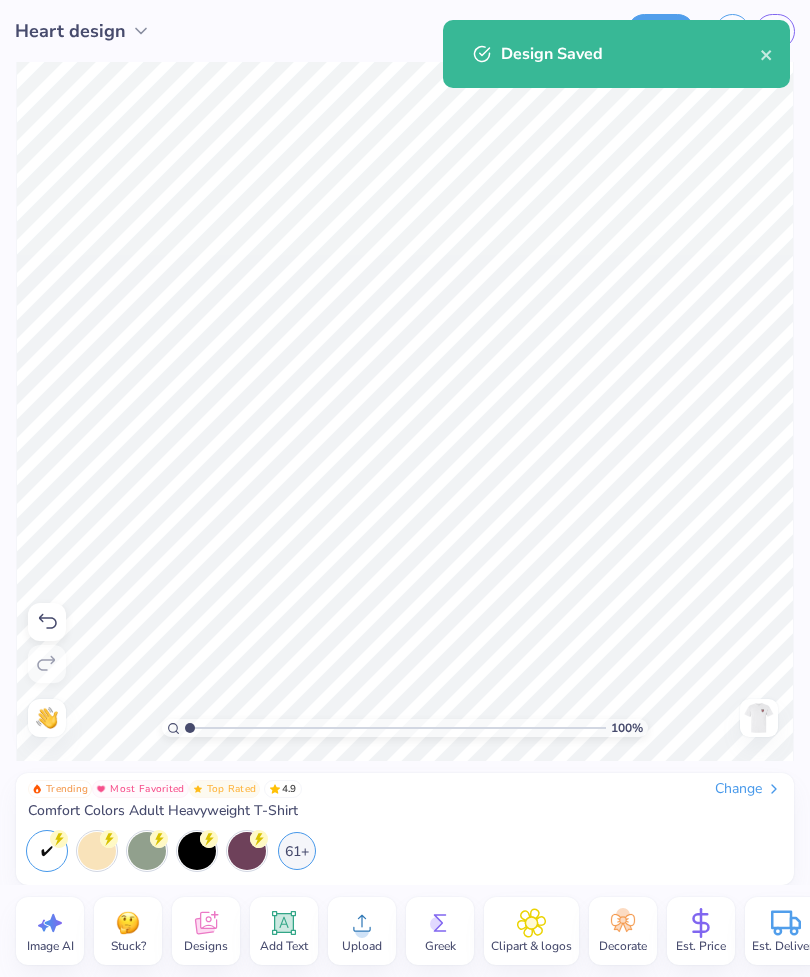 click at bounding box center (767, 54) 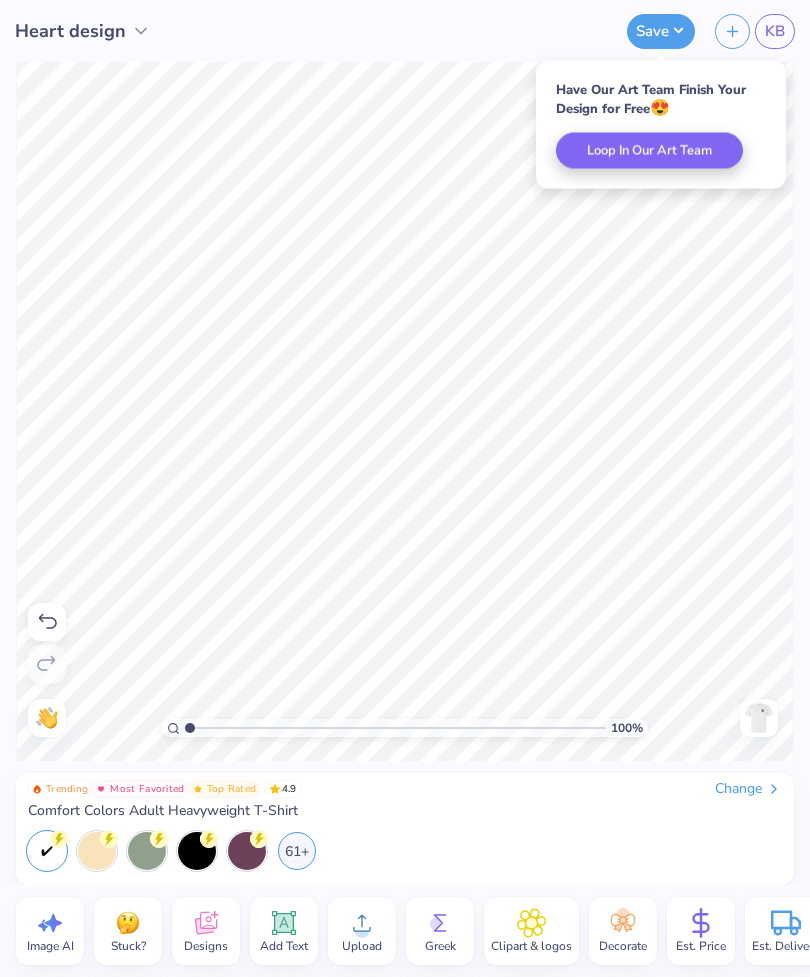 click 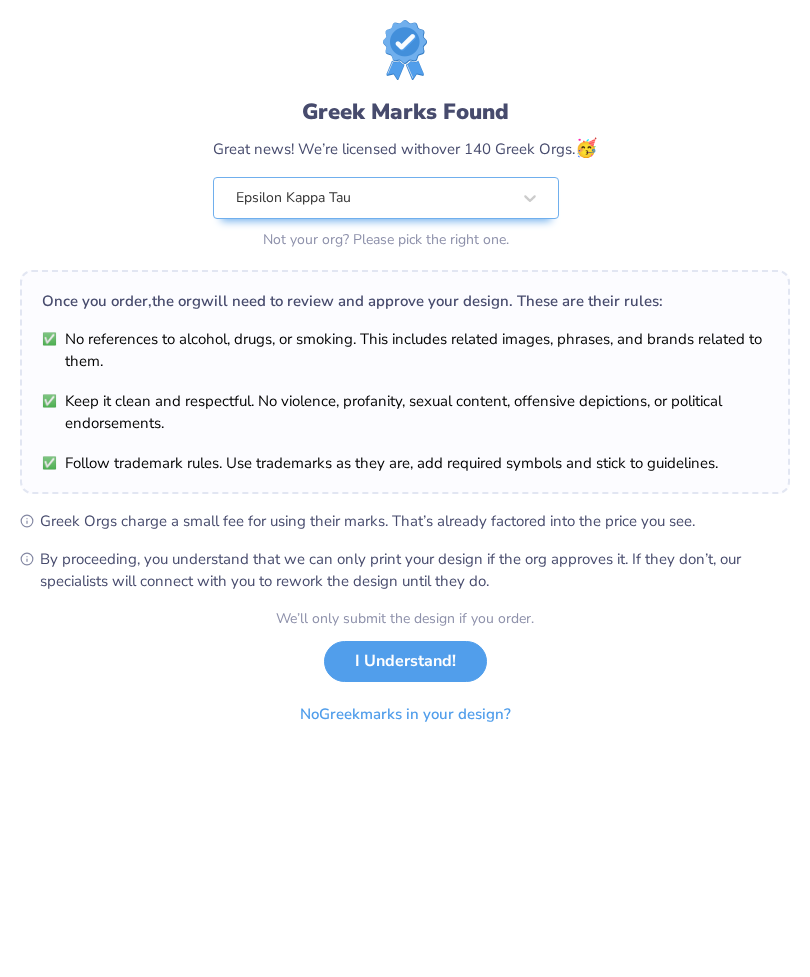 click on "I Understand!" at bounding box center (405, 661) 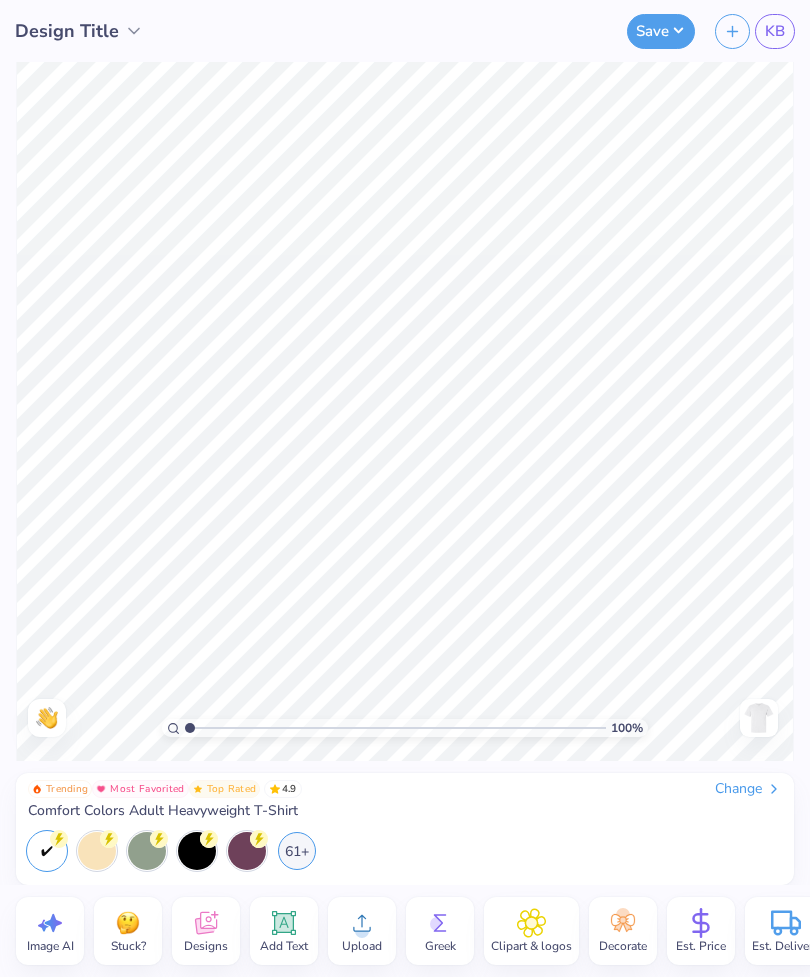 click at bounding box center [732, 31] 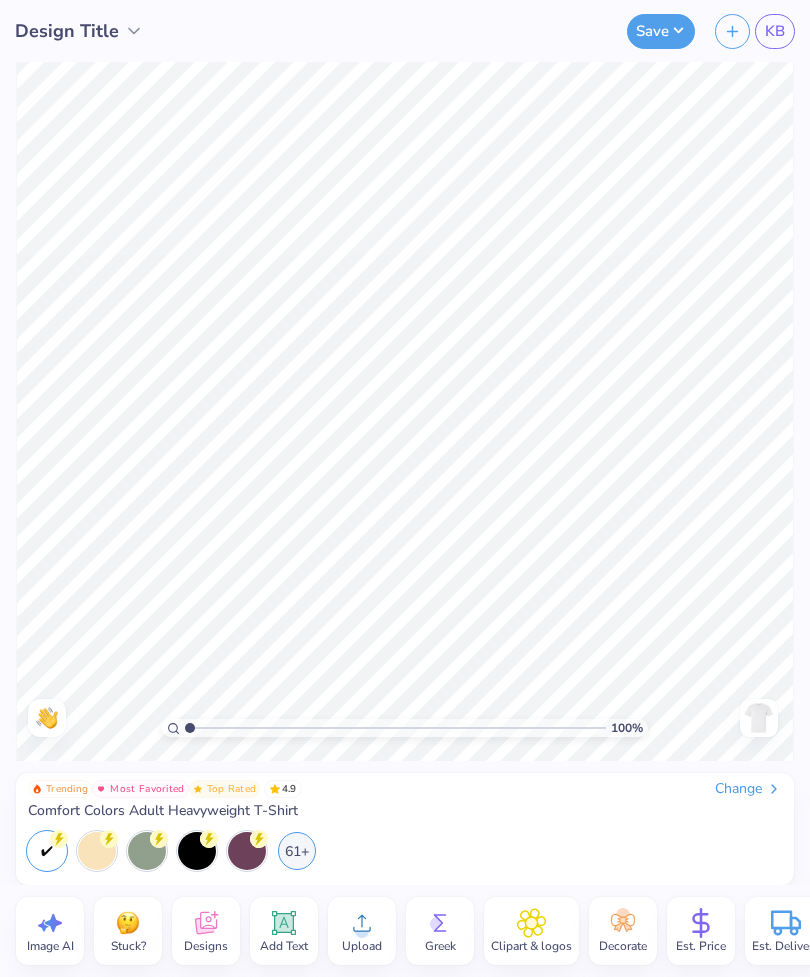 click at bounding box center [759, 718] 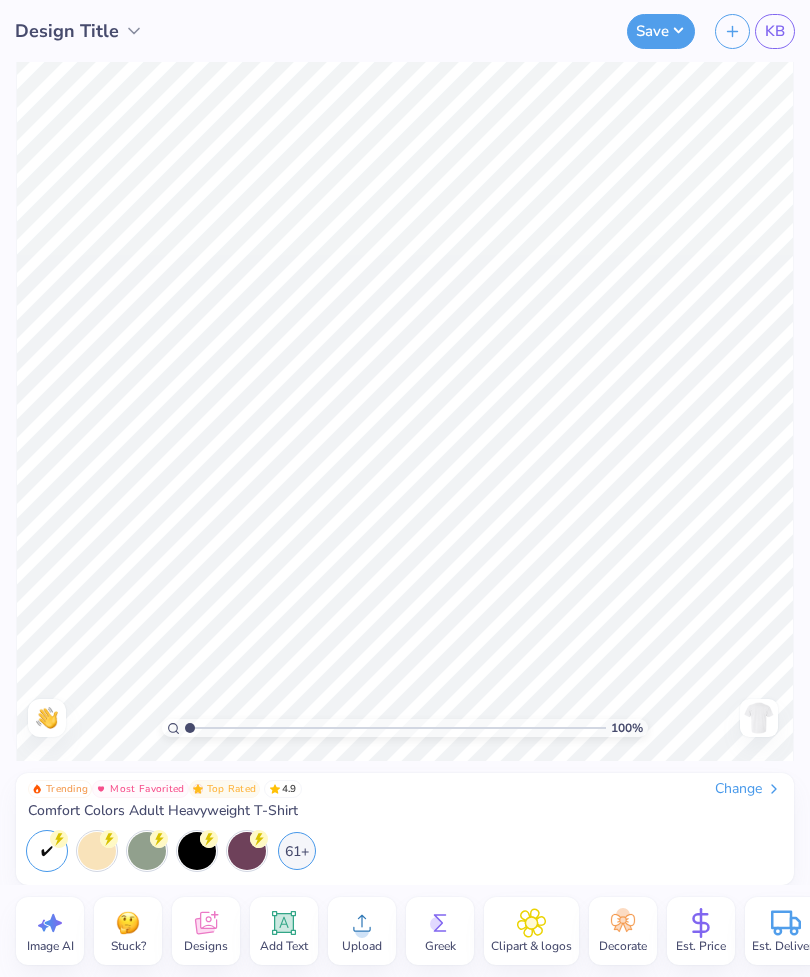 click on "Designs" at bounding box center (206, 931) 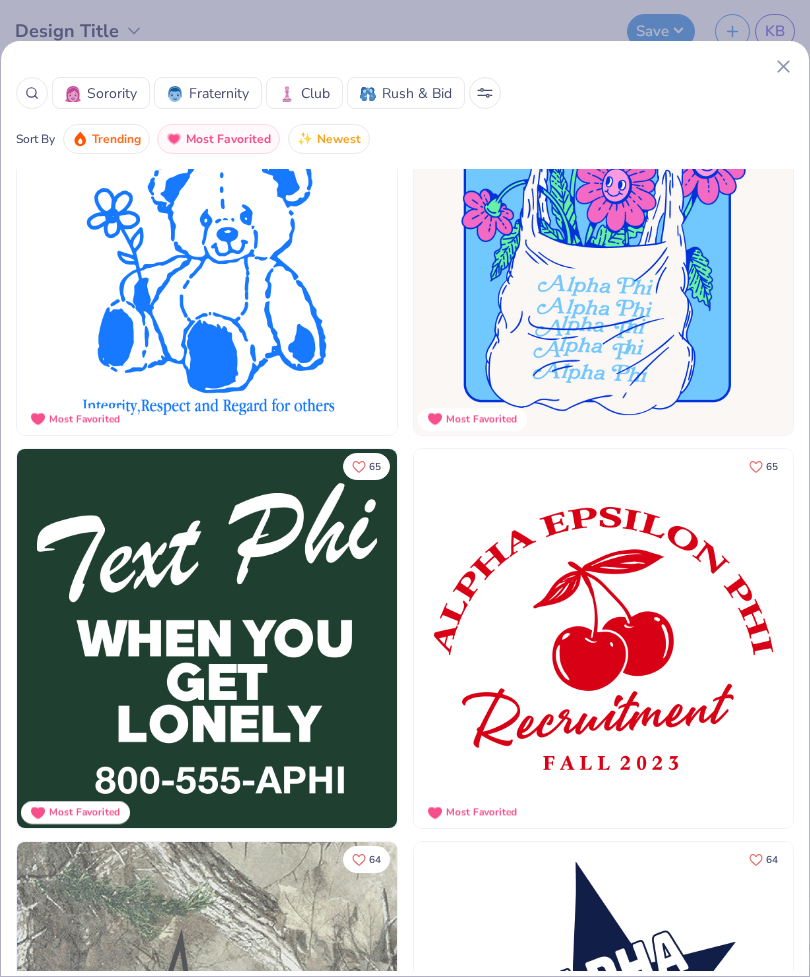 scroll, scrollTop: 11220, scrollLeft: 0, axis: vertical 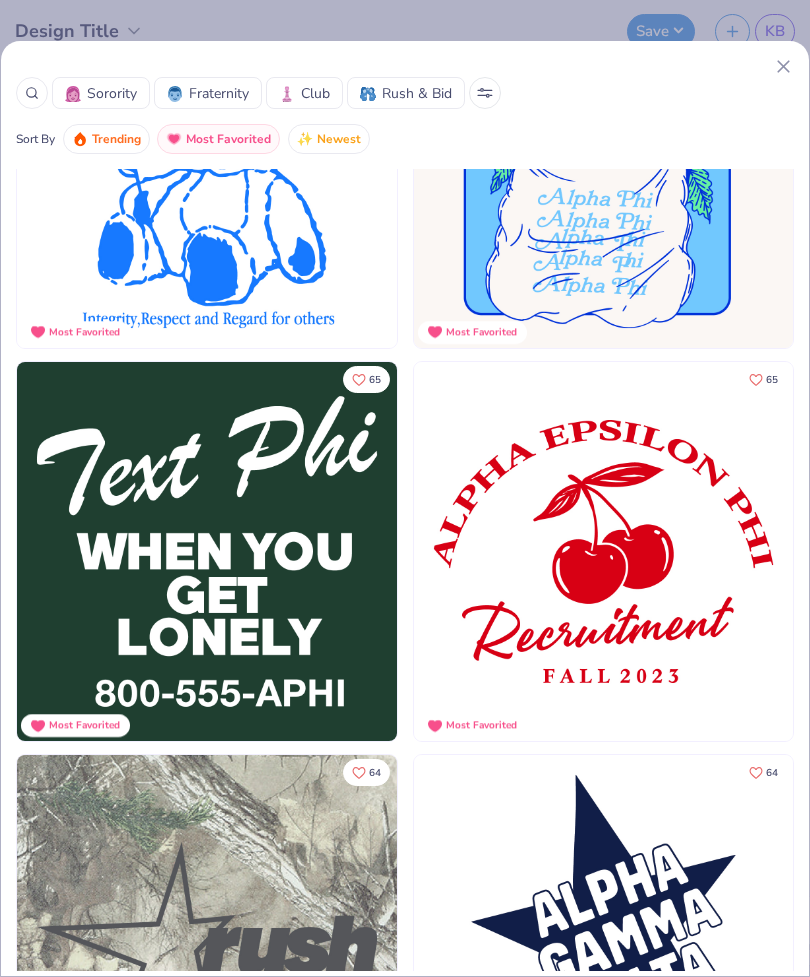 click 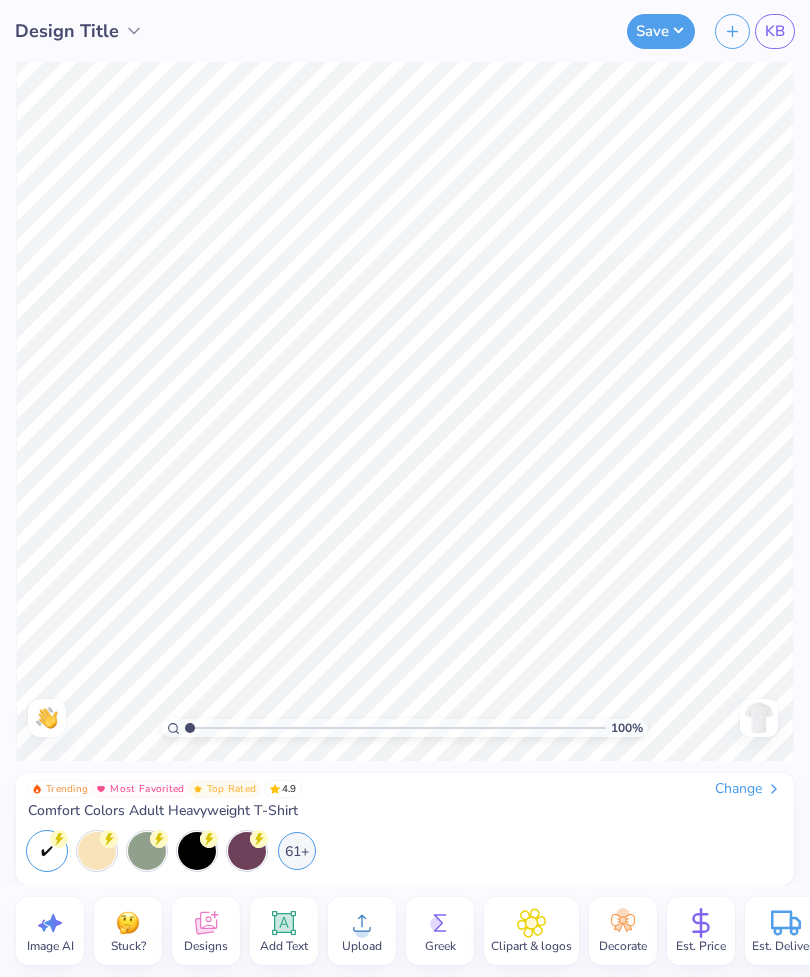 click at bounding box center [759, 718] 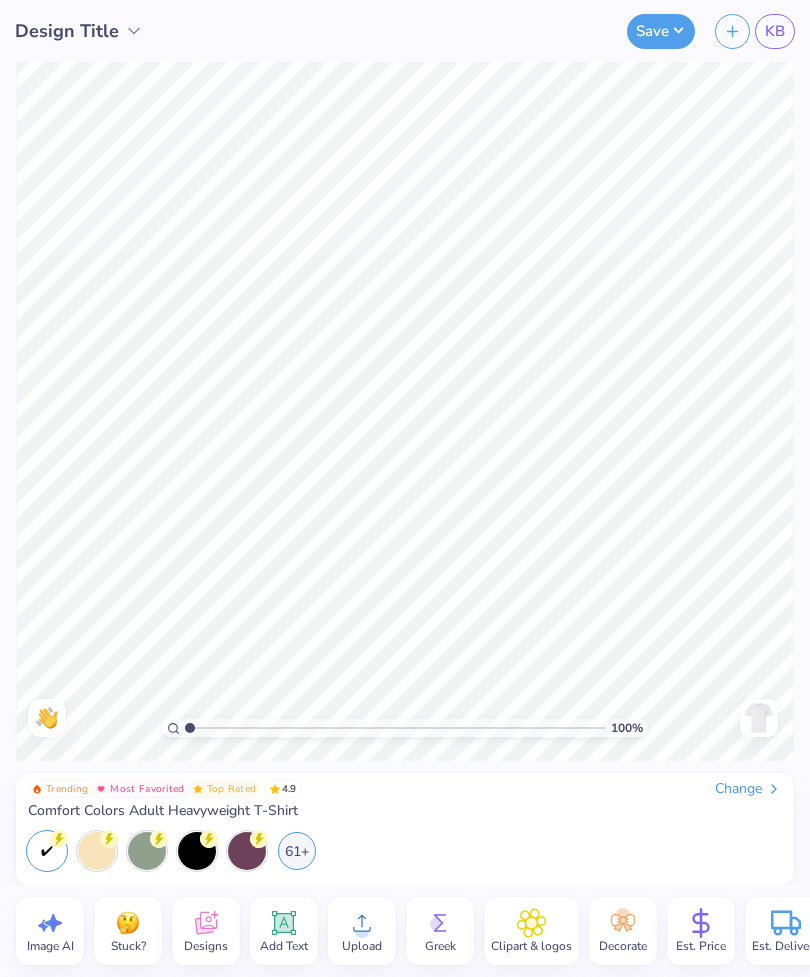 click 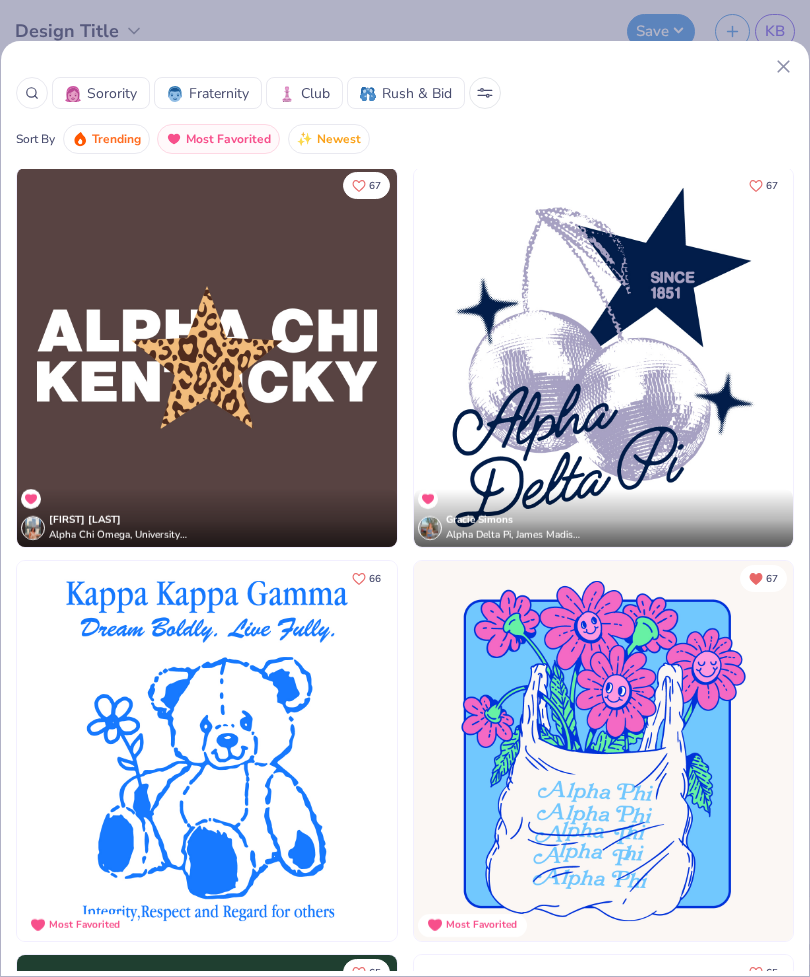 scroll, scrollTop: 10626, scrollLeft: 0, axis: vertical 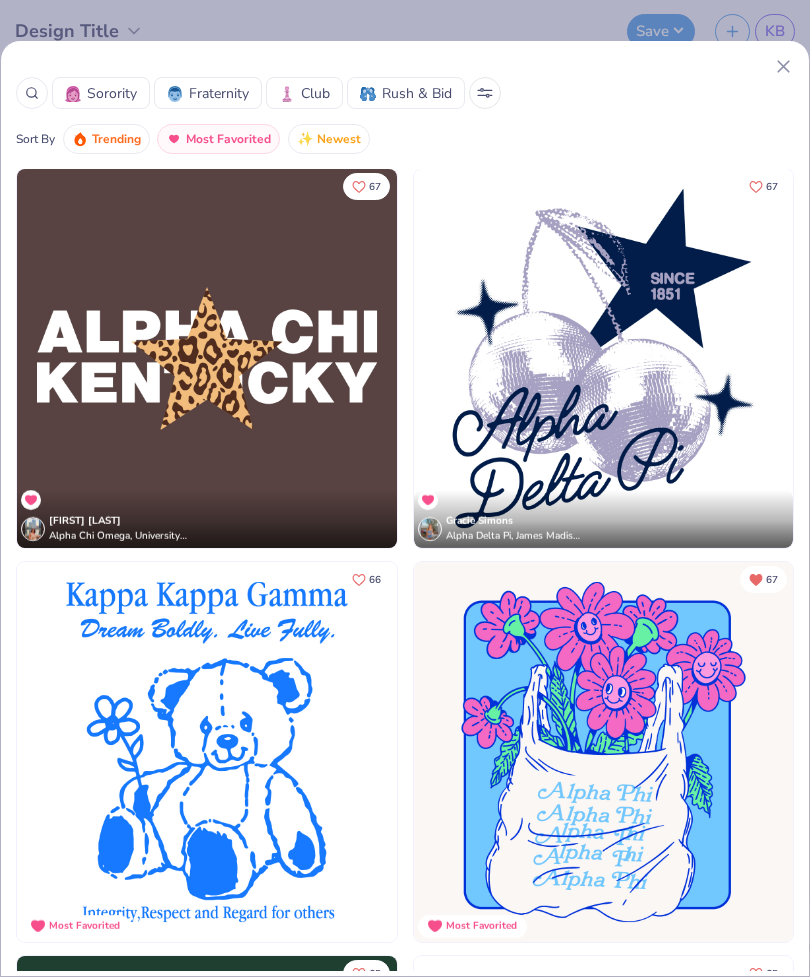 click at bounding box center (604, 752) 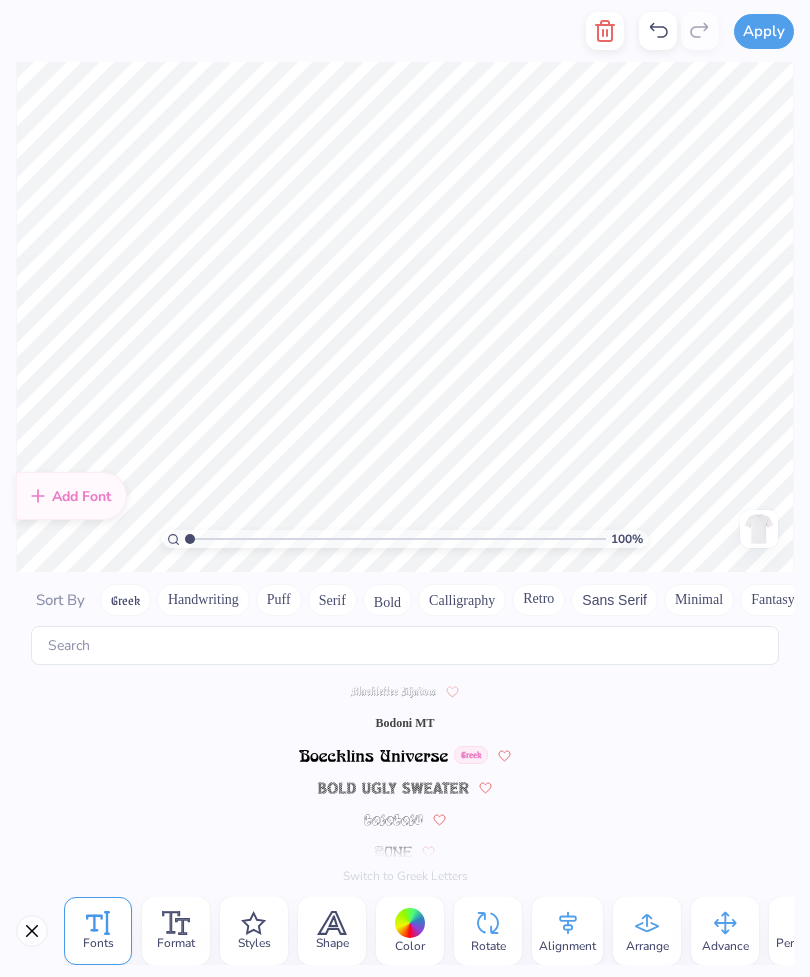 scroll, scrollTop: 1200, scrollLeft: 0, axis: vertical 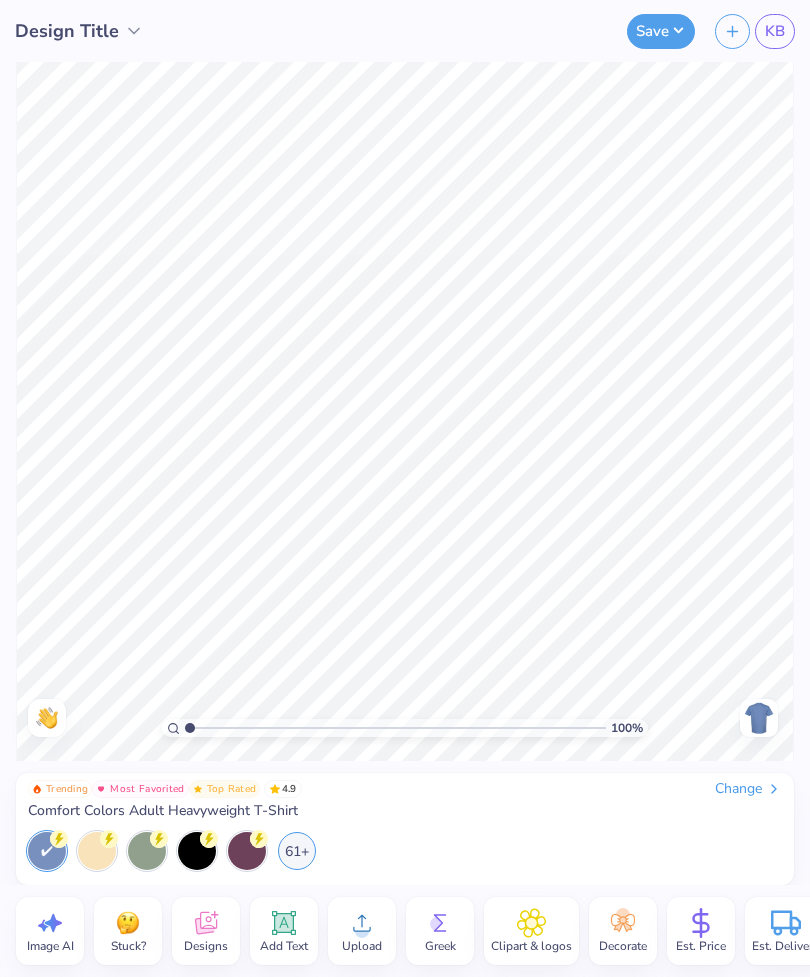 click on "61+" at bounding box center (297, 851) 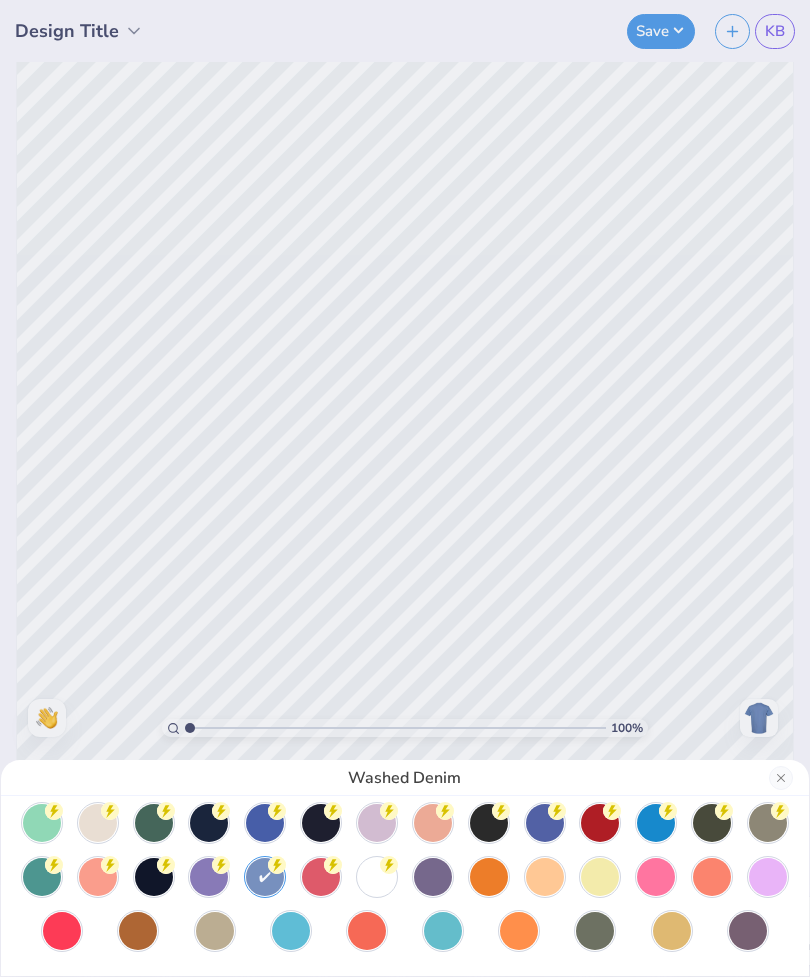 scroll, scrollTop: 120, scrollLeft: 0, axis: vertical 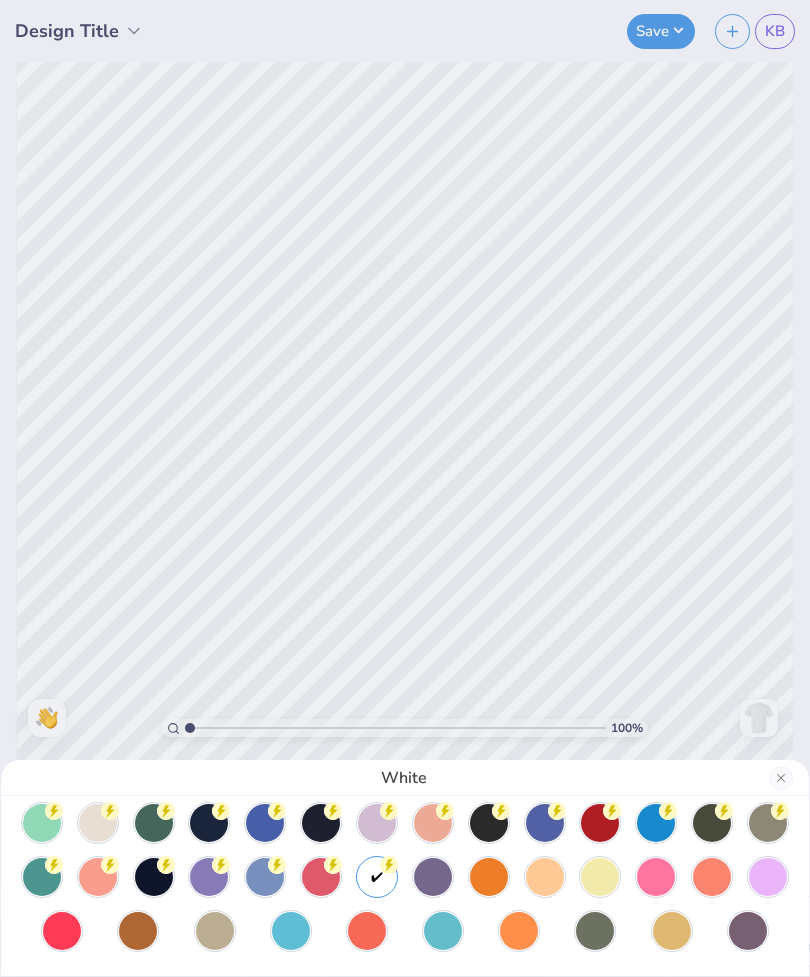 click at bounding box center (781, 778) 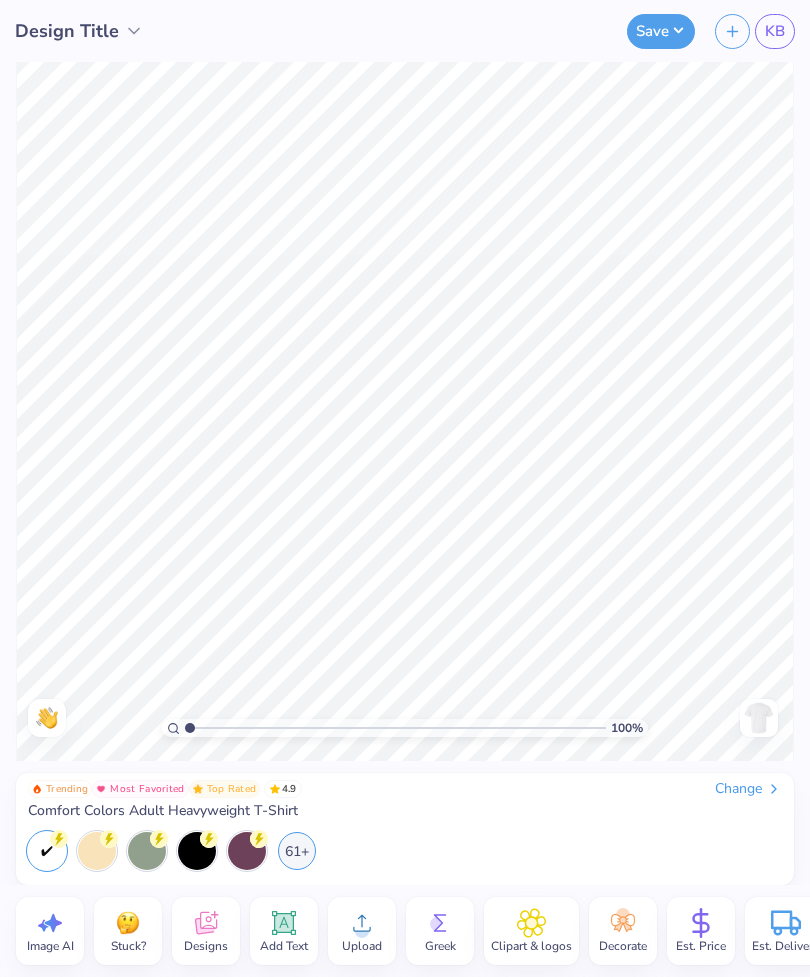 click on "Designs" at bounding box center [206, 931] 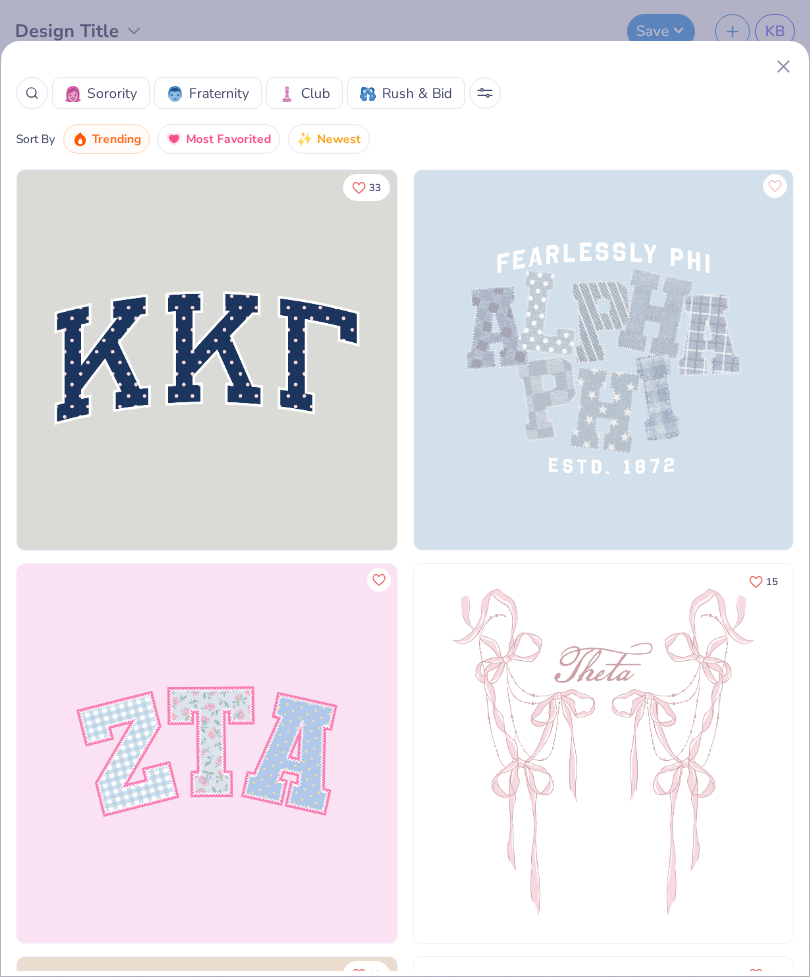 scroll, scrollTop: 0, scrollLeft: 0, axis: both 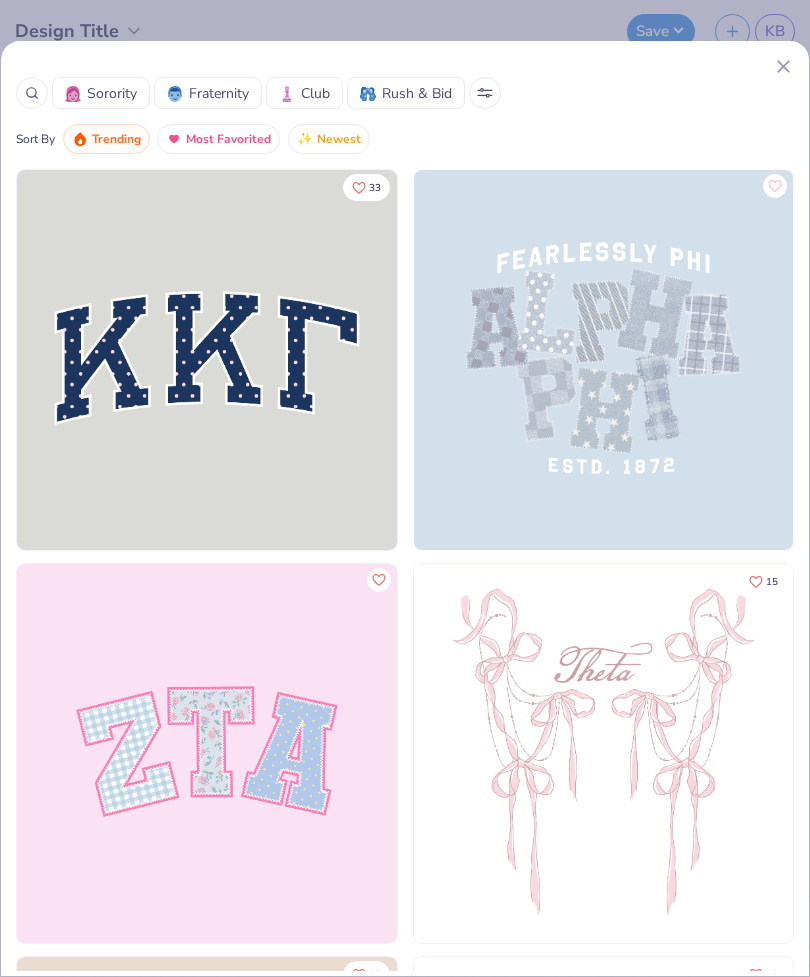click on "Sorority" at bounding box center [112, 93] 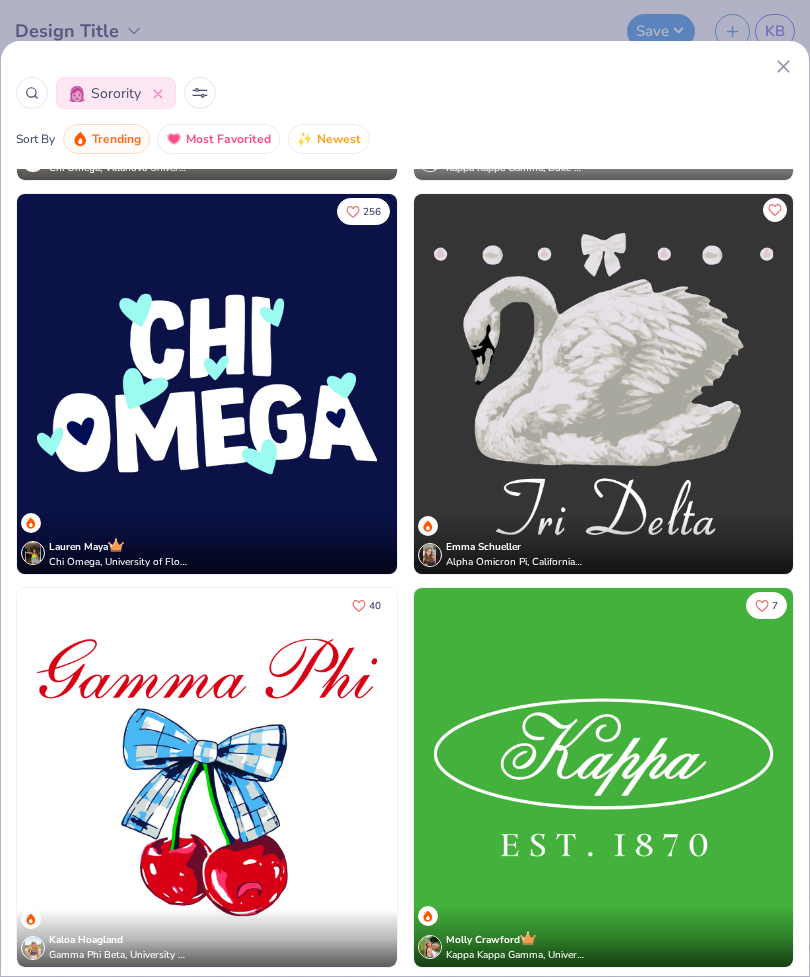 scroll, scrollTop: 8631, scrollLeft: 0, axis: vertical 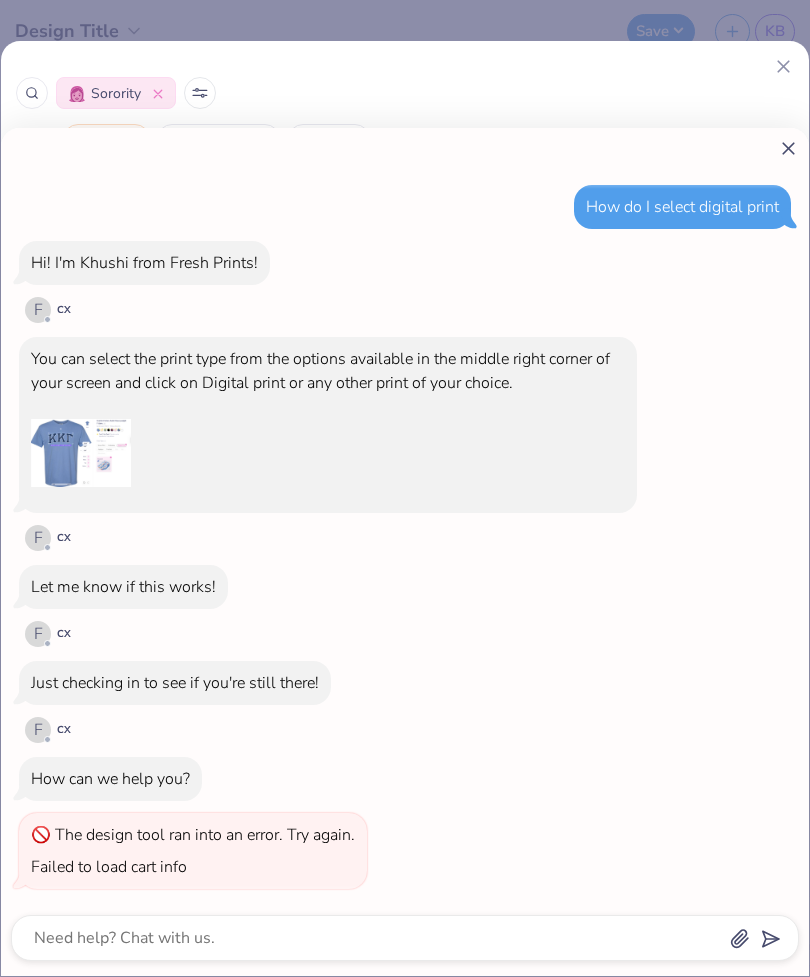 type on "x" 